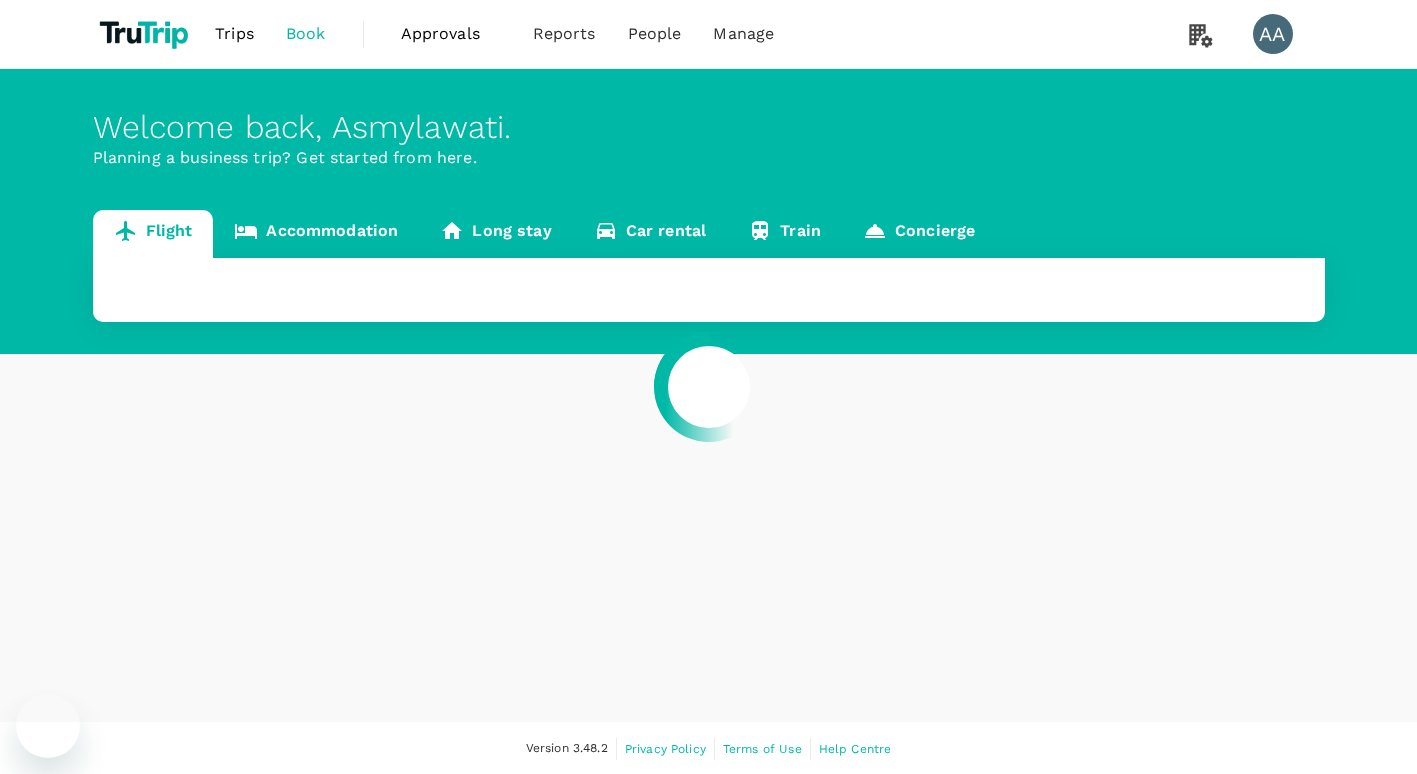 scroll, scrollTop: 0, scrollLeft: 0, axis: both 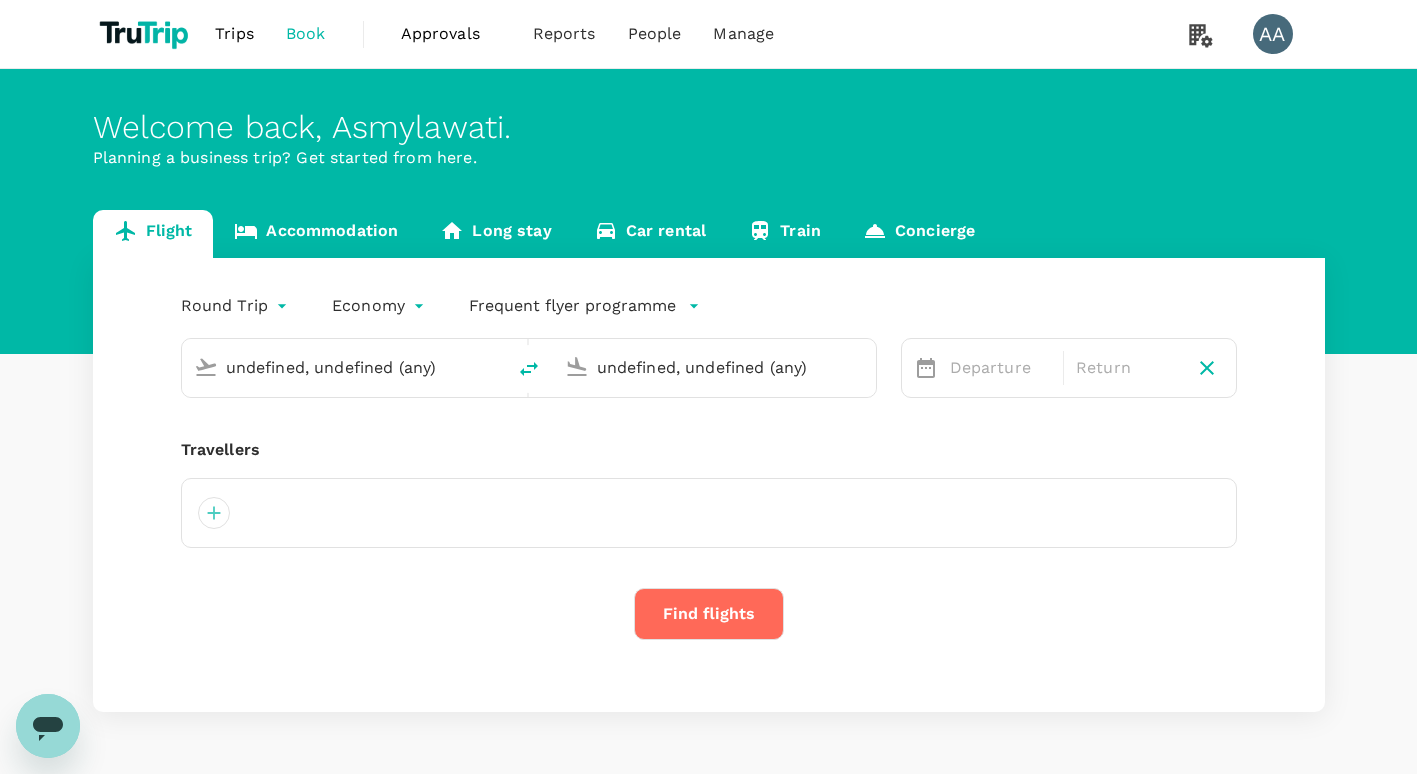type on "Soekarno-Hatta Intl (CGK)" 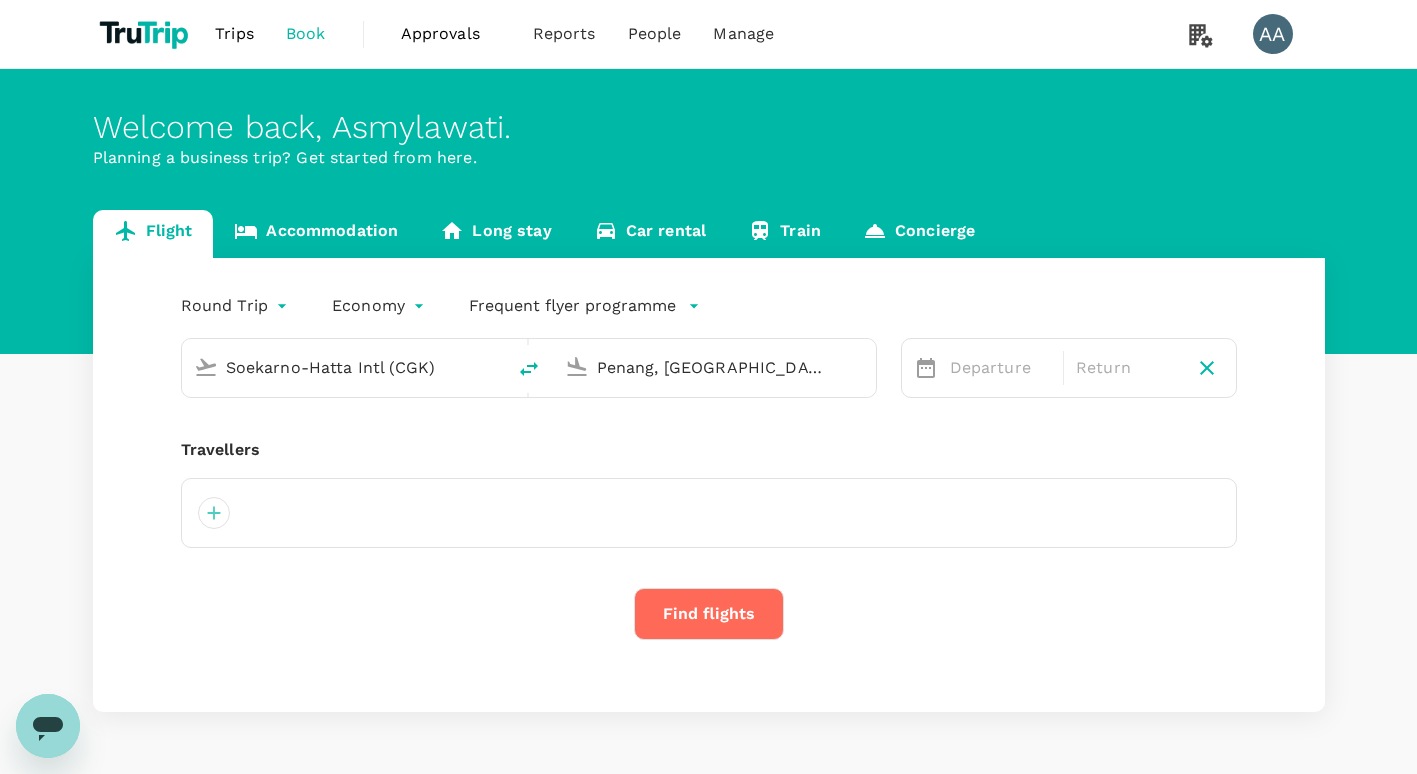 type 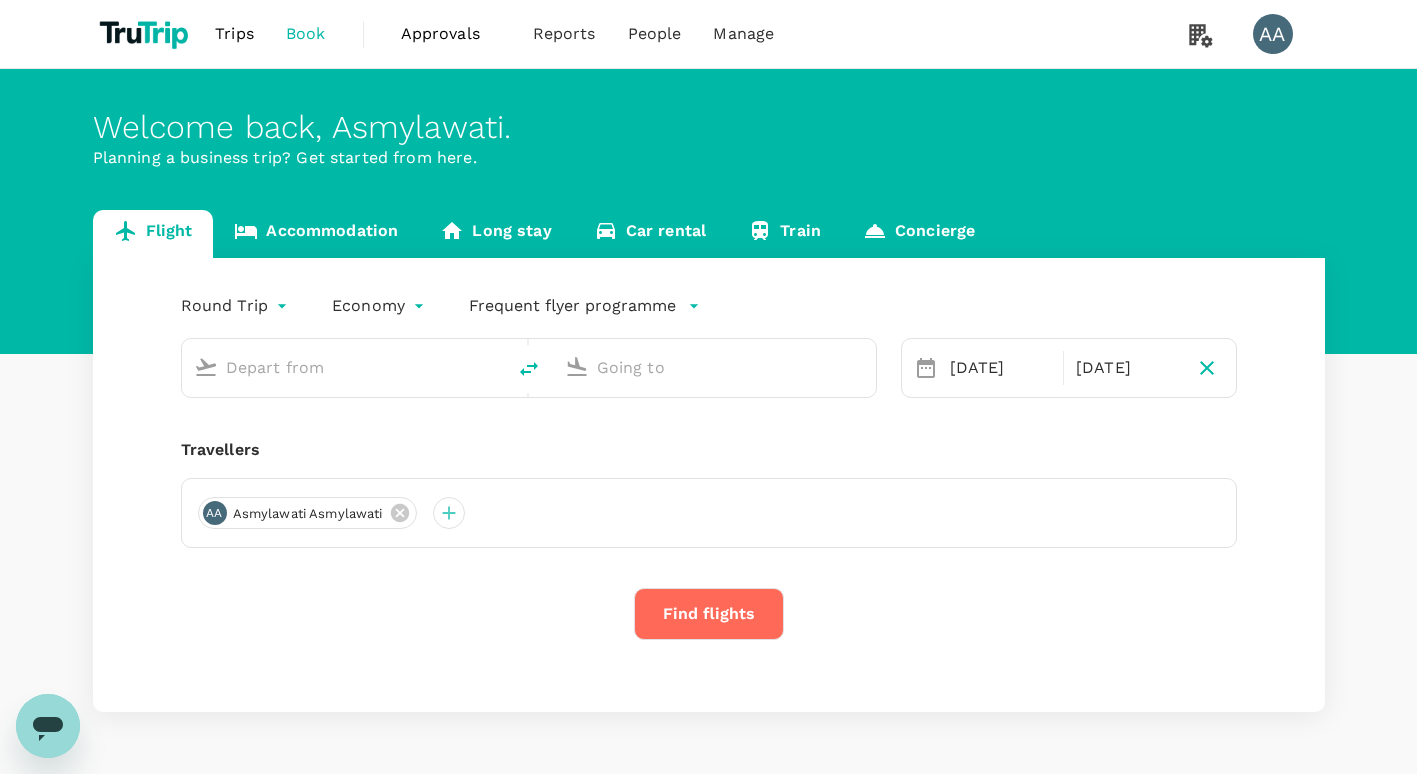 click at bounding box center [344, 367] 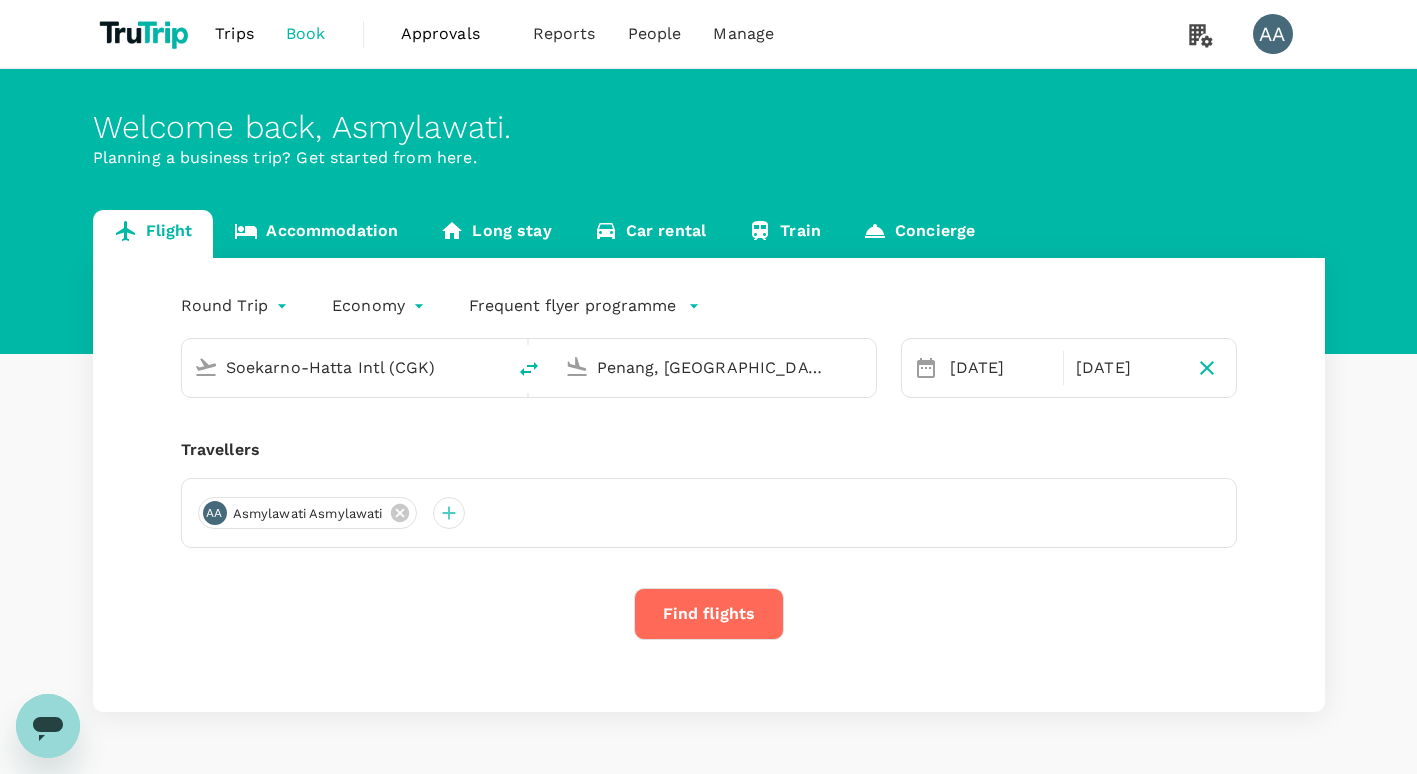 type 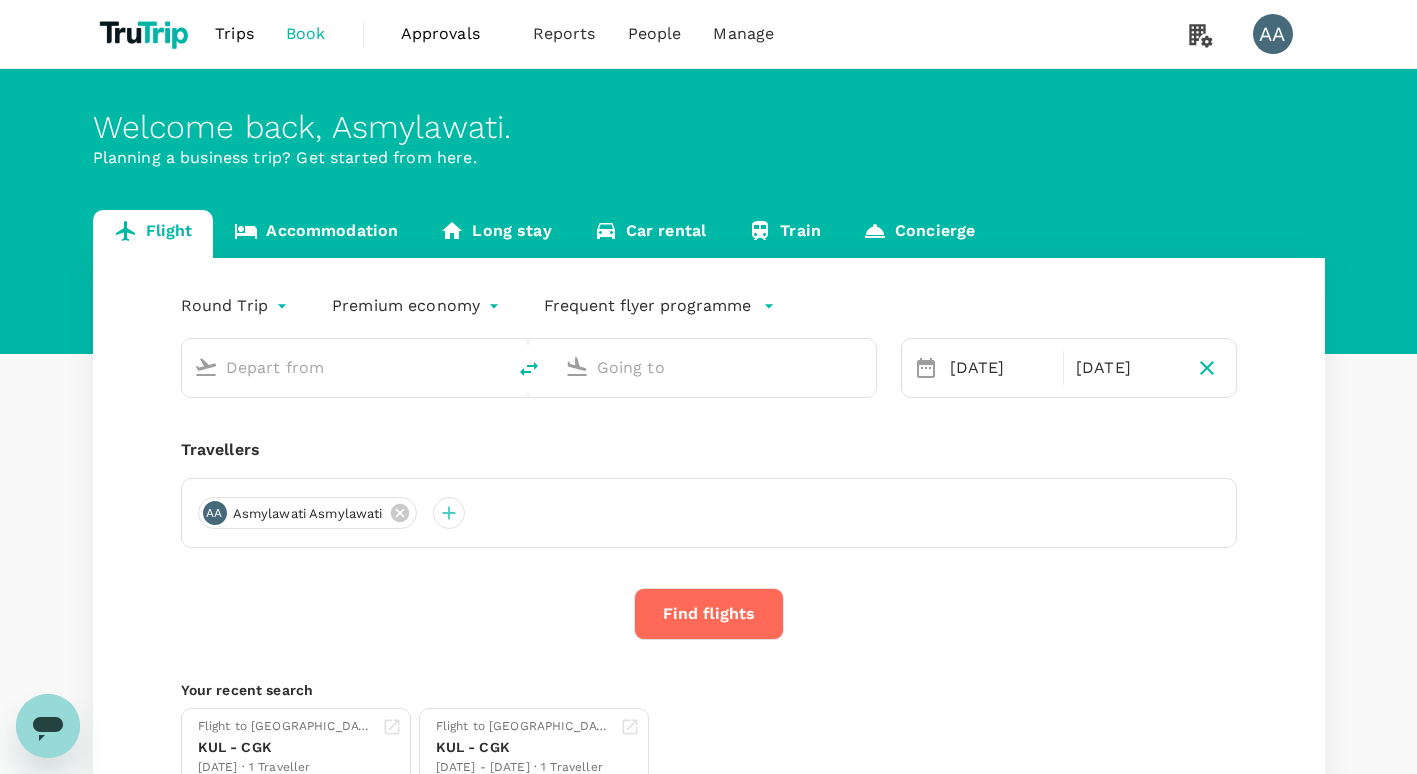 type on "Soekarno-Hatta Intl (CGK)" 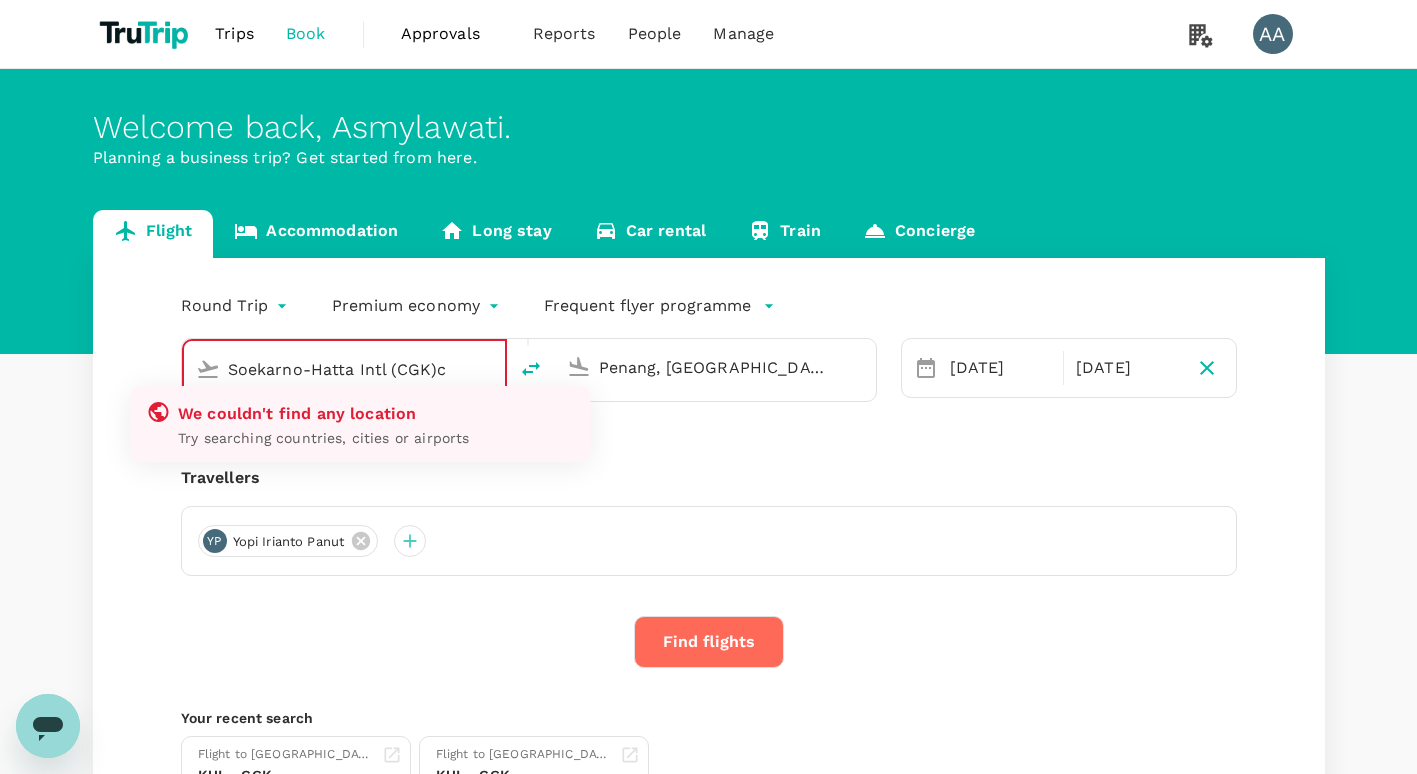 click on "Soekarno-Hatta Intl (CGK)c" at bounding box center (345, 369) 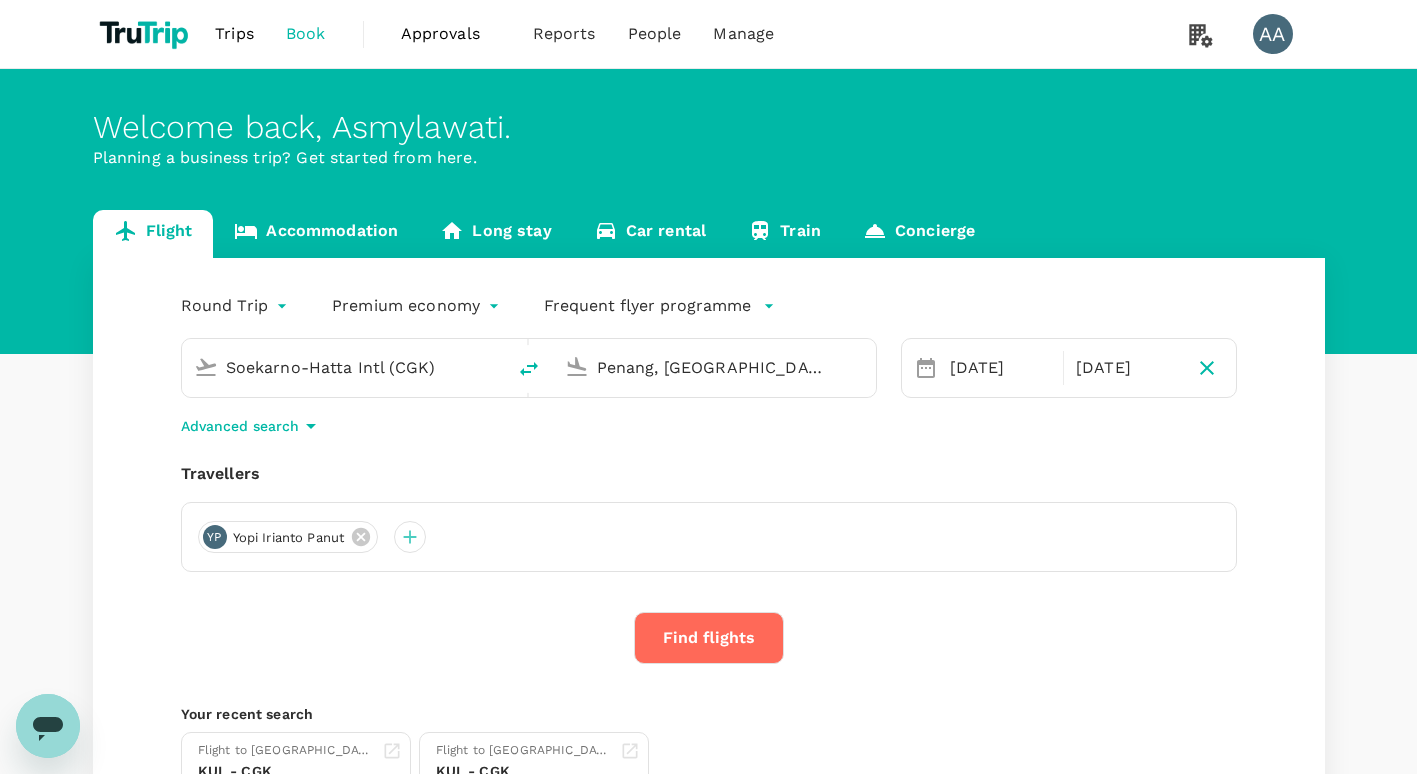 click on "Round Trip roundtrip Premium economy premium-economy Frequent flyer programme Soekarno-Hatta Intl (CGK) [GEOGRAPHIC_DATA], [GEOGRAPHIC_DATA] (any) [DATE] Oct Advanced search Travellers   YP Yopi Irianto Panut Find flights Your recent search Flight to [GEOGRAPHIC_DATA] - CGK [DATE] · 1 Traveller Flight to [GEOGRAPHIC_DATA] [GEOGRAPHIC_DATA] - CGK [DATE] - [DATE] · 1 Traveller" at bounding box center (709, 550) 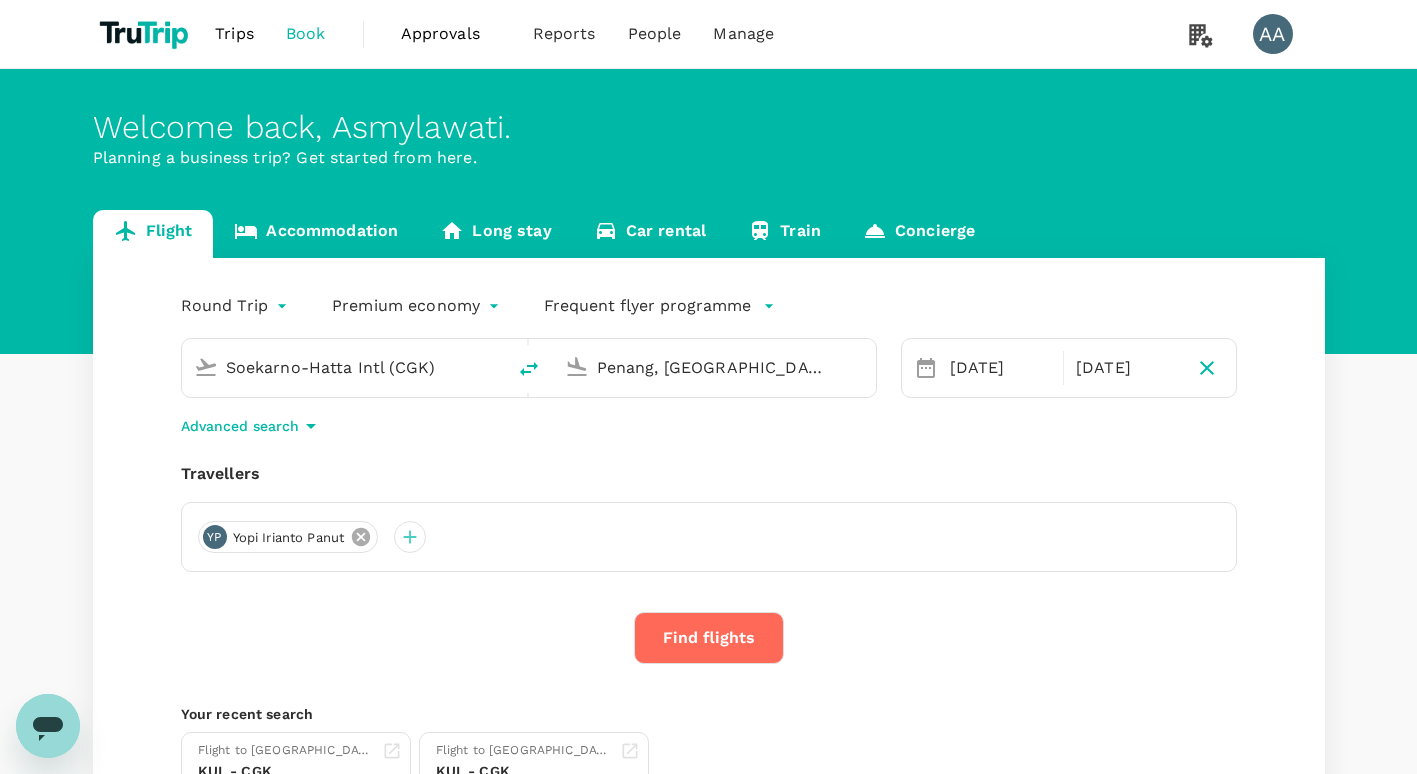 click 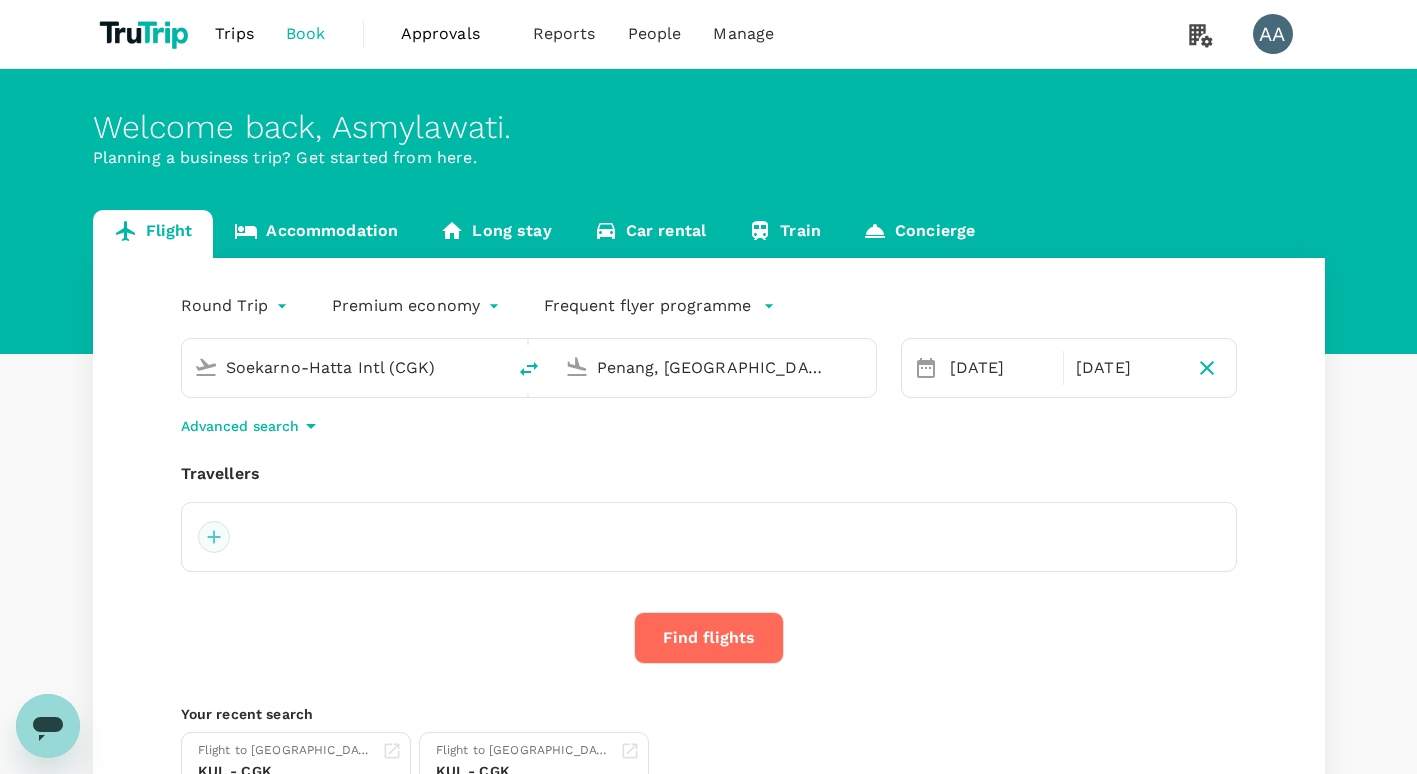 click at bounding box center [214, 537] 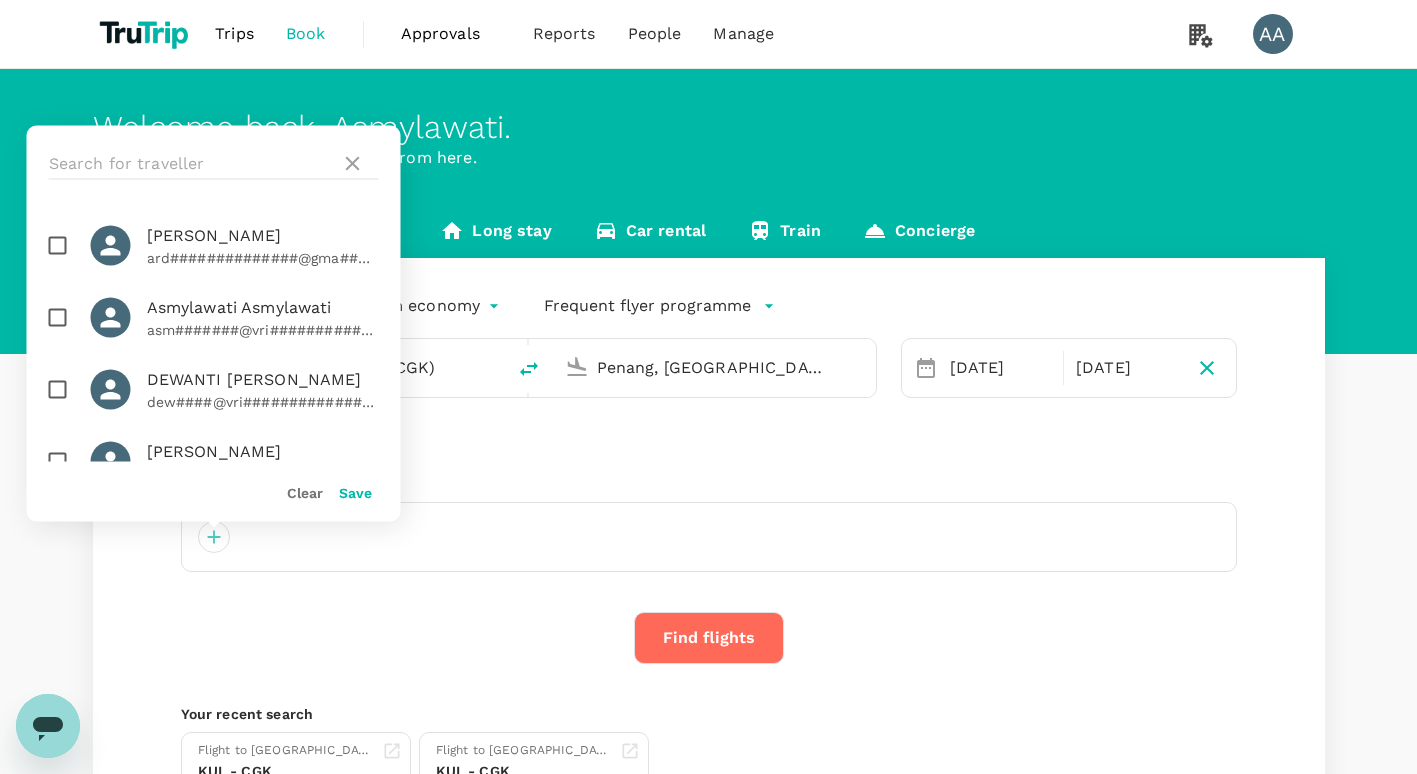 click on "asm#######@vri###############" at bounding box center (263, 330) 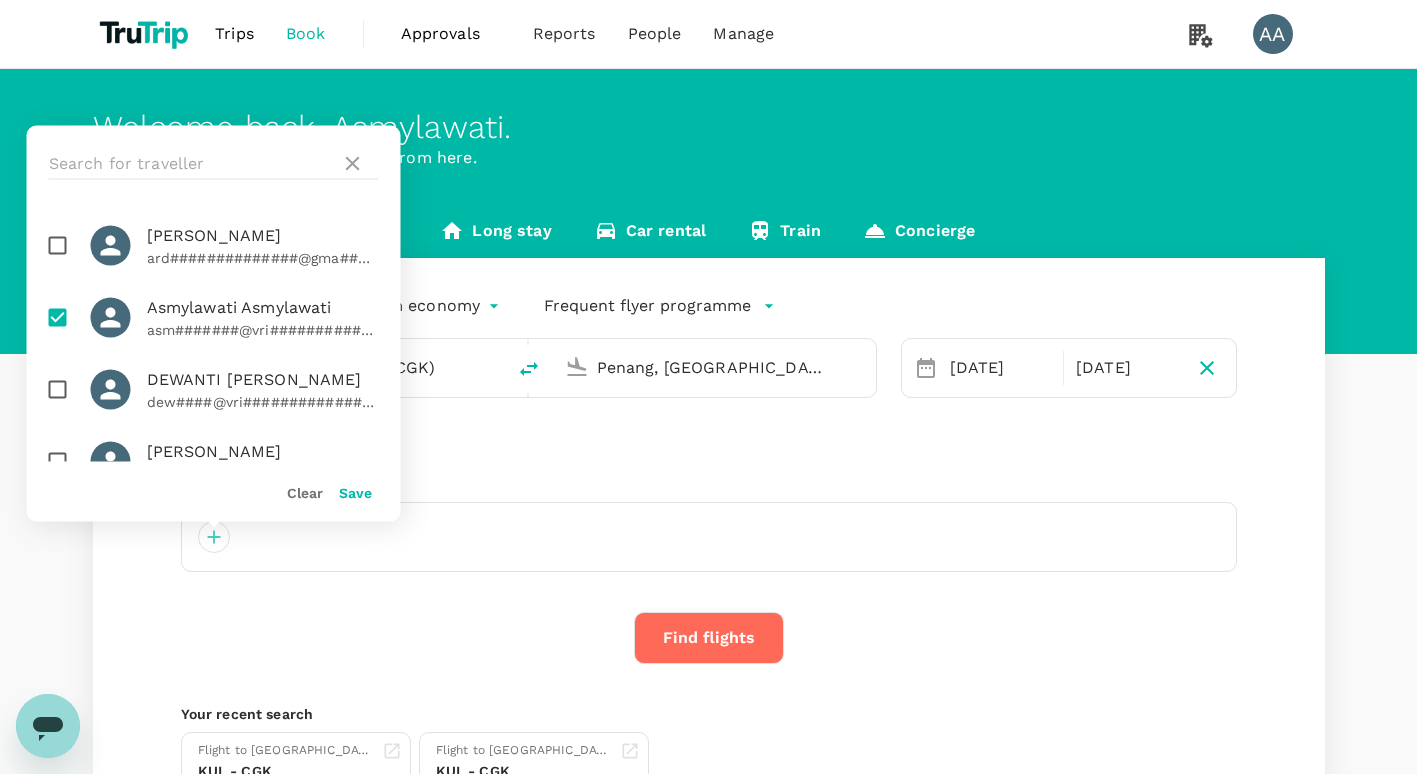 click on "Save" at bounding box center (355, 493) 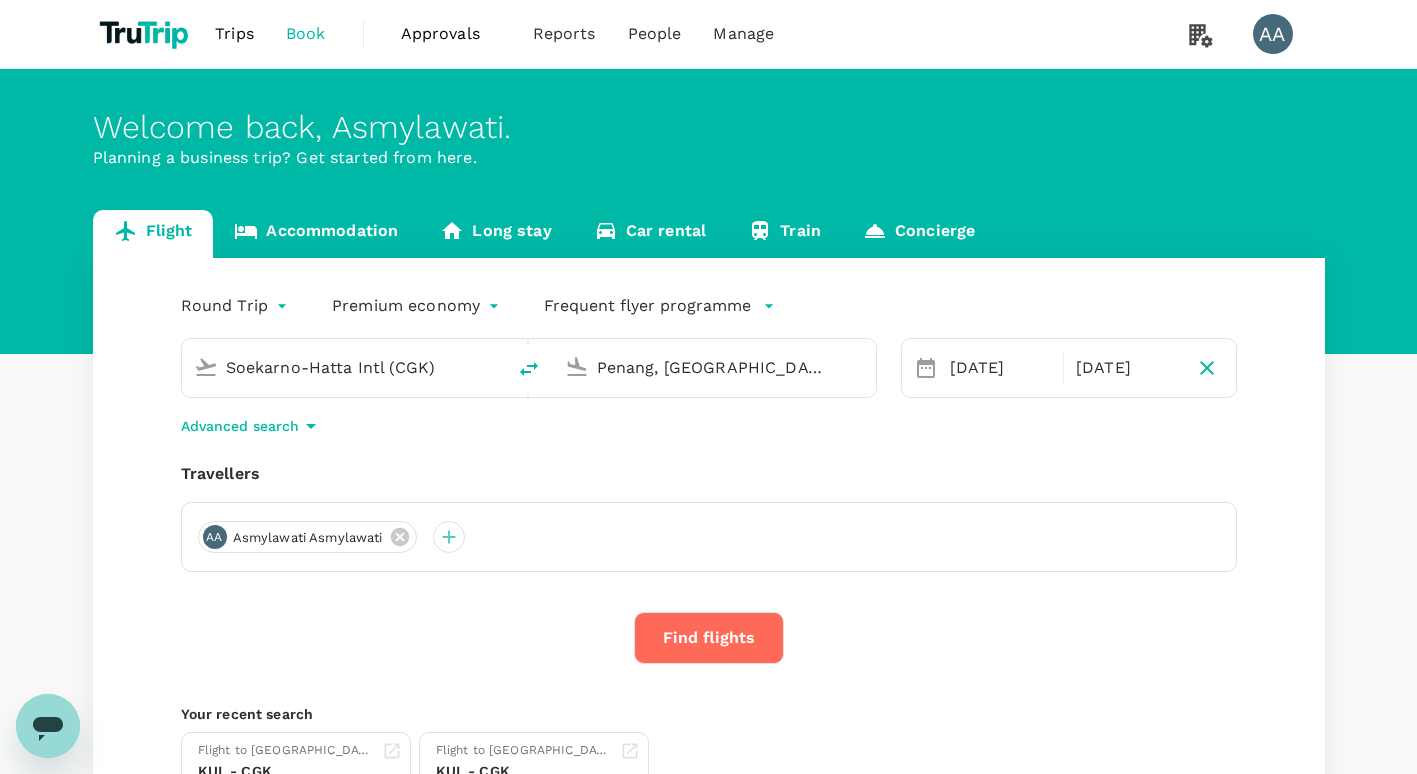 click on "Find flights" at bounding box center (709, 638) 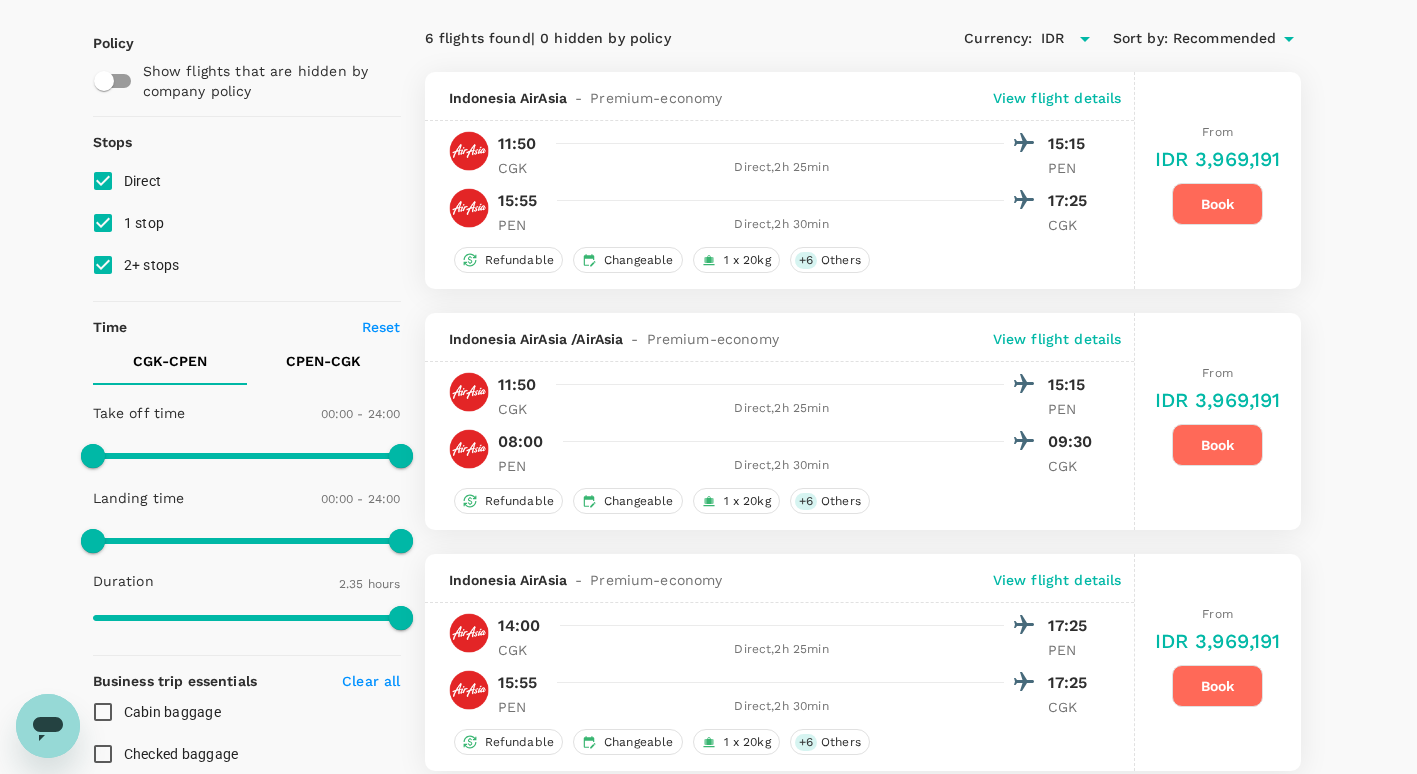 scroll, scrollTop: 0, scrollLeft: 0, axis: both 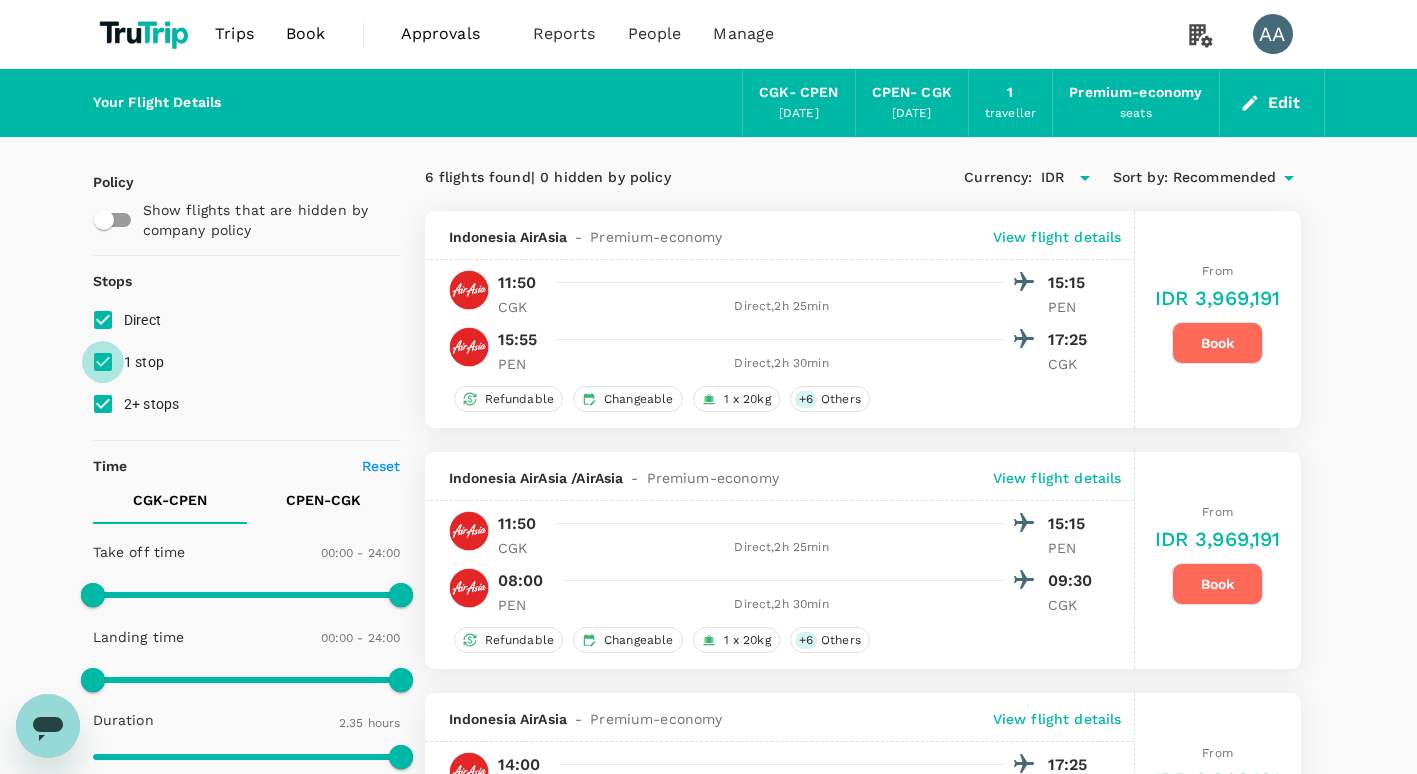 click on "1 stop" at bounding box center [103, 362] 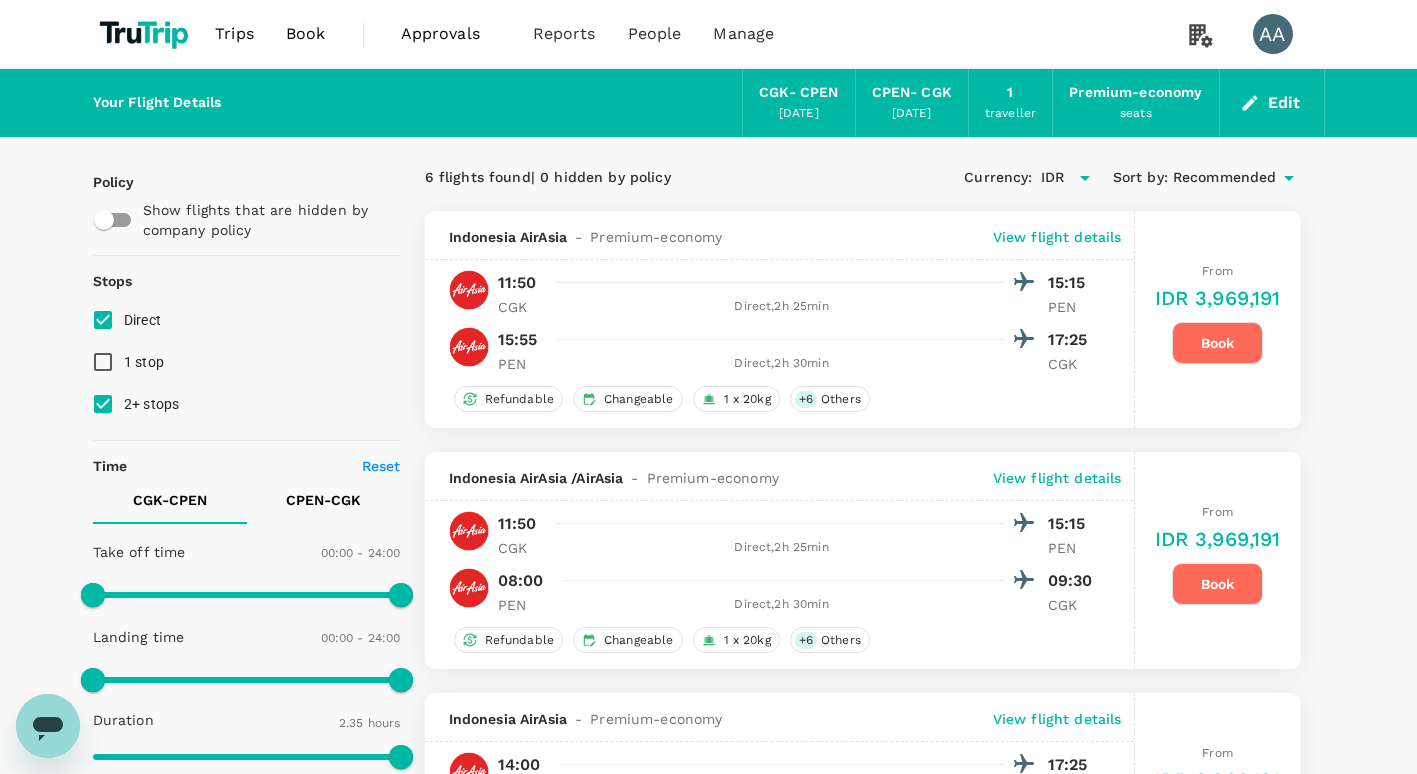 click on "2+ stops" at bounding box center (103, 404) 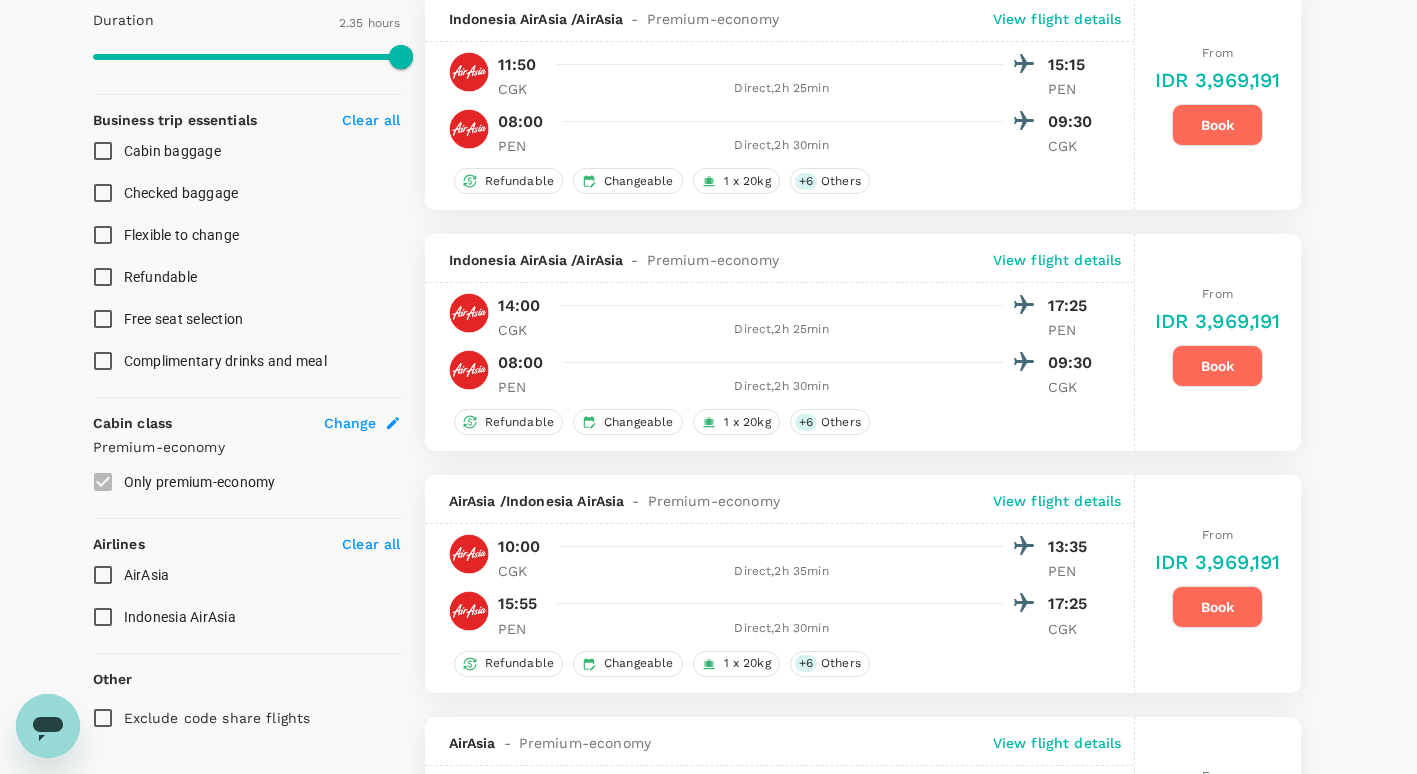 scroll, scrollTop: 900, scrollLeft: 0, axis: vertical 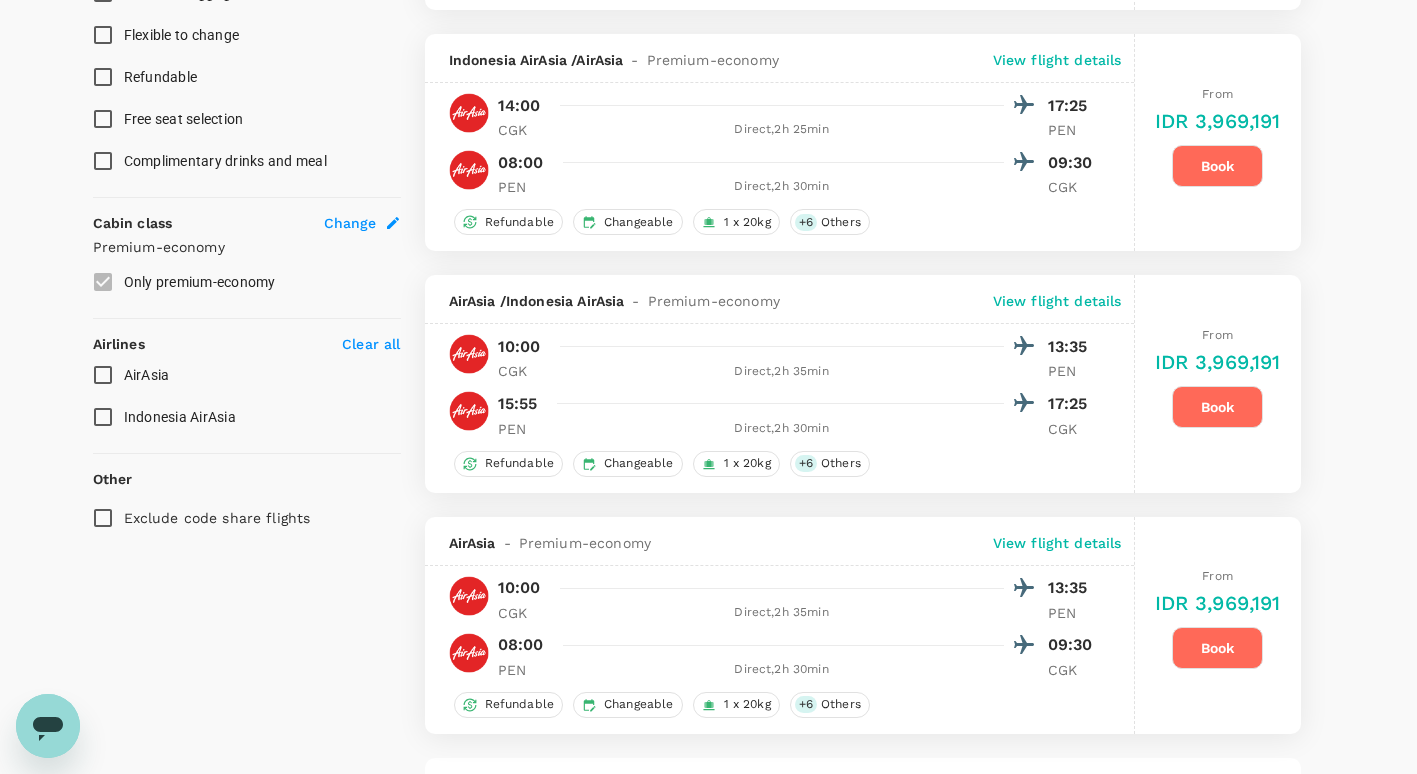 click 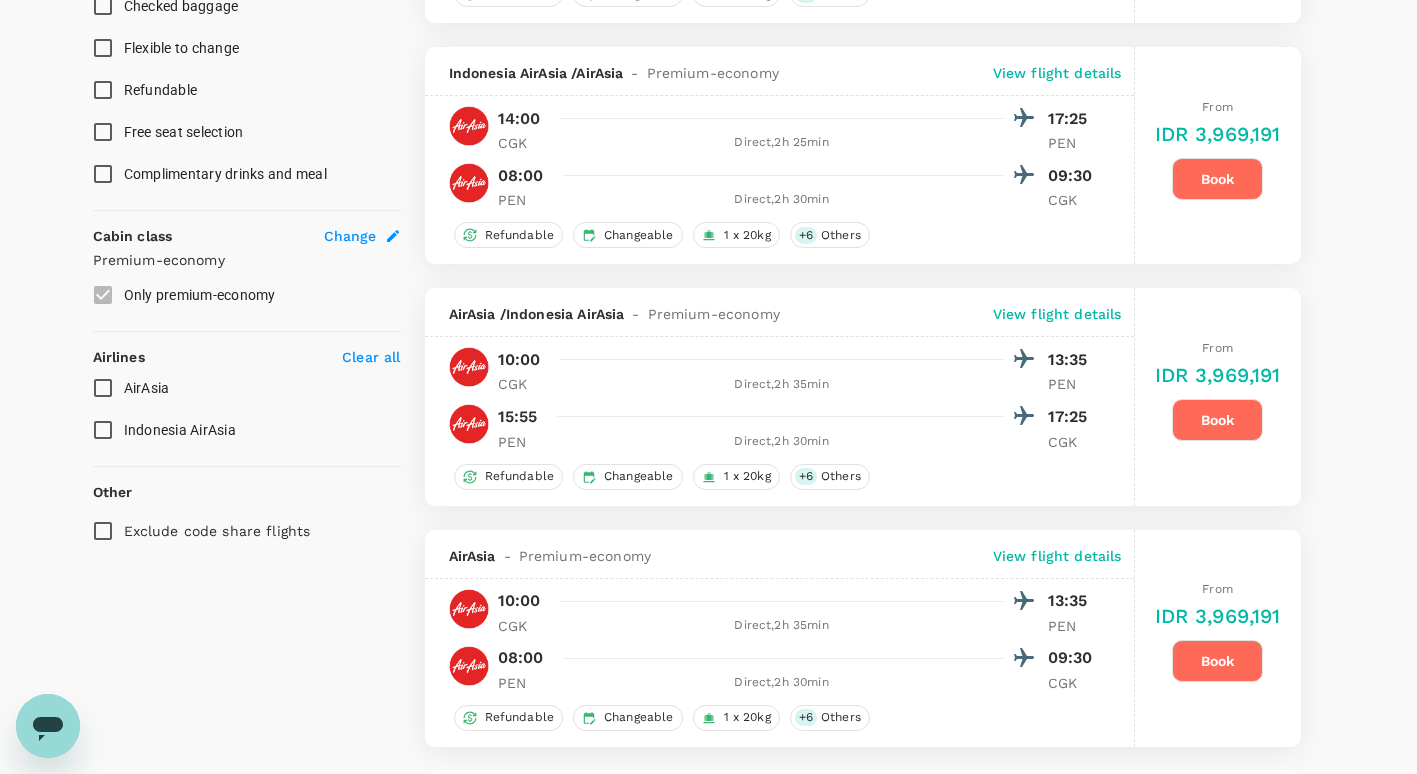 type 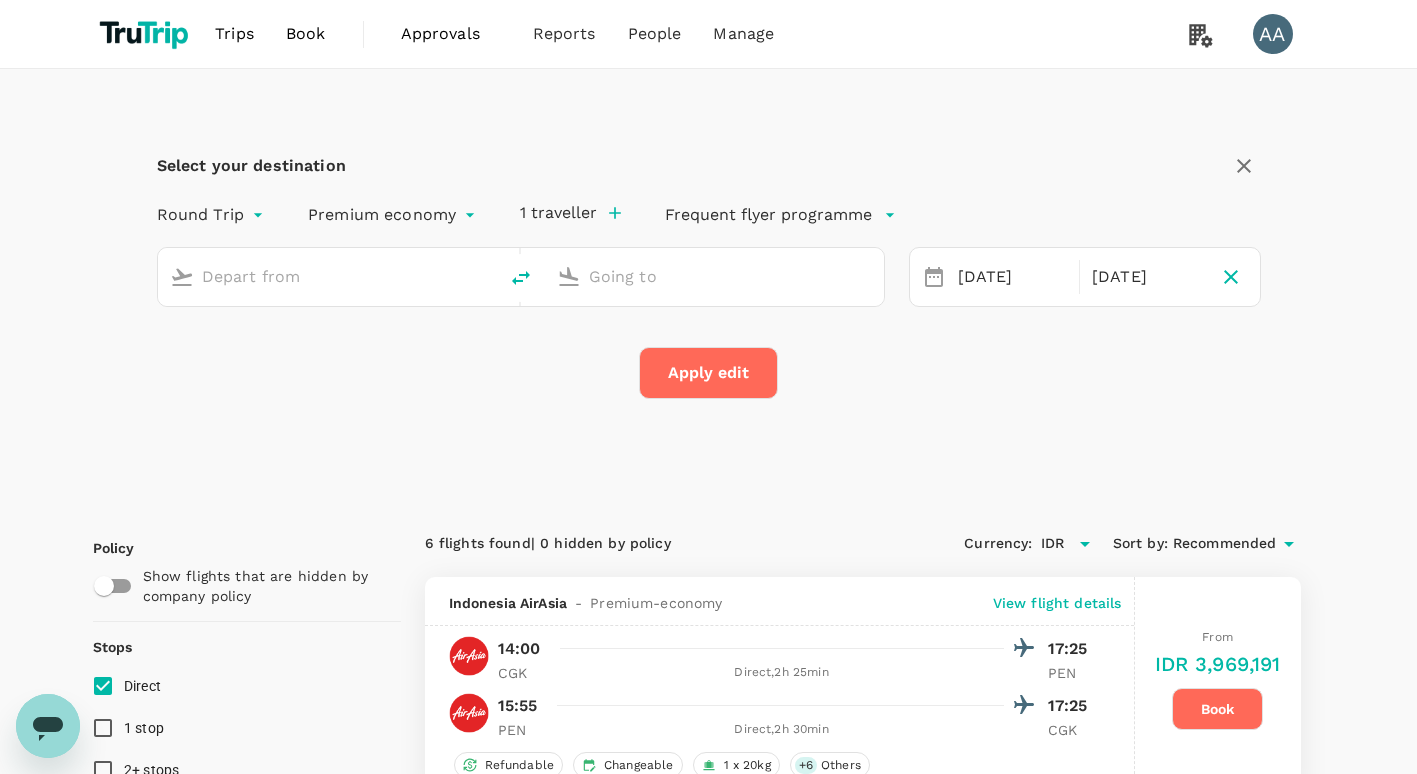 scroll, scrollTop: 0, scrollLeft: 0, axis: both 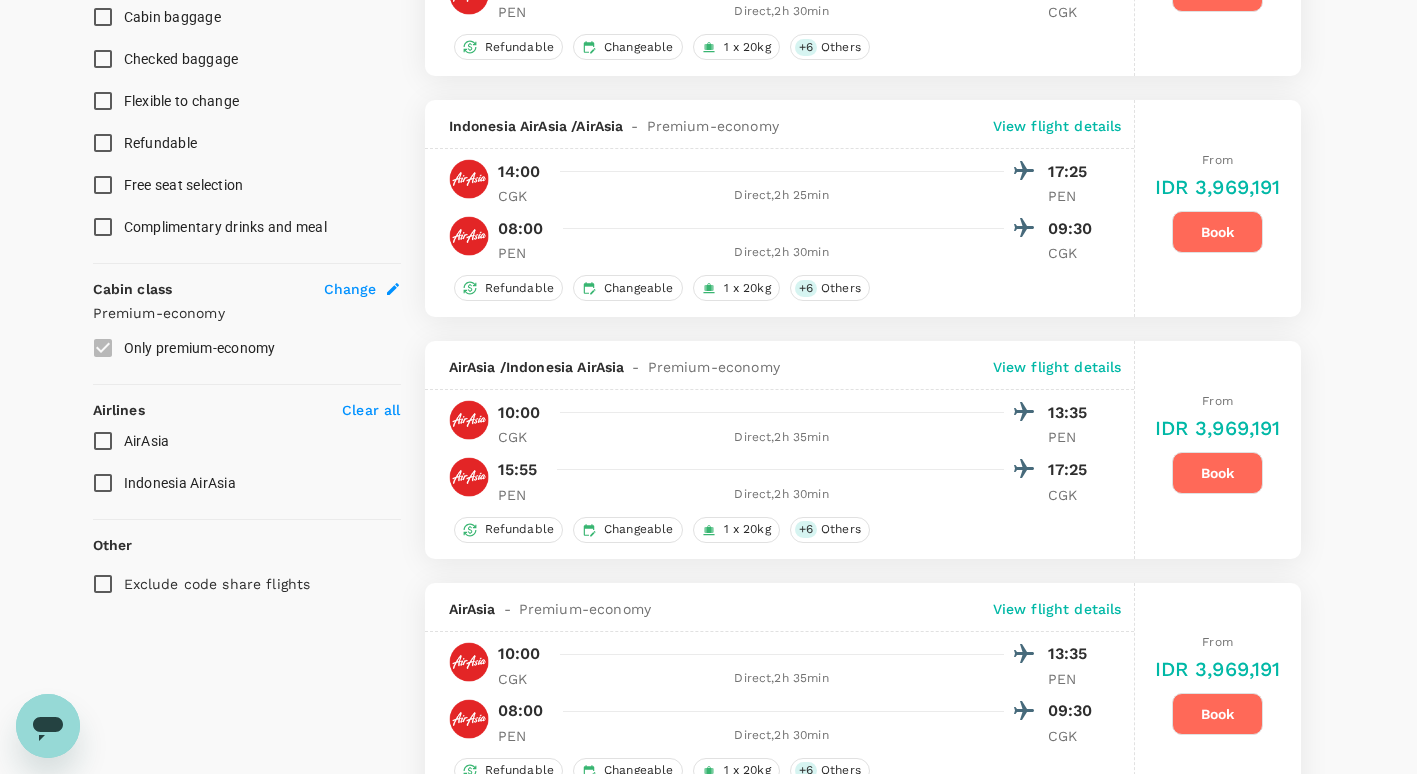click on "Change" at bounding box center (350, 289) 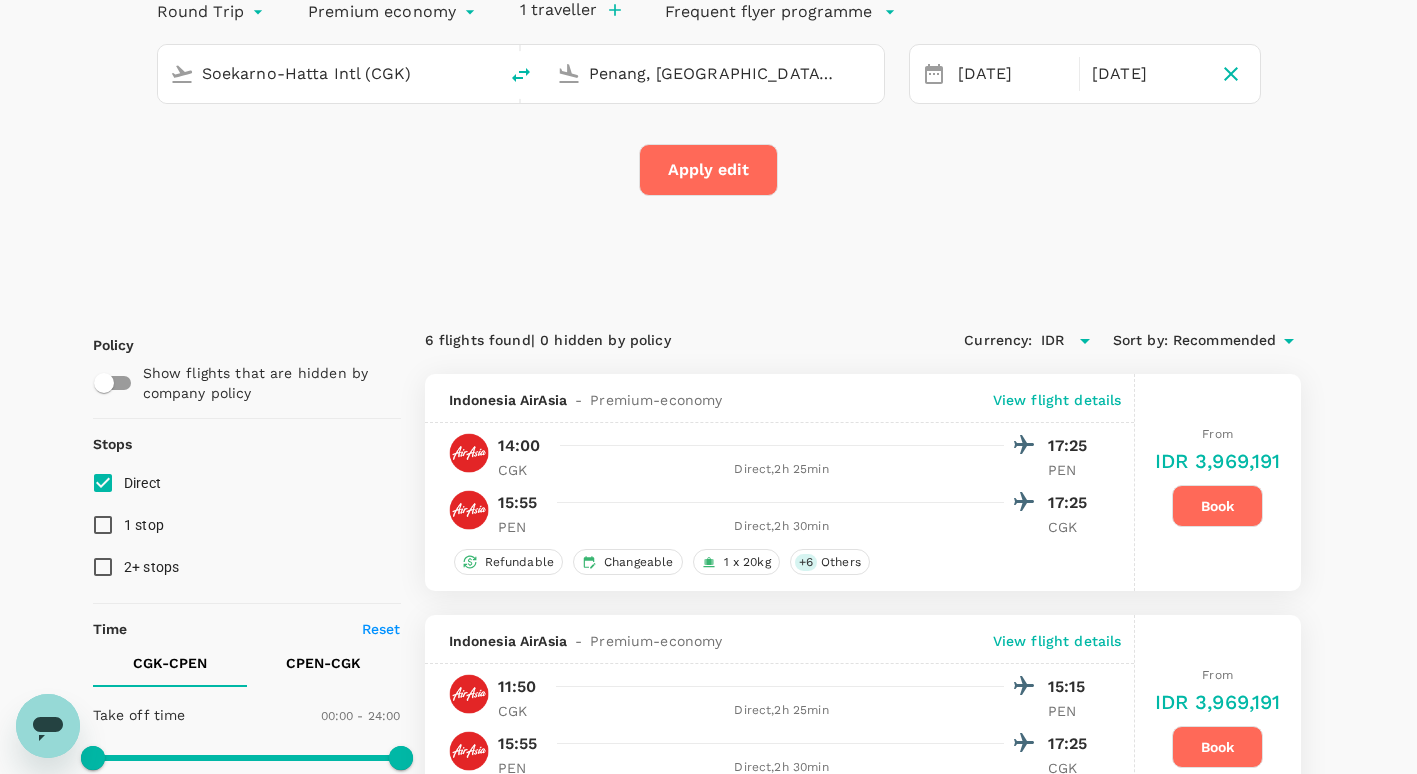 scroll, scrollTop: 0, scrollLeft: 0, axis: both 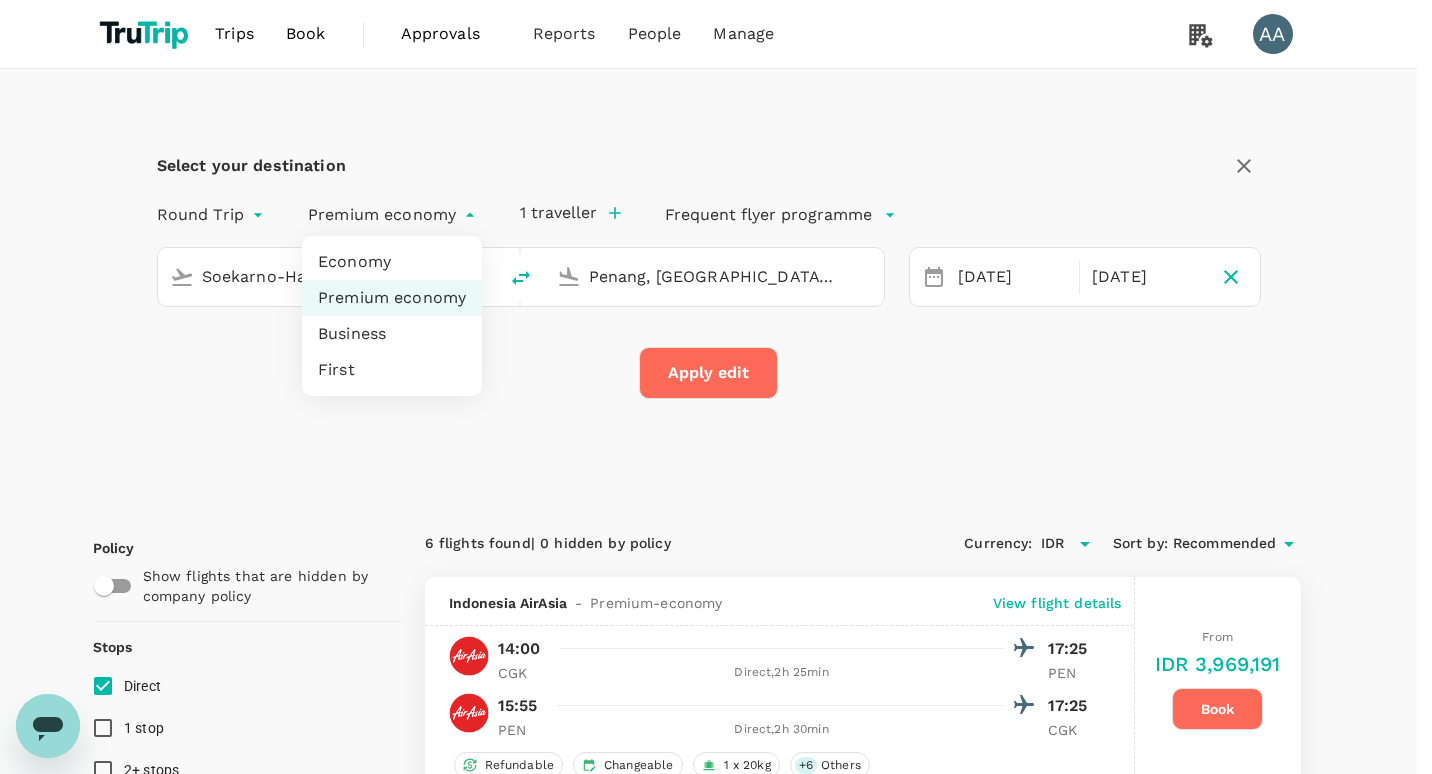 click on "Trips Book Approvals 0 Reports People Manage AA Select your destination Round Trip roundtrip Premium economy premium-economy 1   traveller Frequent flyer programme Soekarno-Hatta Intl (CGK) [GEOGRAPHIC_DATA], [GEOGRAPHIC_DATA] (any) [DATE] Oct Apply edit Policy Show flights that are hidden by company policy Stops Direct 1 stop 2+ stops Time Reset CGK - CPEN CPEN - CGK Take off time 00:00 - 24:00 Landing time 00:00 - 24:00 Duration 2.35 hours Take off time 00:00 - 24:00 Landing time 00:00 - 24:00 Duration 2.30 hours Business trip essentials Clear all Cabin baggage Checked baggage Flexible to change Refundable Free seat selection Complimentary drinks and meal Cabin class Change Premium-economy Only premium-economy Airlines Clear all AirAsia [GEOGRAPHIC_DATA] AirAsia Other Exclude code share flights 6   flights found  |   0   hidden by policy Currency :  IDR Sort by :  Recommended Indonesia AirAsia     - Premium-economy   View flight details 14:00 17:25 CGK Direct ,  2h 25min PEN 15:55 17:25 PEN Direct ,  2h 30min CGK Refundable + 6   -" at bounding box center (716, 1204) 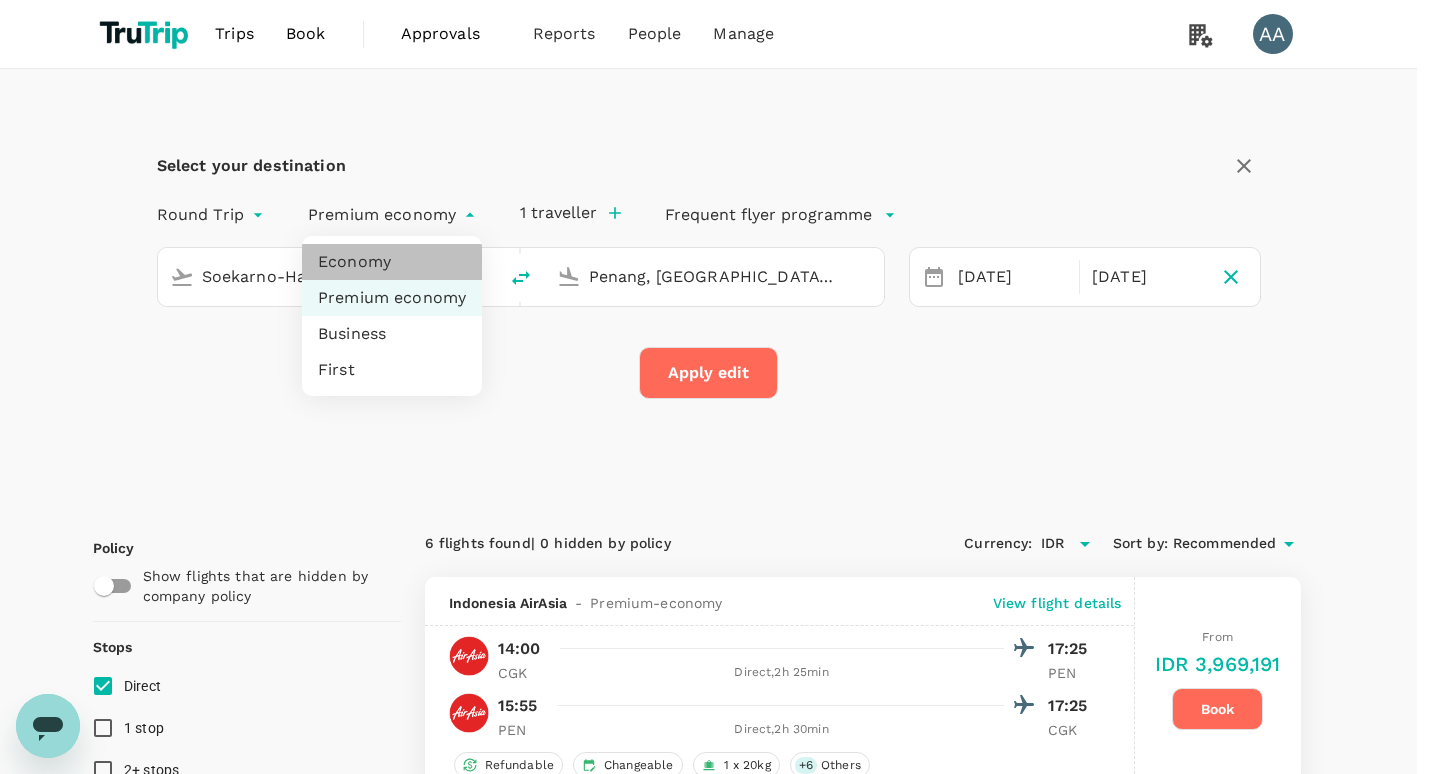 drag, startPoint x: 337, startPoint y: 254, endPoint x: 348, endPoint y: 254, distance: 11 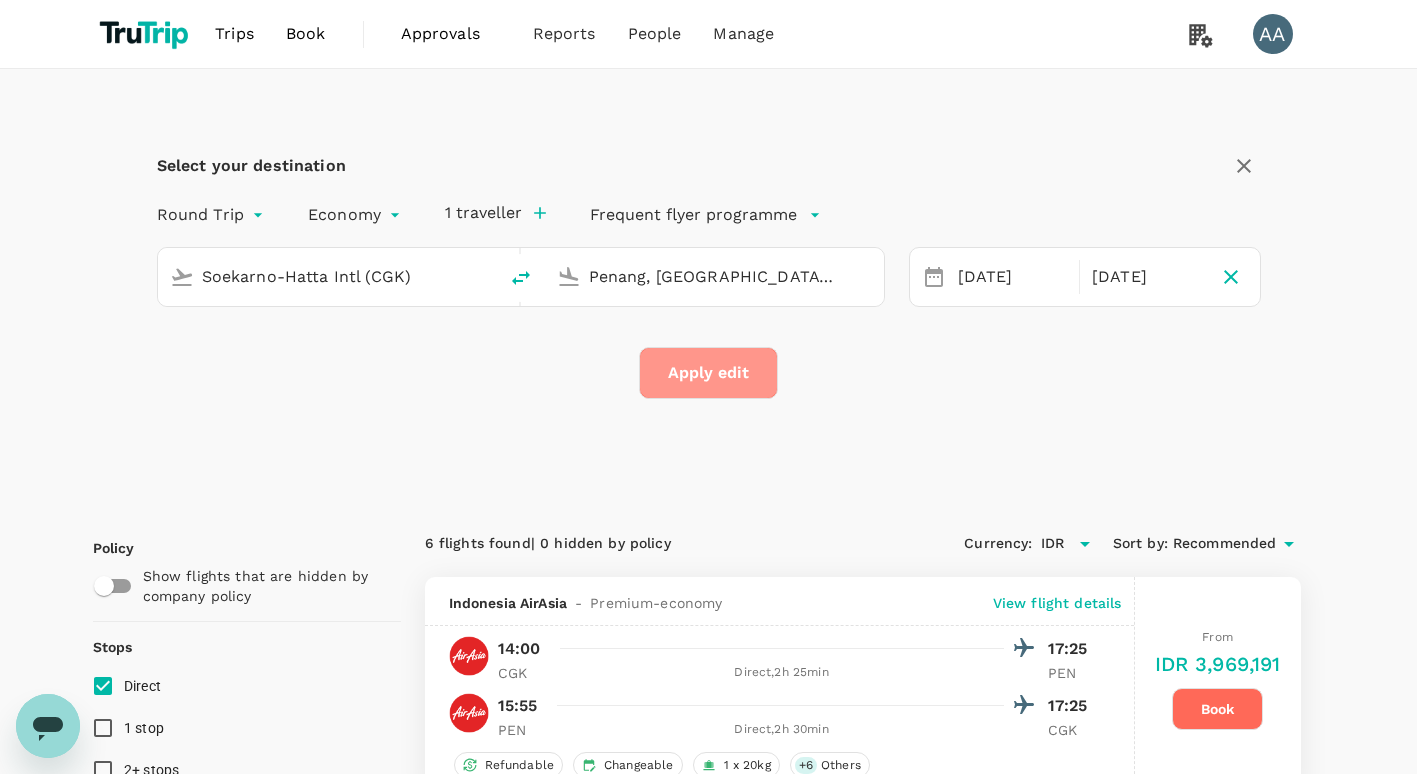 click on "Apply edit" at bounding box center [708, 373] 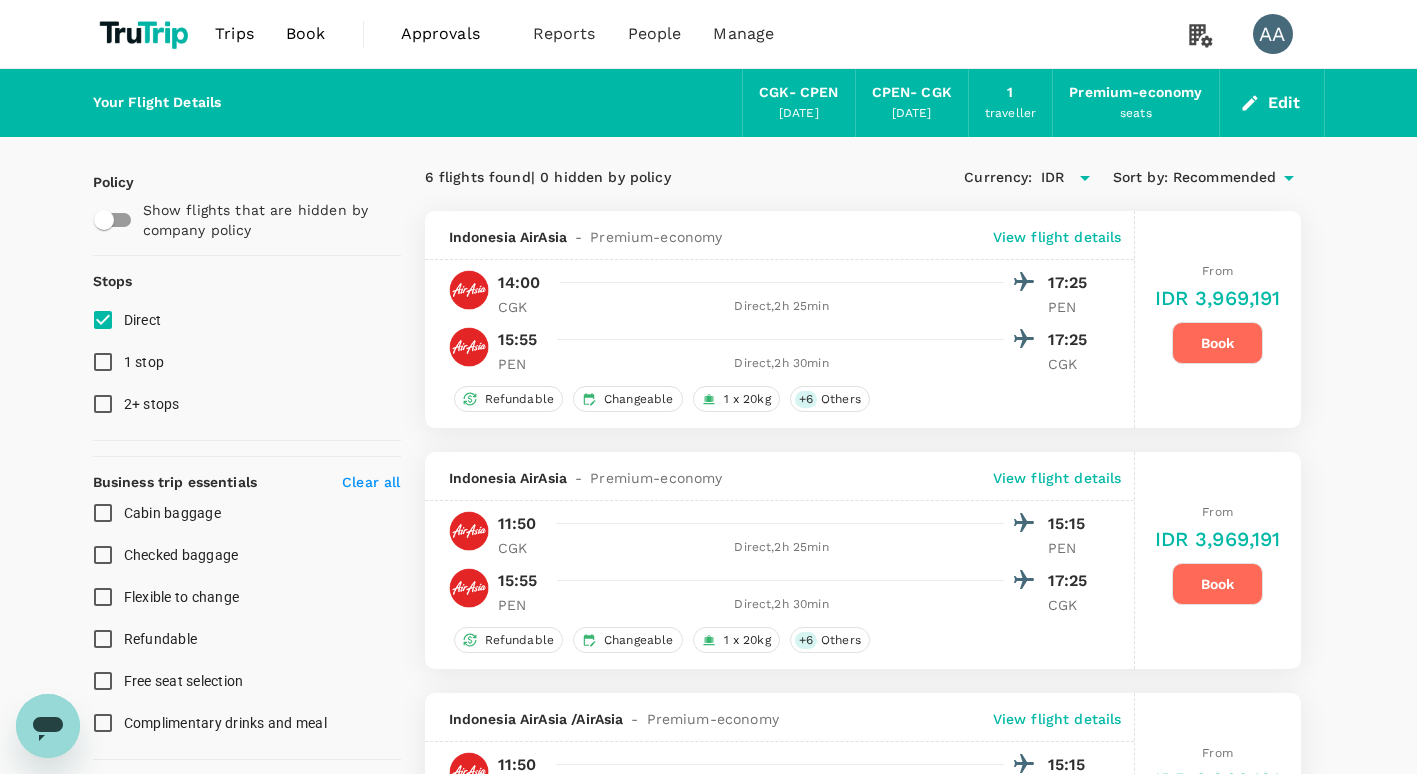 checkbox on "false" 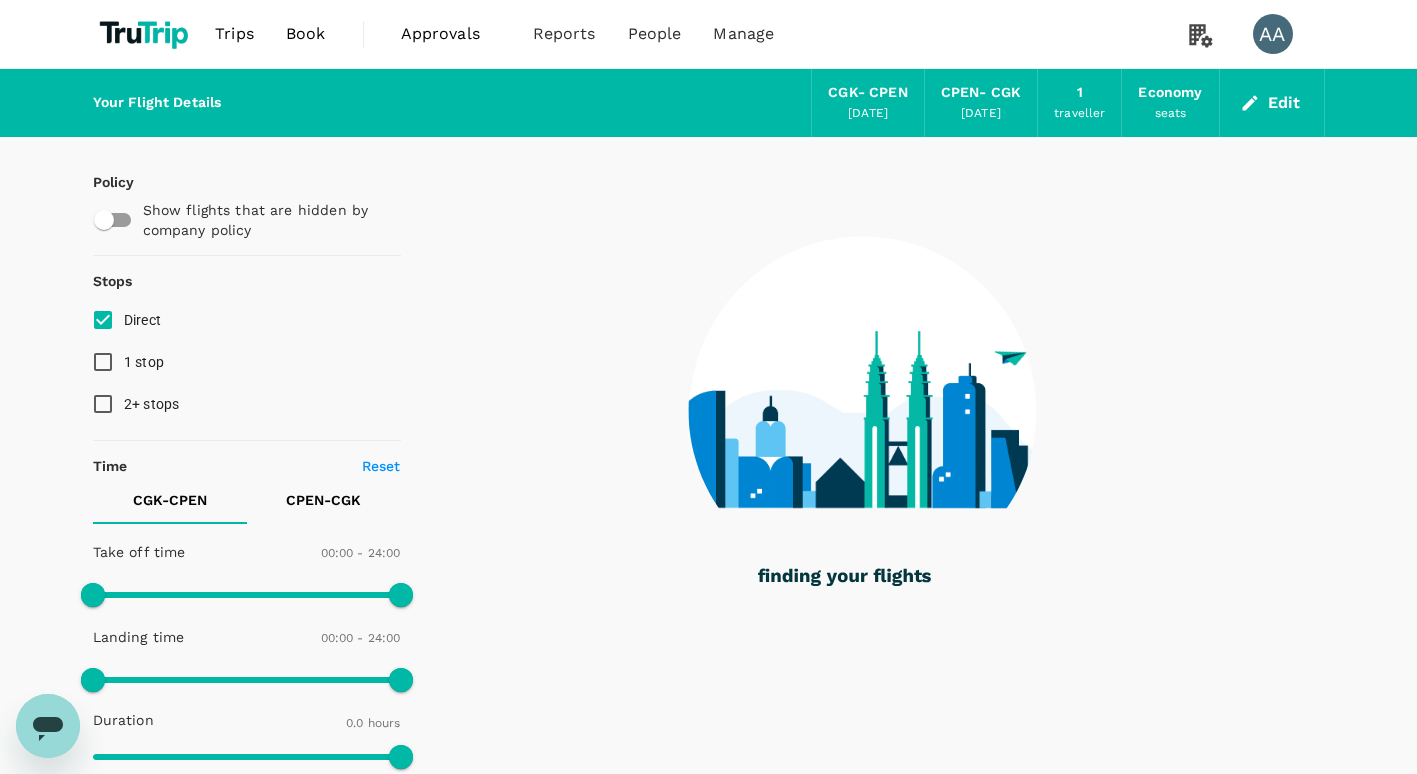 type on "965" 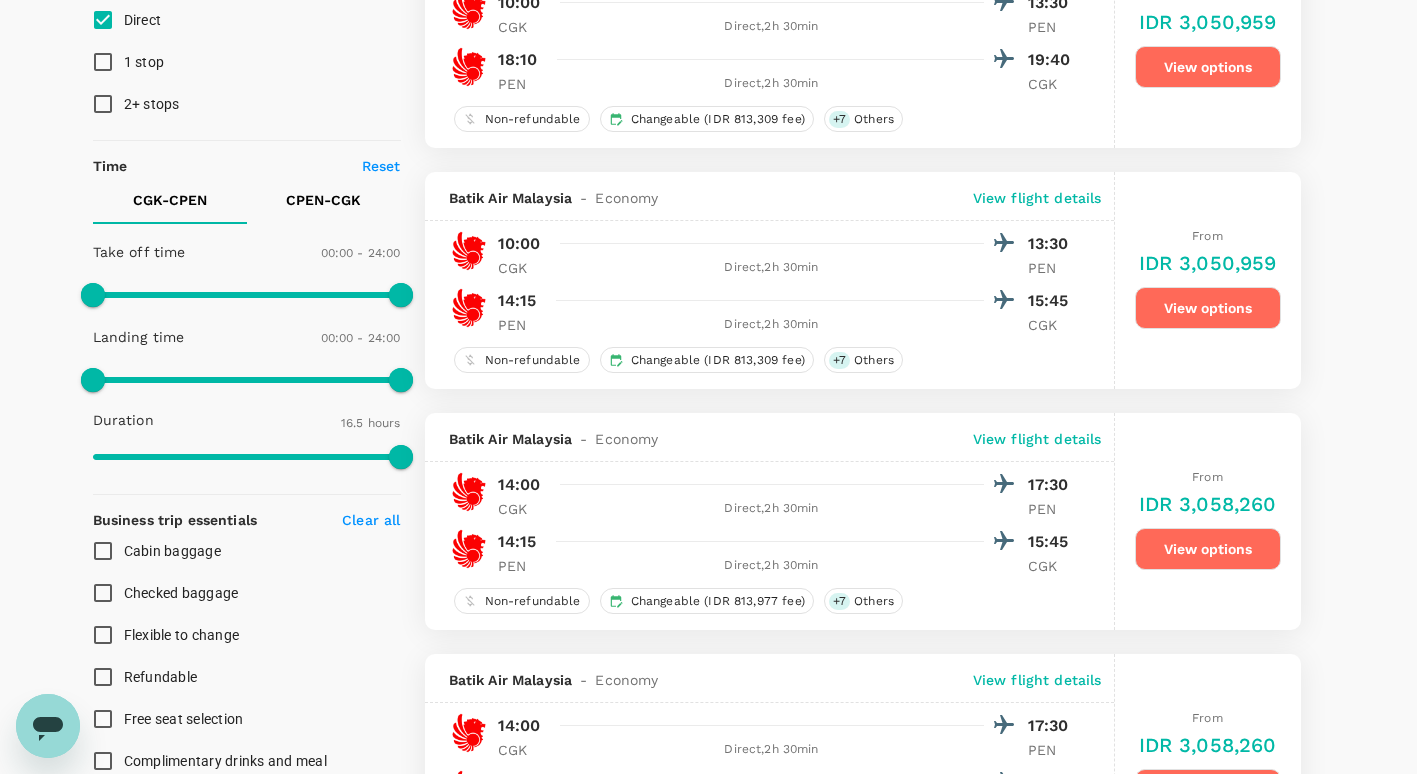 scroll, scrollTop: 400, scrollLeft: 0, axis: vertical 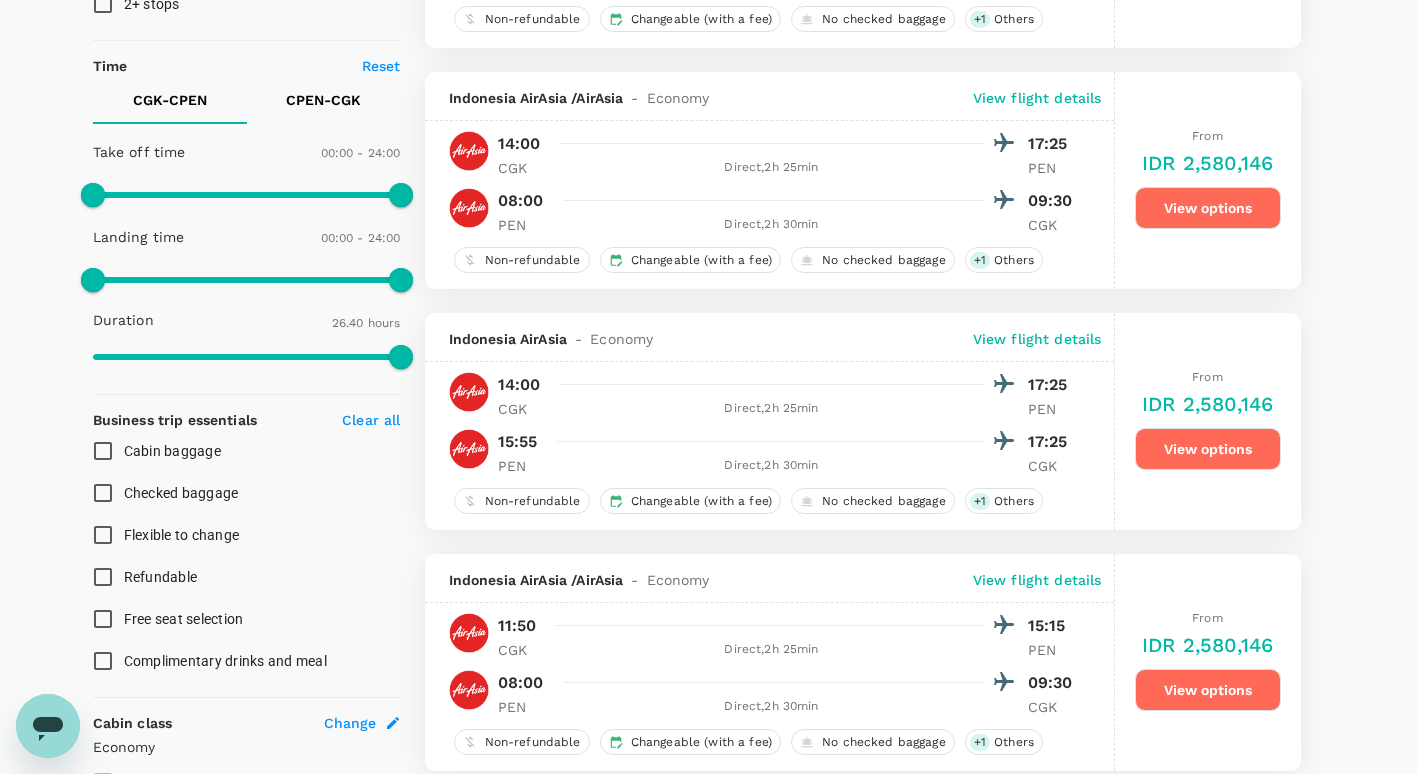 type on "1600" 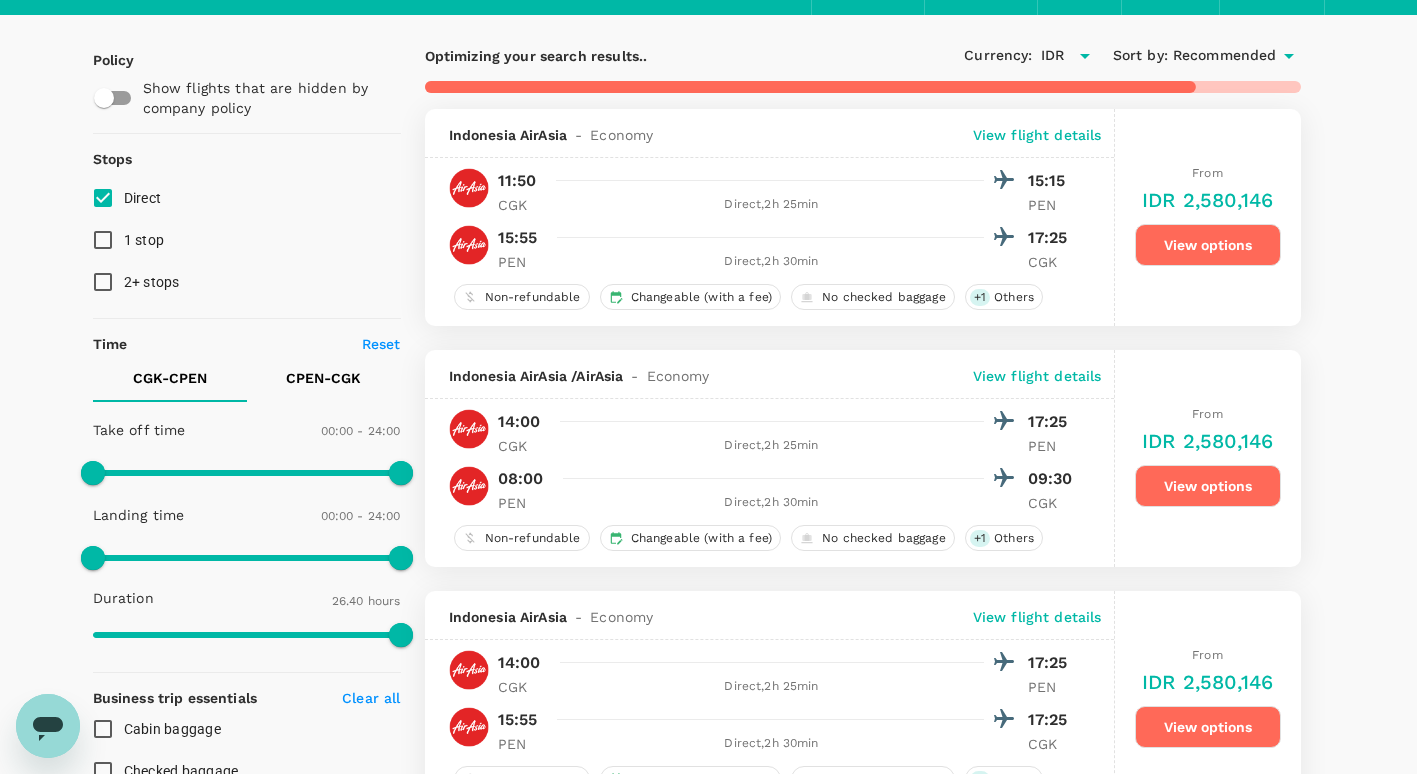 scroll, scrollTop: 100, scrollLeft: 0, axis: vertical 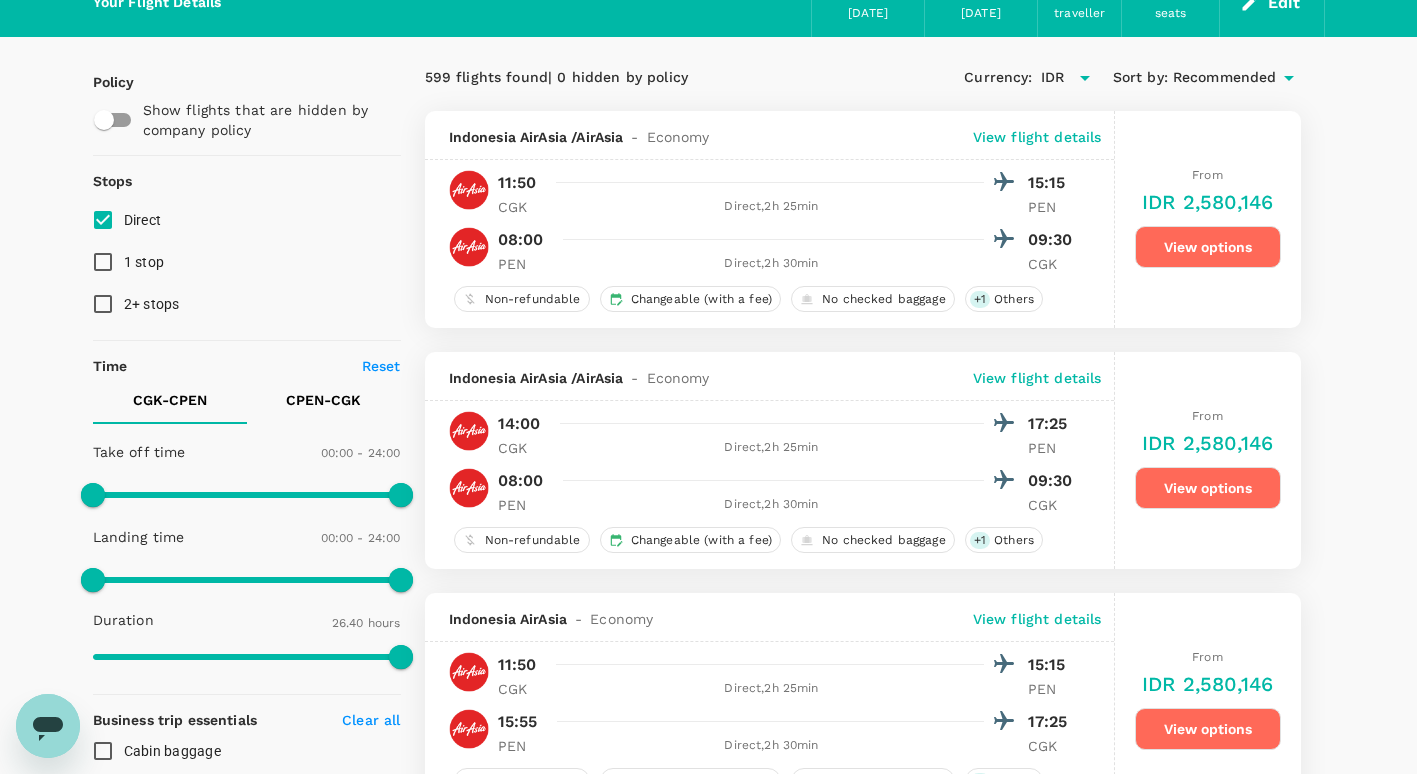 click on "View options" at bounding box center (1208, 247) 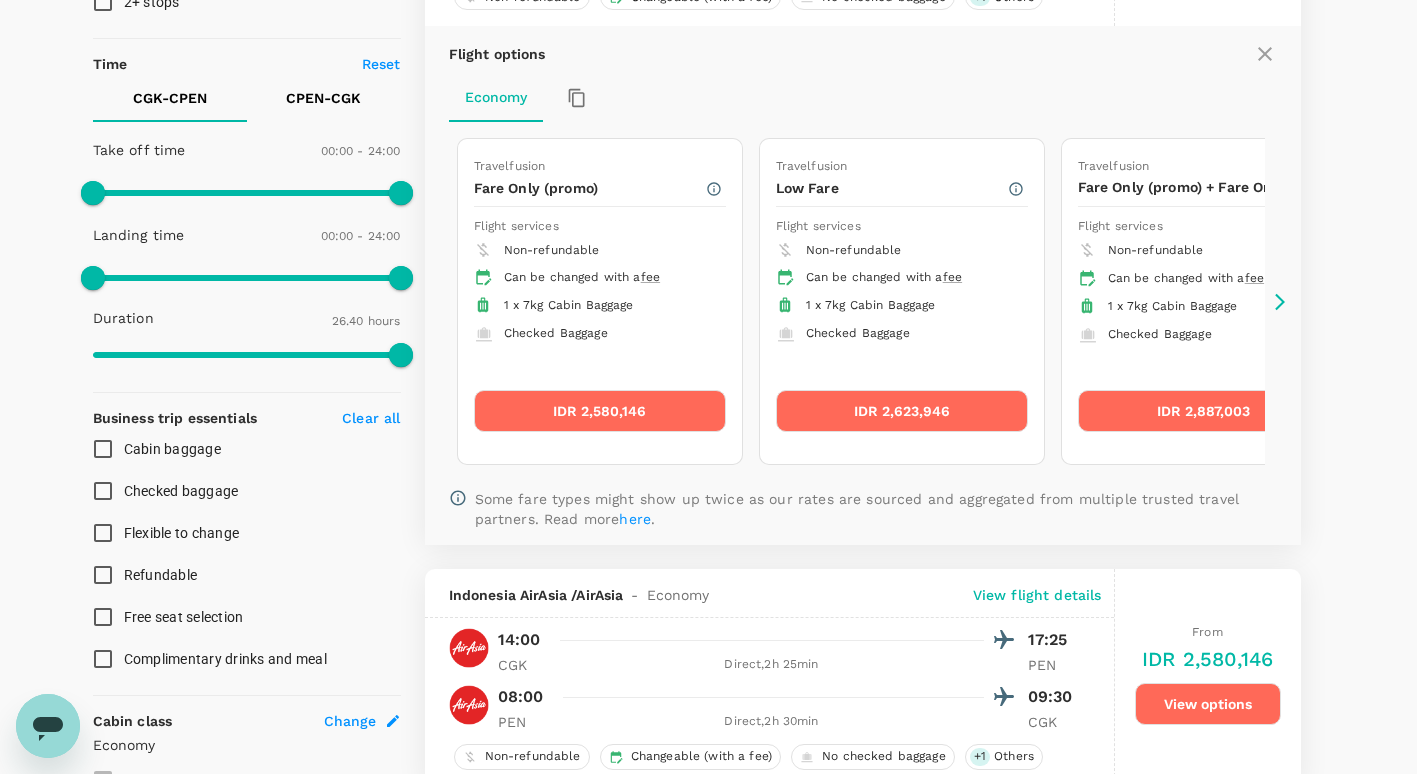 scroll, scrollTop: 411, scrollLeft: 0, axis: vertical 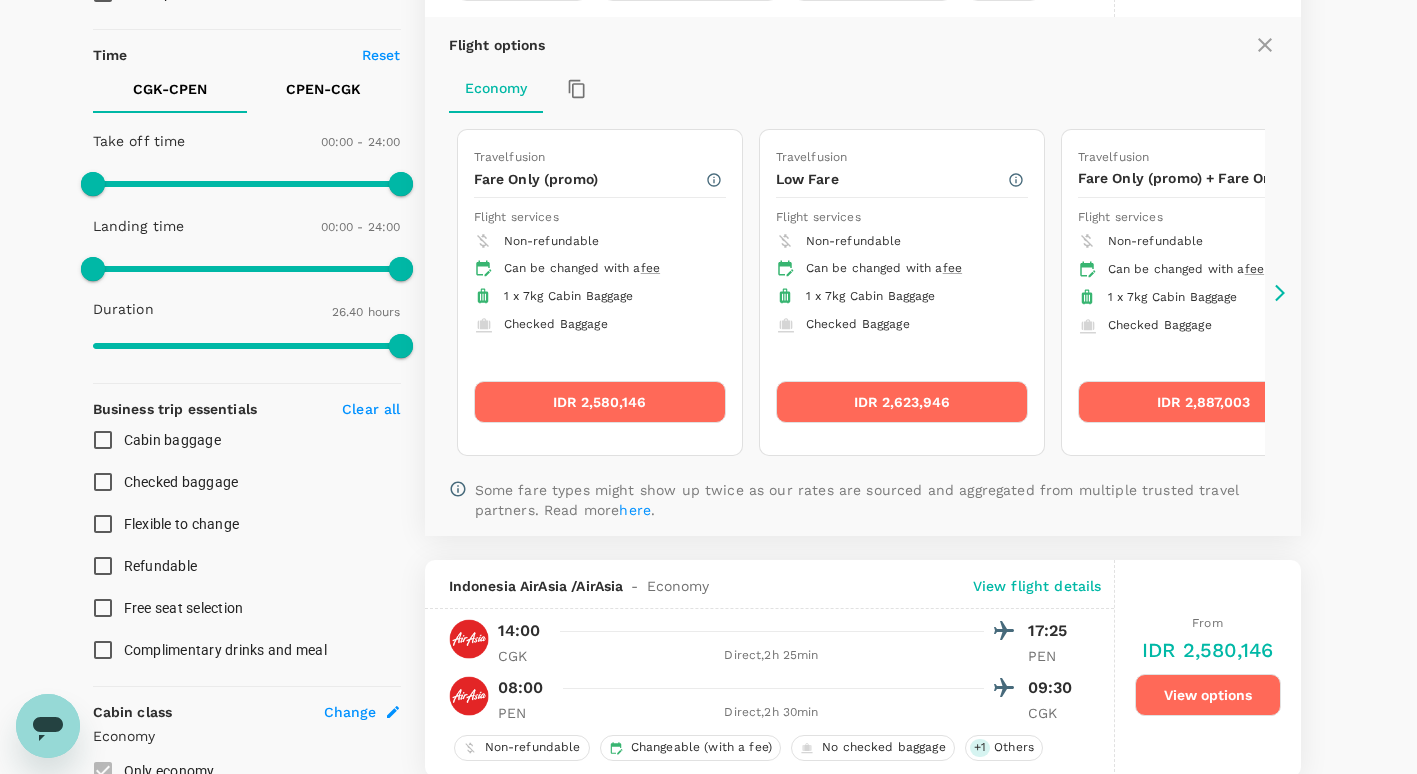 click 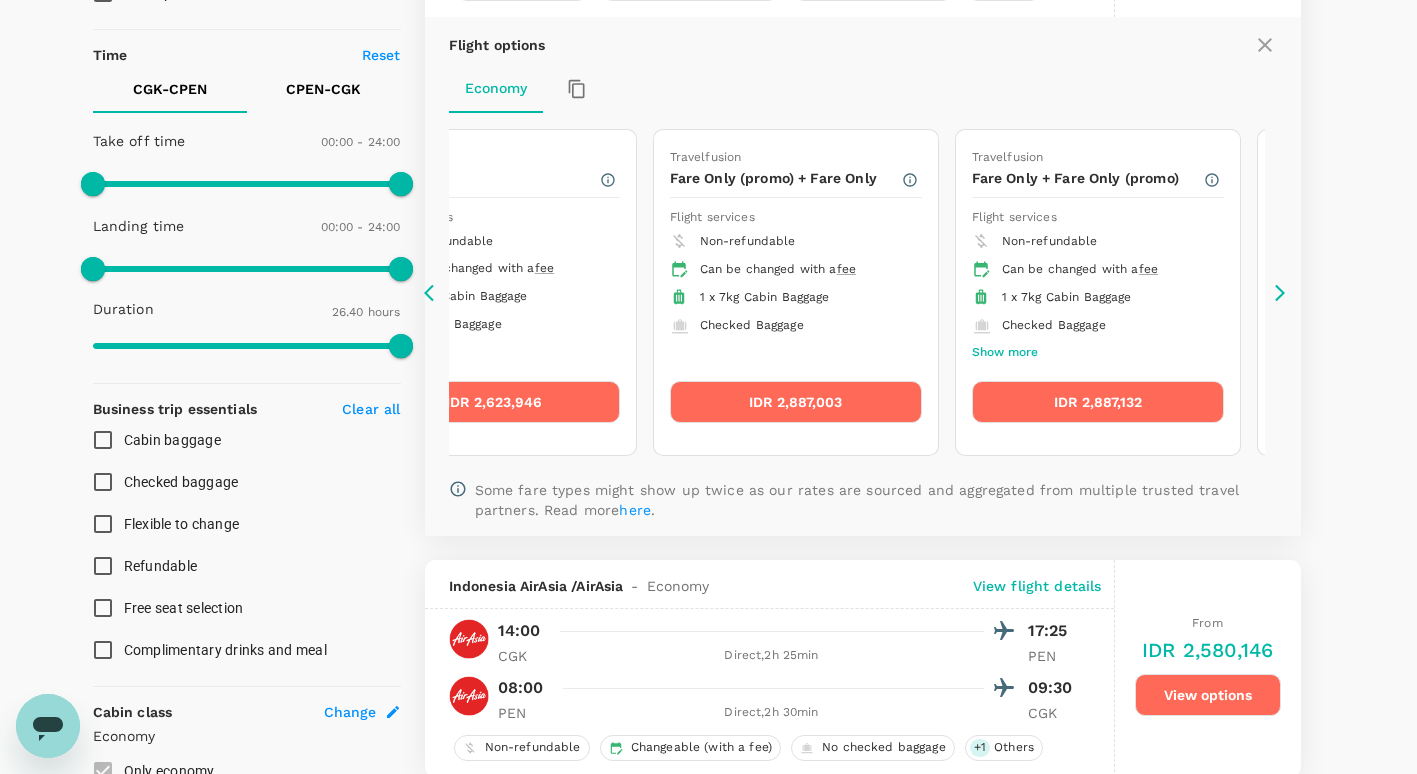 click 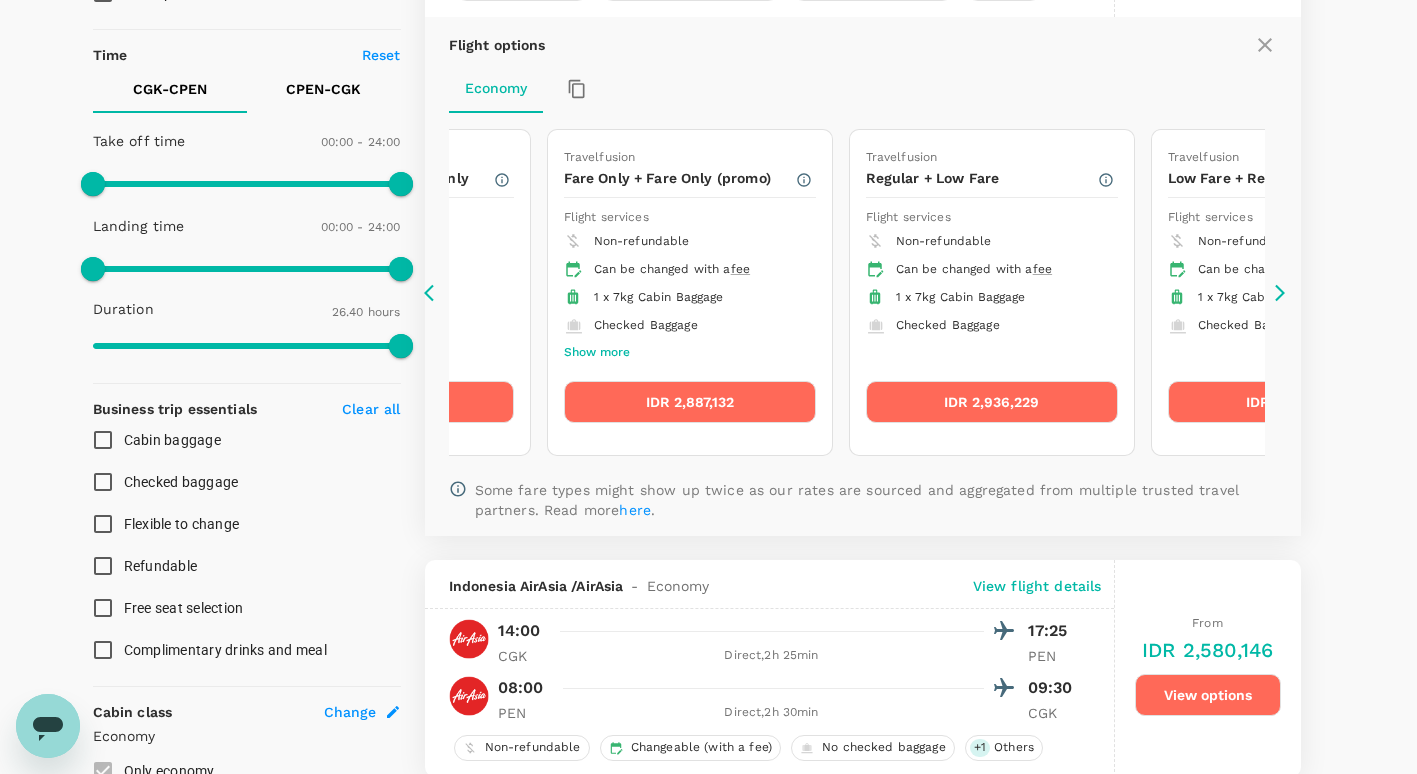 click 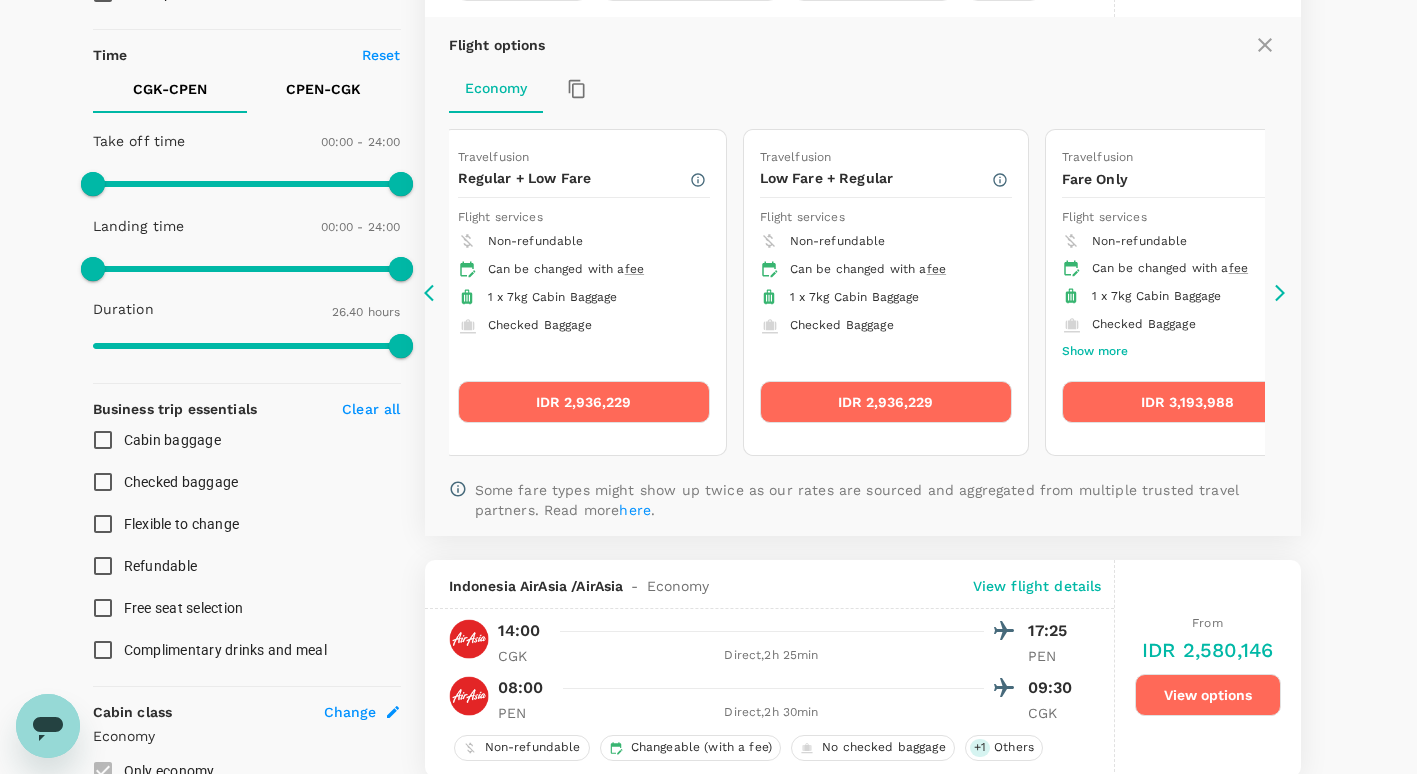 click 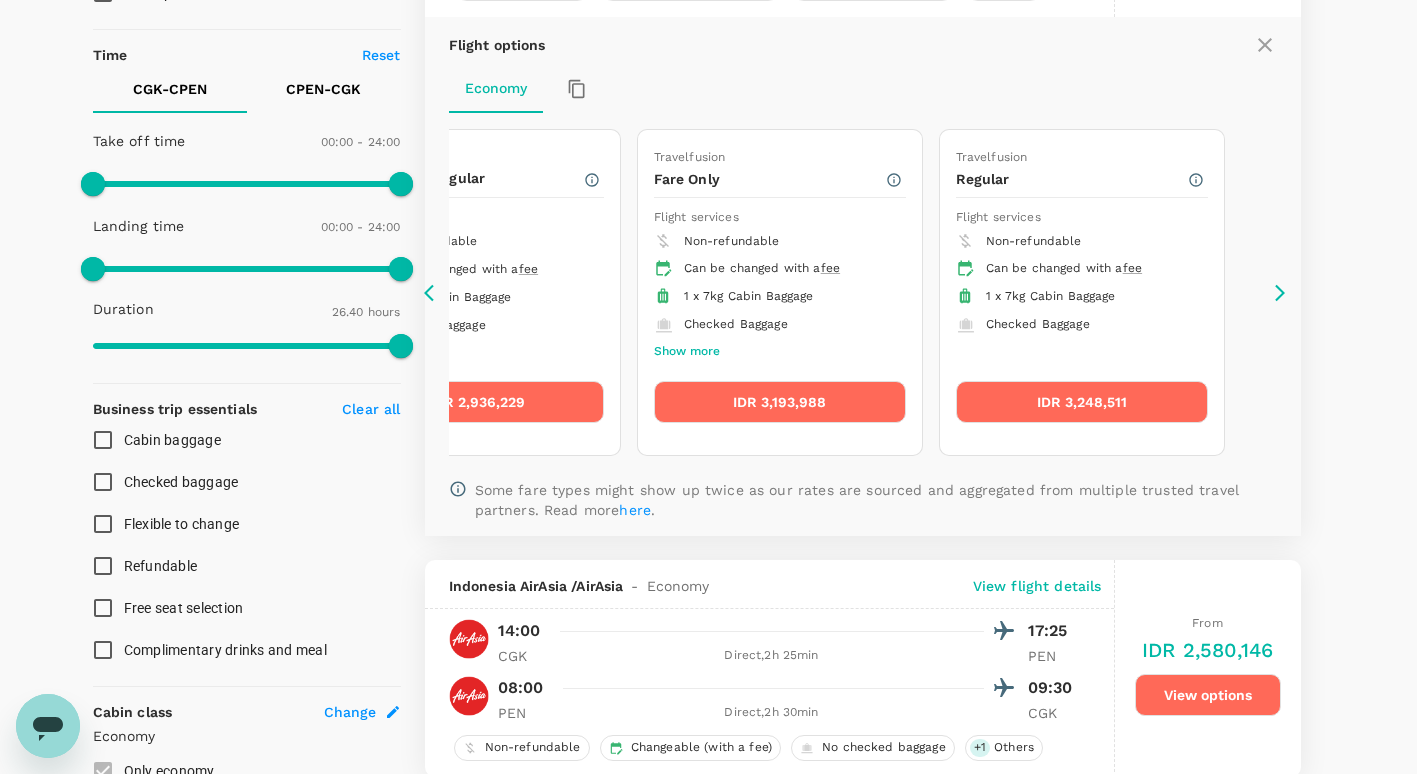 click 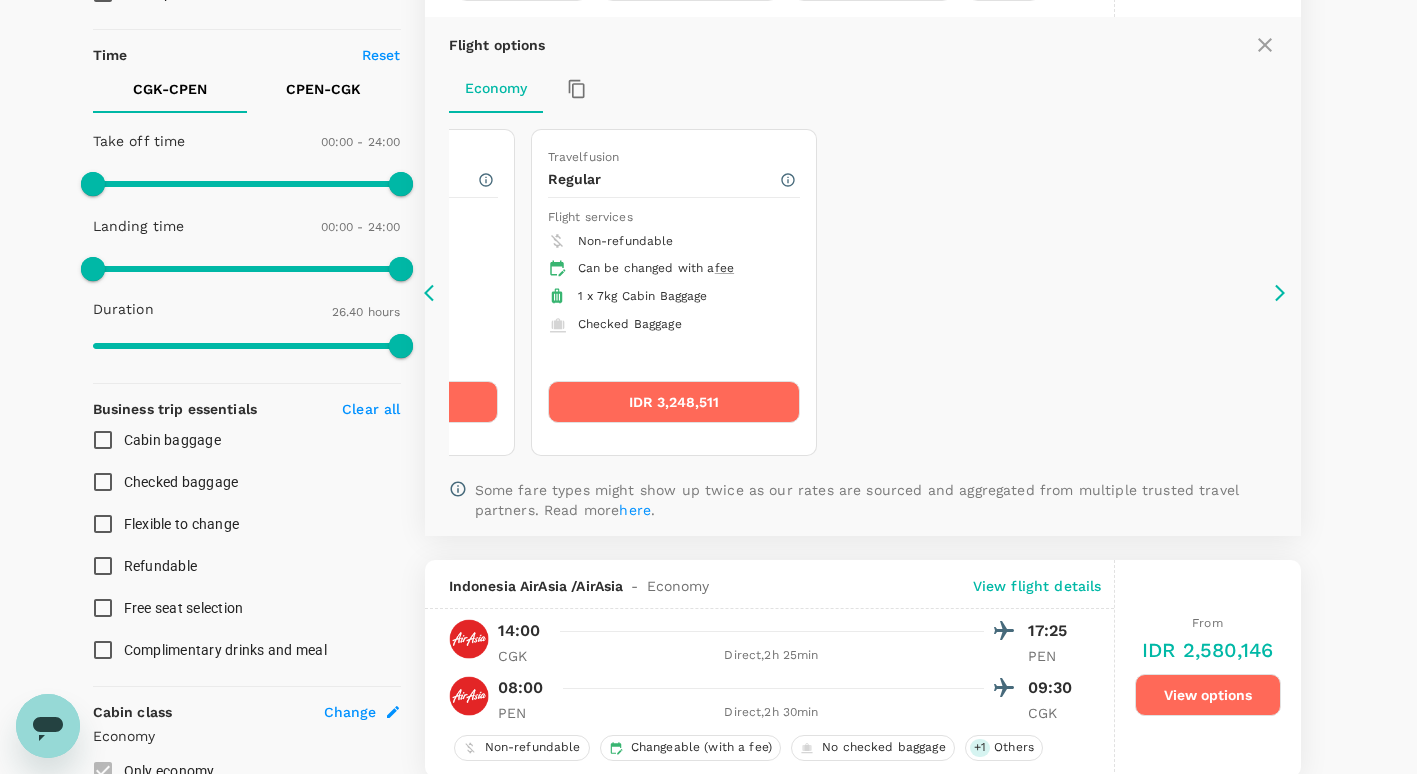 click 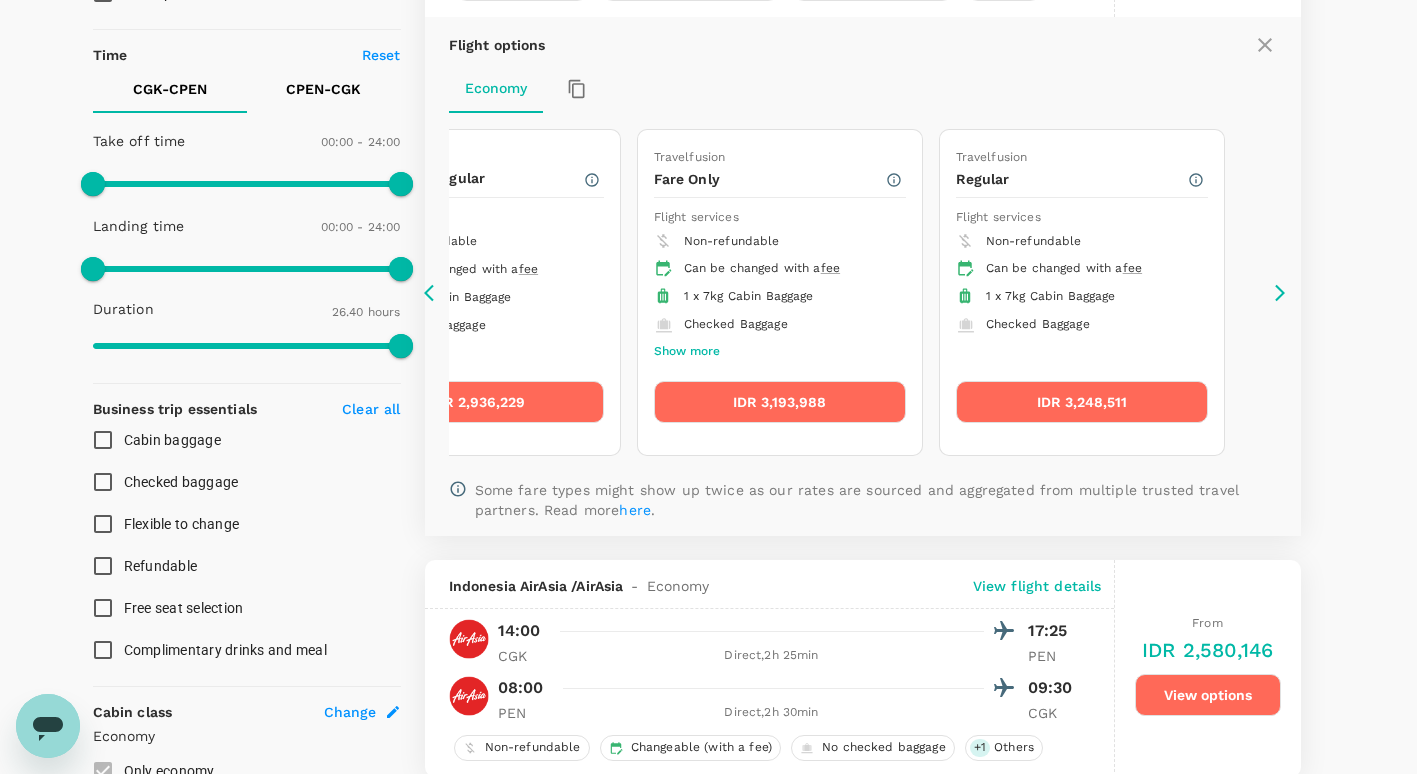 click 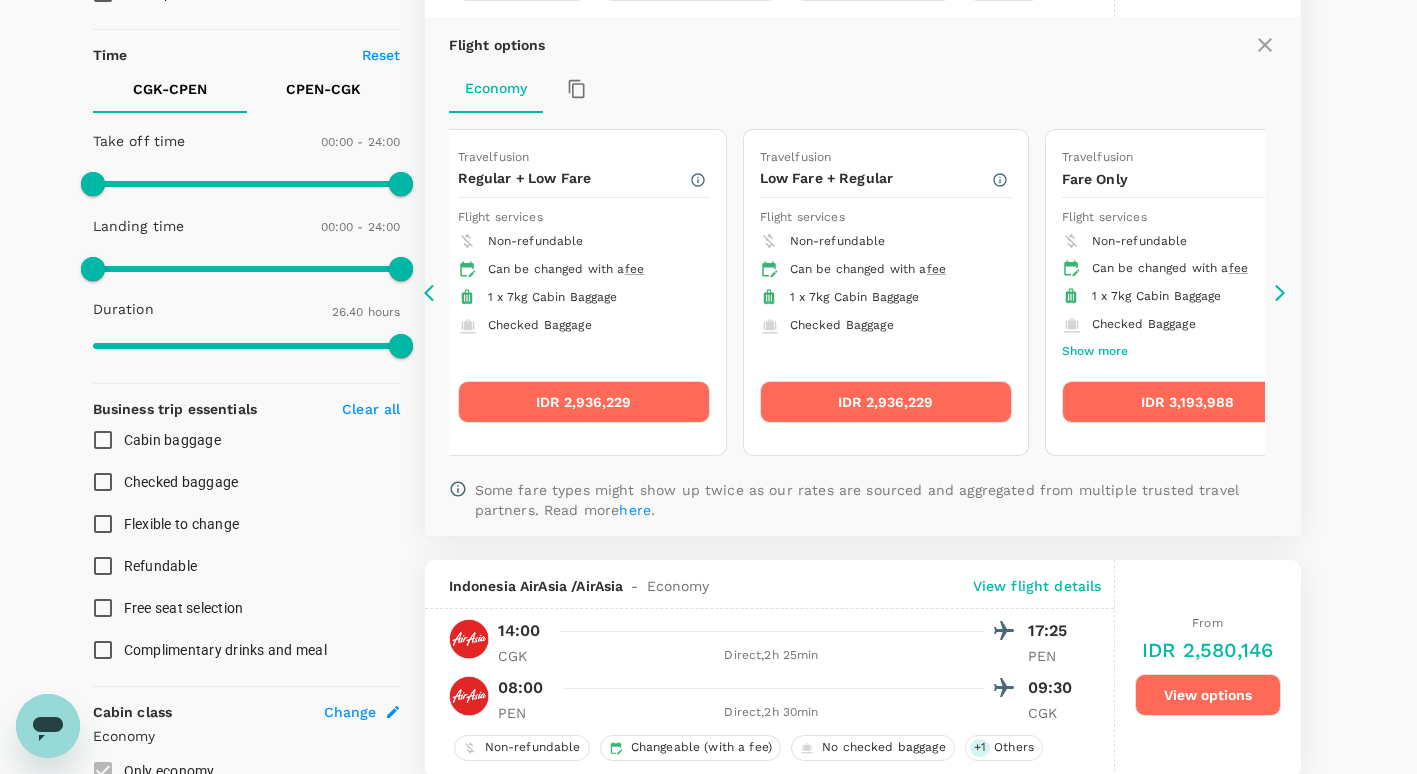click 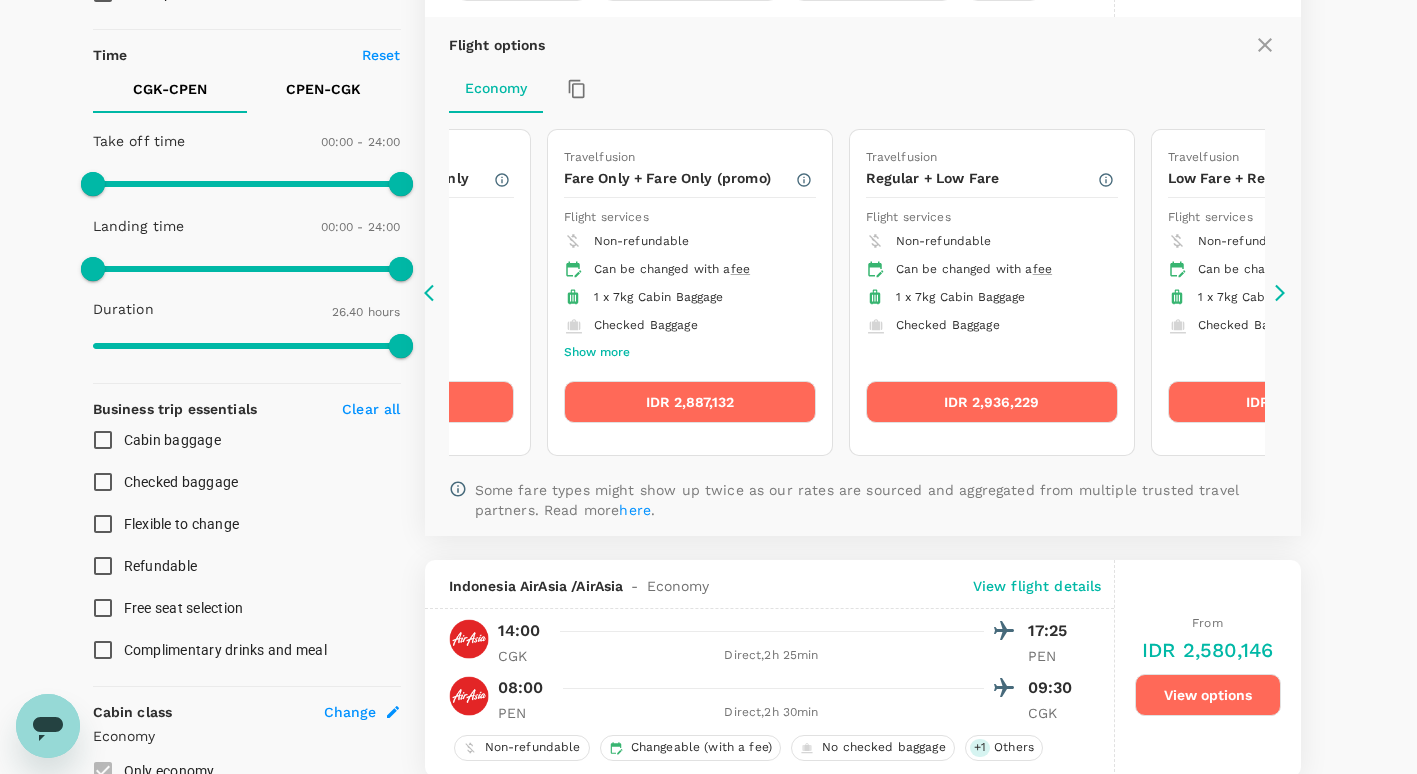 click 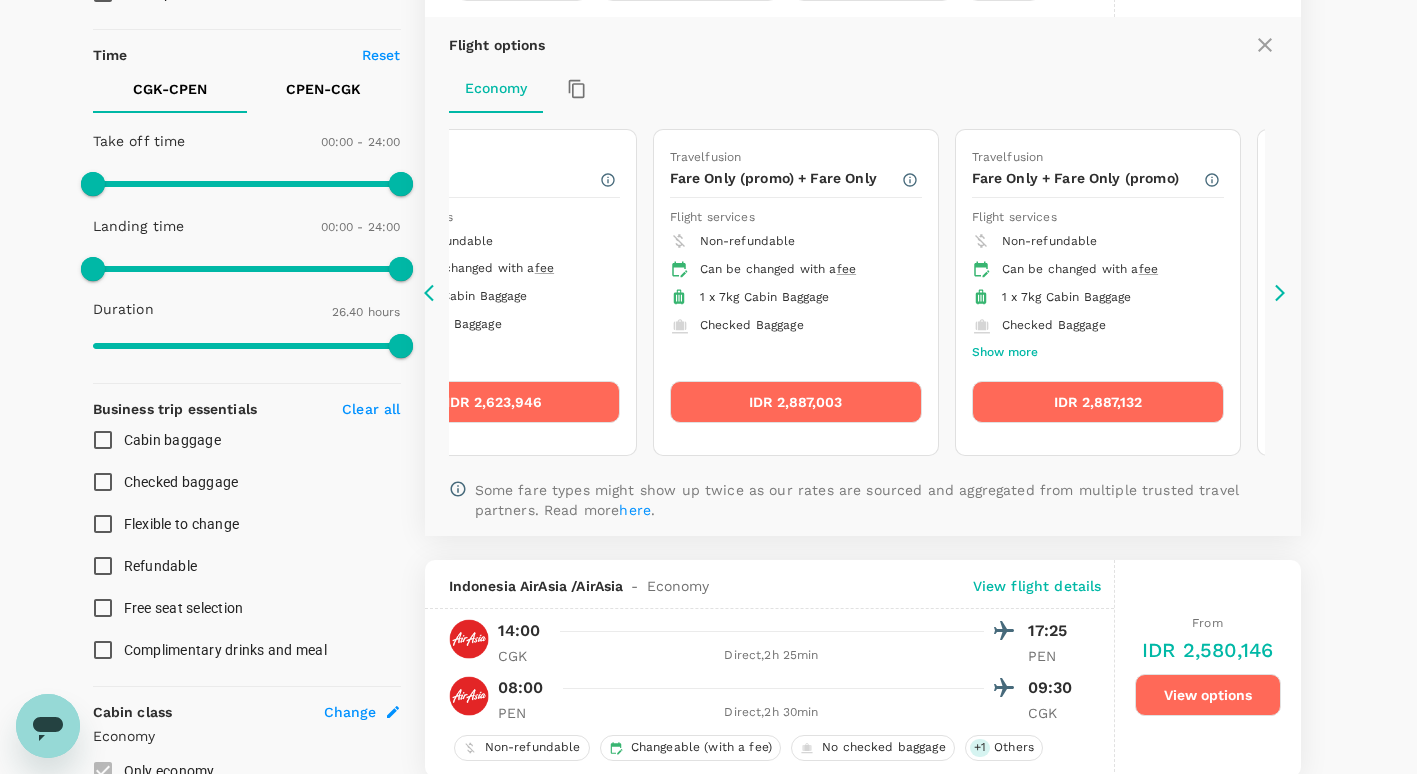 click 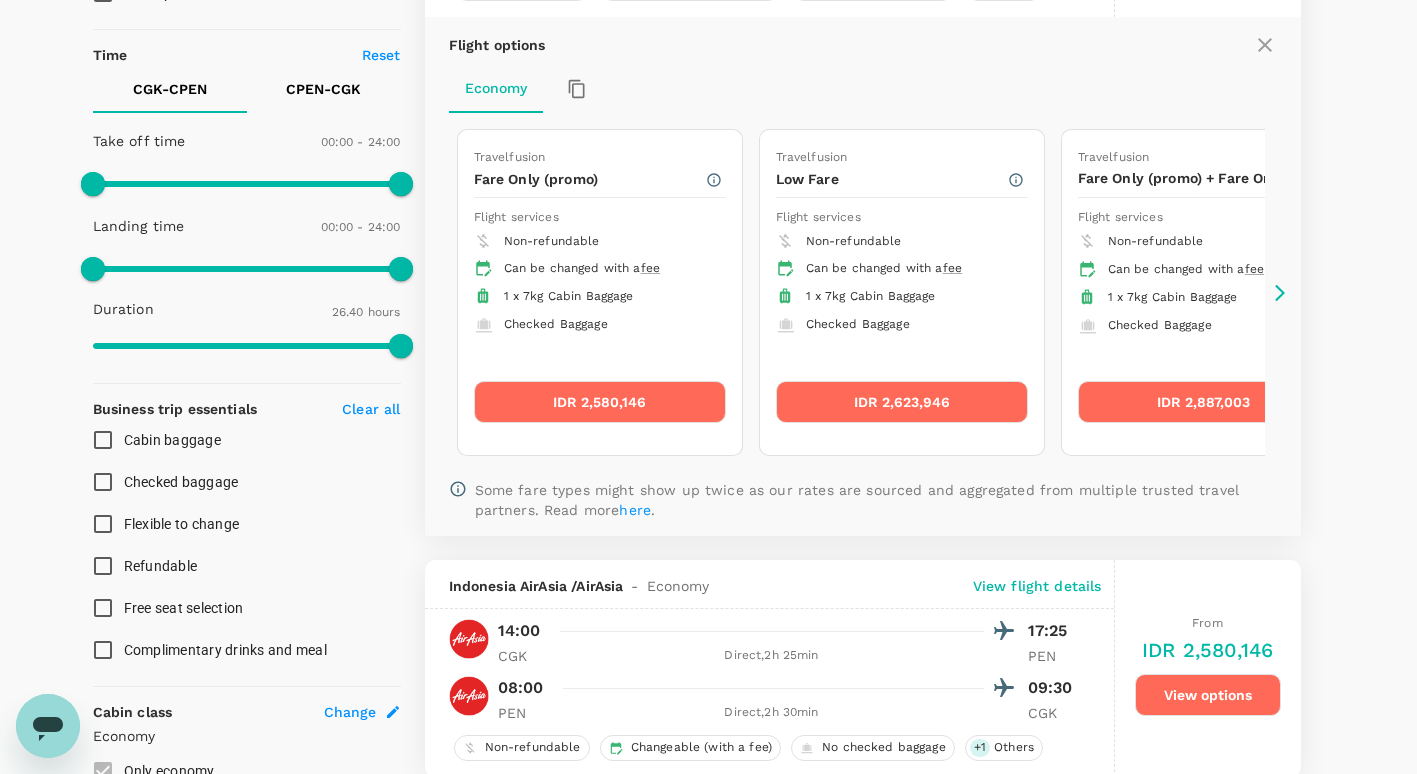 click 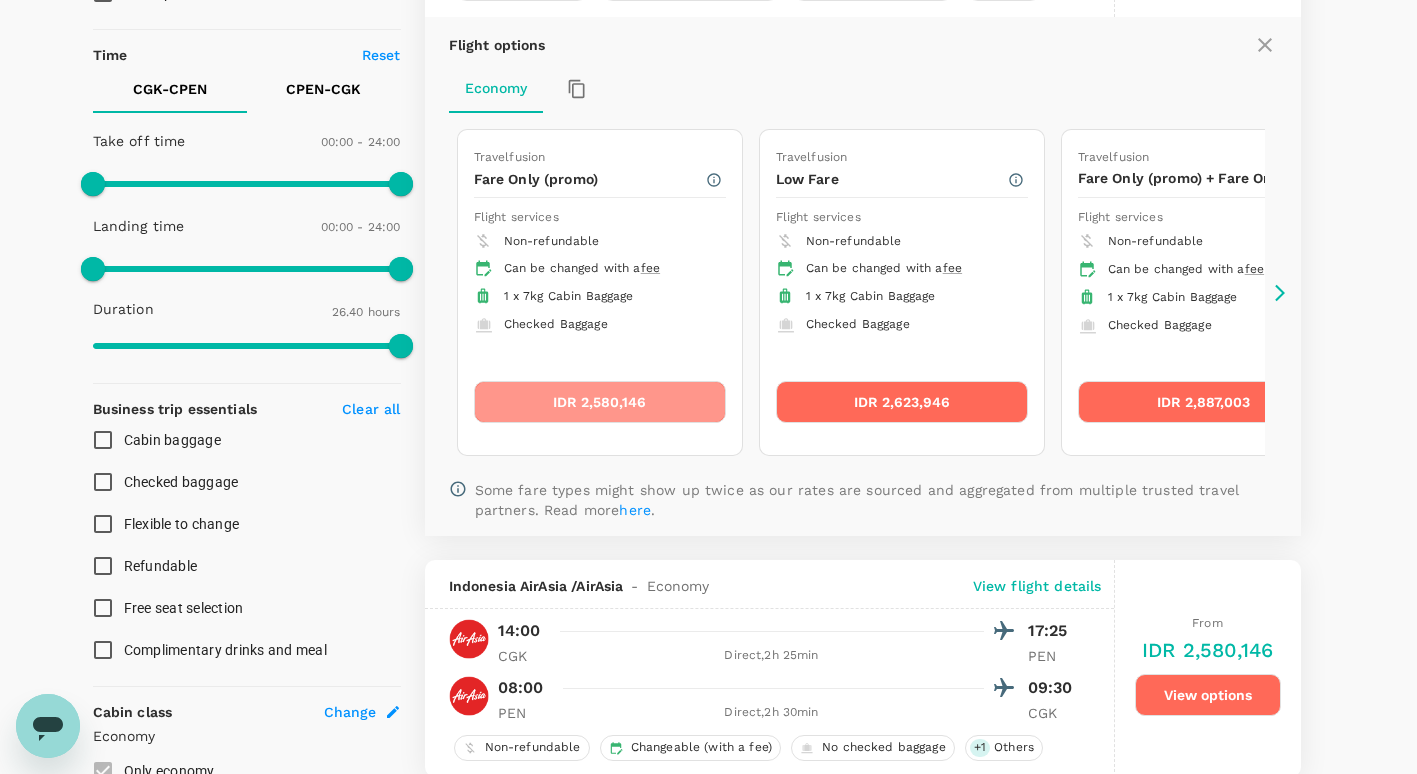 click on "IDR 2,580,146" at bounding box center [600, 402] 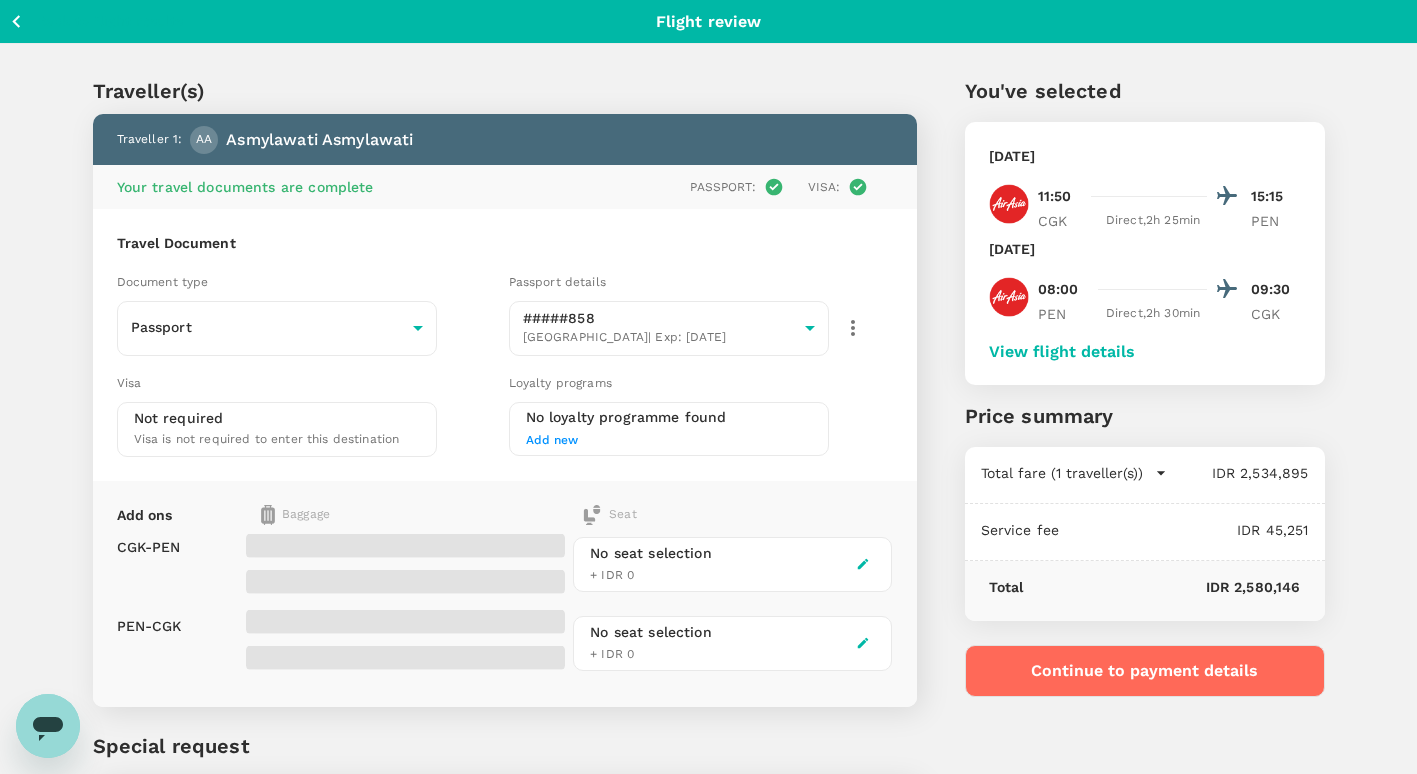 click on "No seat selection + IDR 0" at bounding box center [651, 564] 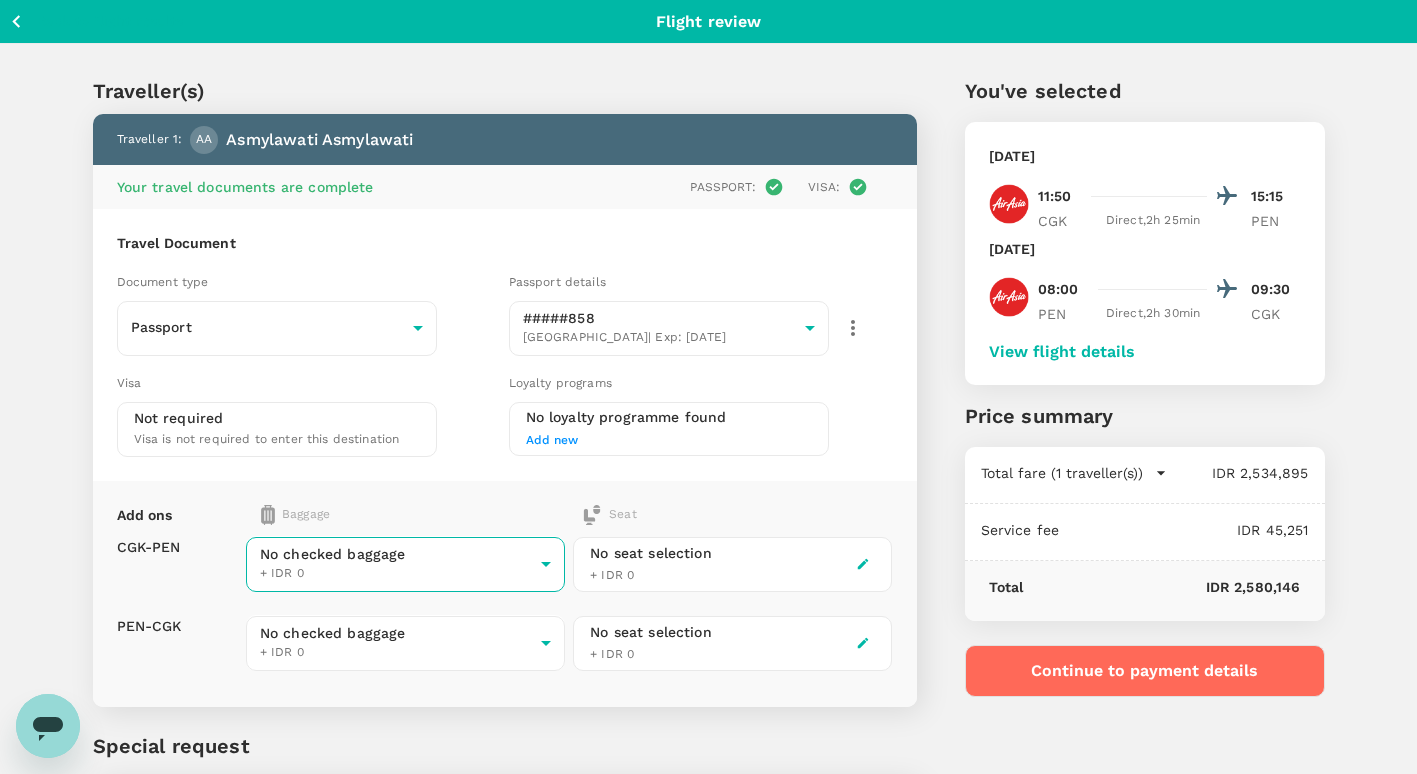 click on "Back to flight results Flight review Traveller(s) Traveller   1 : AA Asmylawati   Asmylawati Your travel documents are complete Passport : Visa : Travel Document Document type Passport Passport ​ Passport details #####858 [GEOGRAPHIC_DATA]  | Exp:   [DATE] f7180d7d-85e4-4bf6-bea6-cb66a14fd4e2 ​ Visa Not required Visa is not required to enter this destination Loyalty programs No loyalty programme found Add new Add ons Baggage Seat CGK  -  PEN PEN  -  CGK No checked baggage + IDR 0 ​ No checked baggage + IDR 0 ​ No seat selection + IDR 0 No seat selection + IDR 0 Special request Add any special requests here. Our support team will attend to it and reach out to you as soon as possible. Add request You've selected [DATE] 11:50 15:15 CGK Direct ,  2h 25min PEN [DATE] 08:00 09:30 PEN Direct ,  2h 30min CGK View flight details Price summary Total fare (1 traveller(s)) IDR 2,534,895 Air fare IDR 2,534,895 Baggage fee IDR 0 Seat fee IDR 0 Service fee IDR 45,251 Total IDR 2,580,146 Edit" at bounding box center (708, 481) 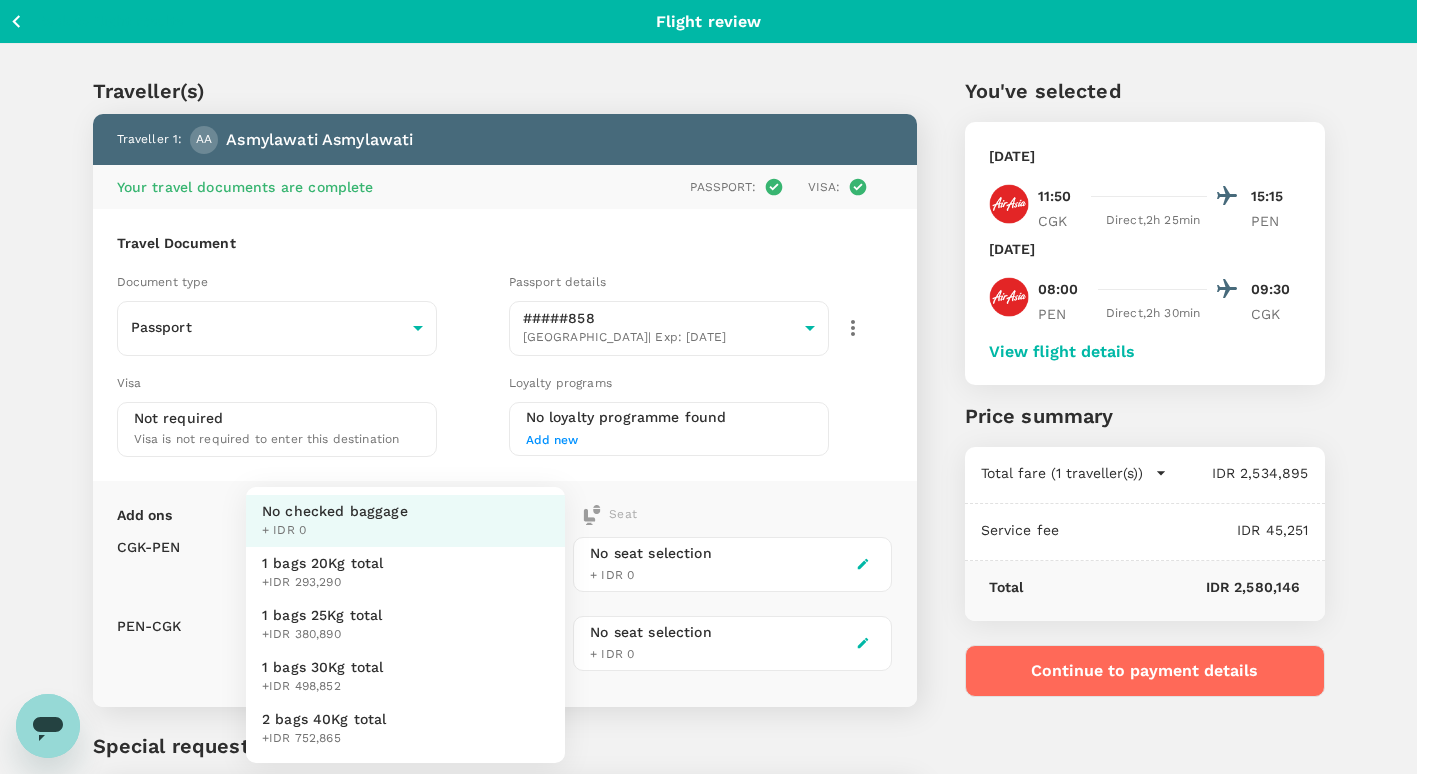 click on "1 bags 20Kg total +IDR 293,290" at bounding box center [405, 573] 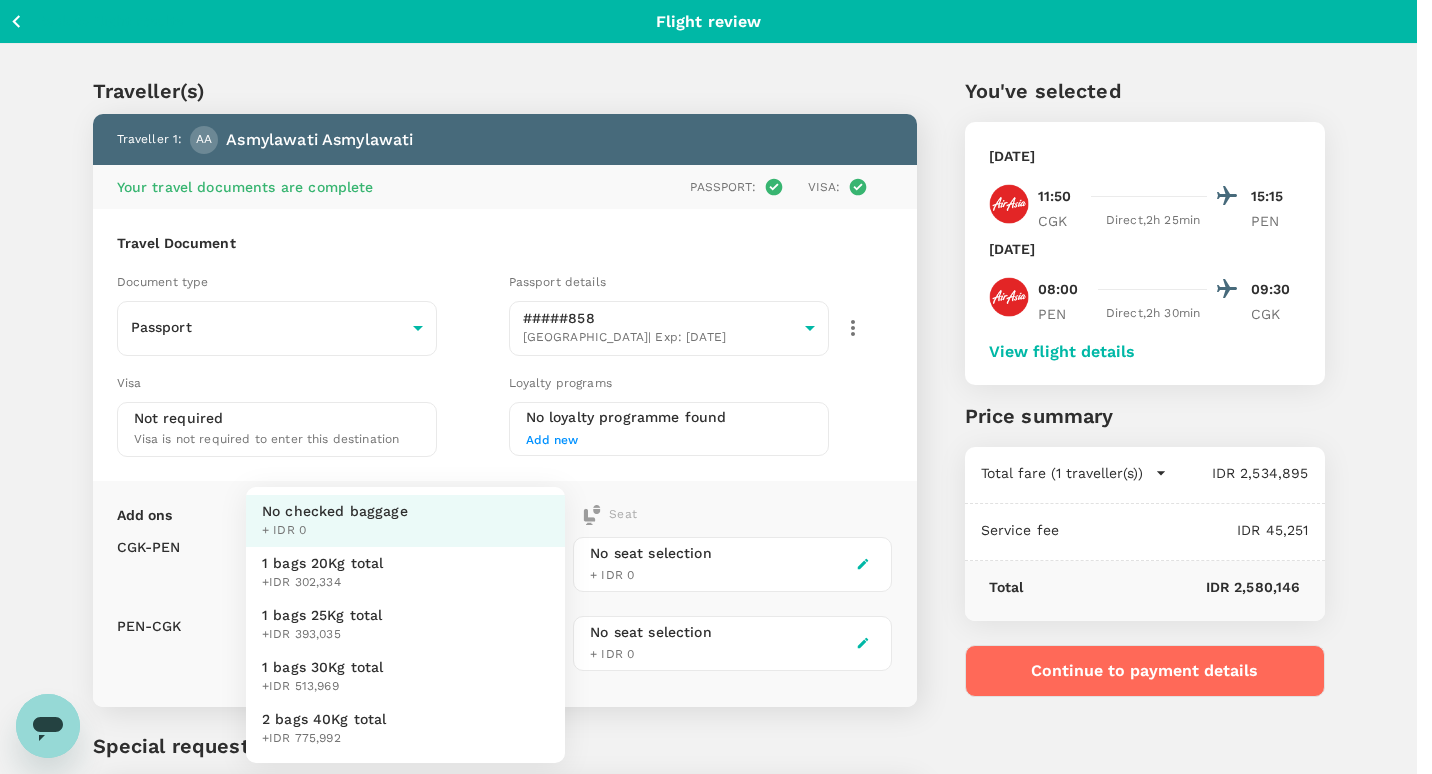 click on "Back to flight results Flight review Traveller(s) Traveller   1 : AA Asmylawati   Asmylawati Your travel documents are complete Passport : Visa : Travel Document Document type Passport Passport ​ Passport details #####858 [GEOGRAPHIC_DATA]  | Exp:   [DATE] f7180d7d-85e4-4bf6-bea6-cb66a14fd4e2 ​ Visa Not required Visa is not required to enter this destination Loyalty programs No loyalty programme found Add new Add ons Baggage Seat CGK  -  PEN PEN  -  CGK 1 bags 20Kg total +IDR 293,290 1 - 293290 ​ No checked baggage + IDR 0 ​ No seat selection + IDR 0 No seat selection + IDR 0 Special request Add any special requests here. Our support team will attend to it and reach out to you as soon as possible. Add request You've selected [DATE] 11:50 15:15 CGK Direct ,  2h 25min PEN [DATE] 08:00 09:30 PEN Direct ,  2h 30min CGK View flight details Price summary Total fare (1 traveller(s)) IDR 2,534,895 Air fare IDR 2,534,895 Baggage fee IDR 0 Seat fee IDR 0 Service fee IDR 45,251 Total Edit" at bounding box center (716, 481) 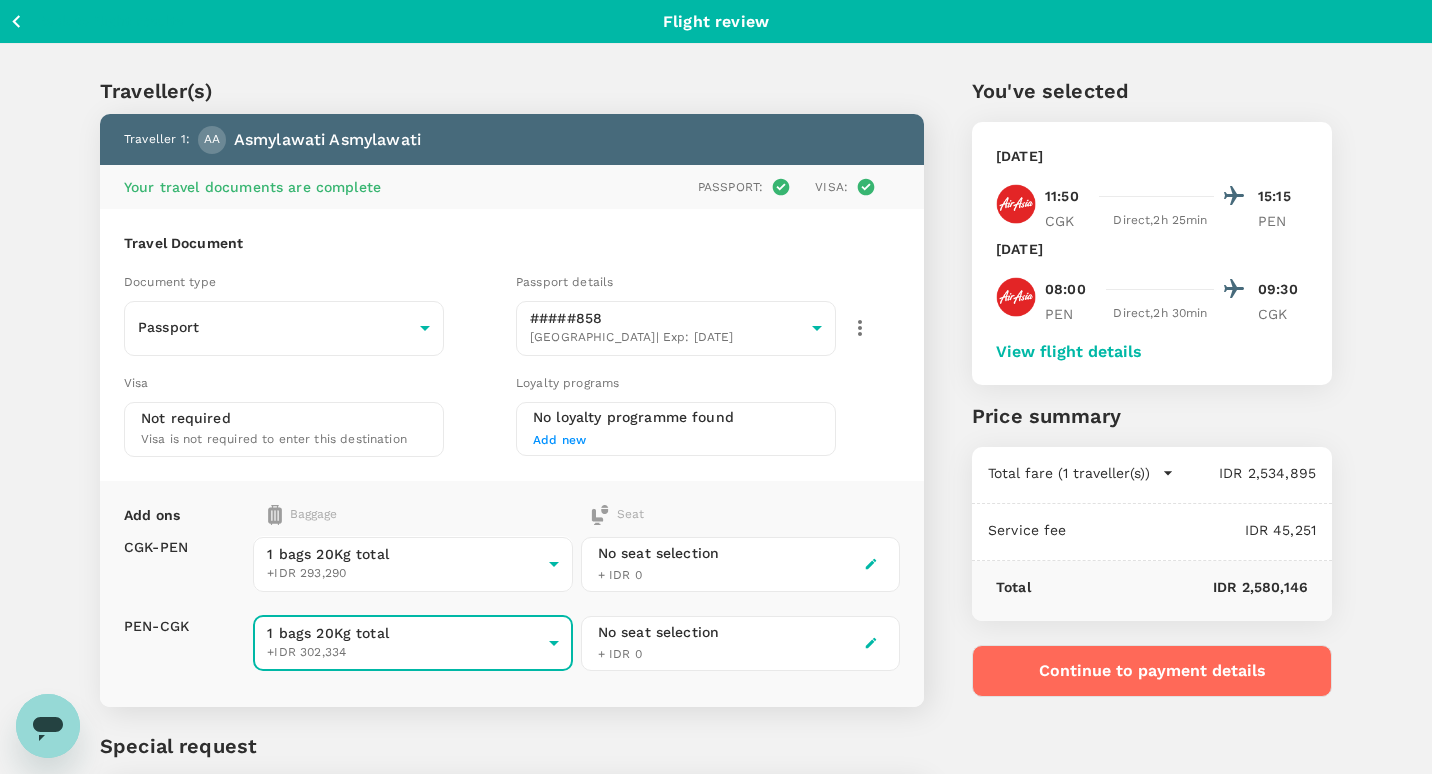 type on "1 - 302334" 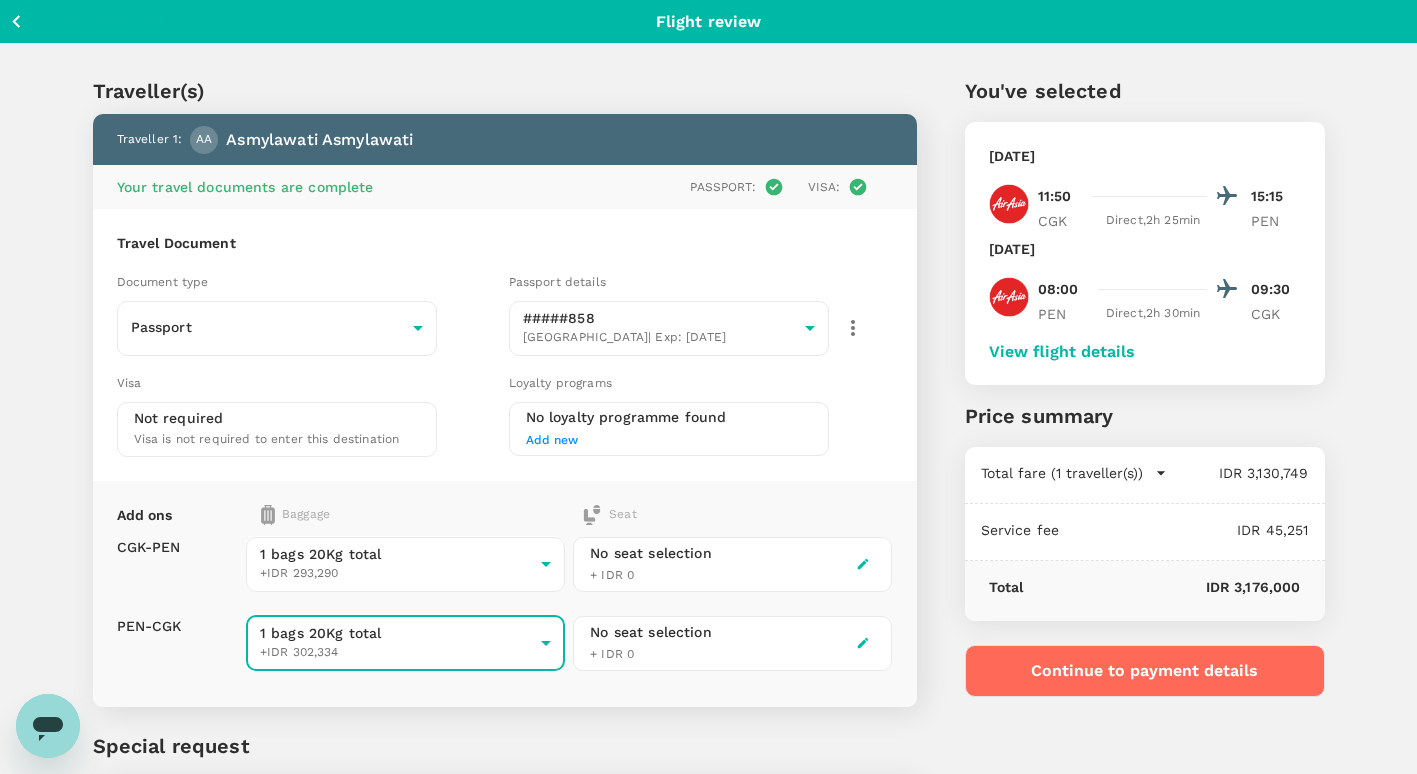 click 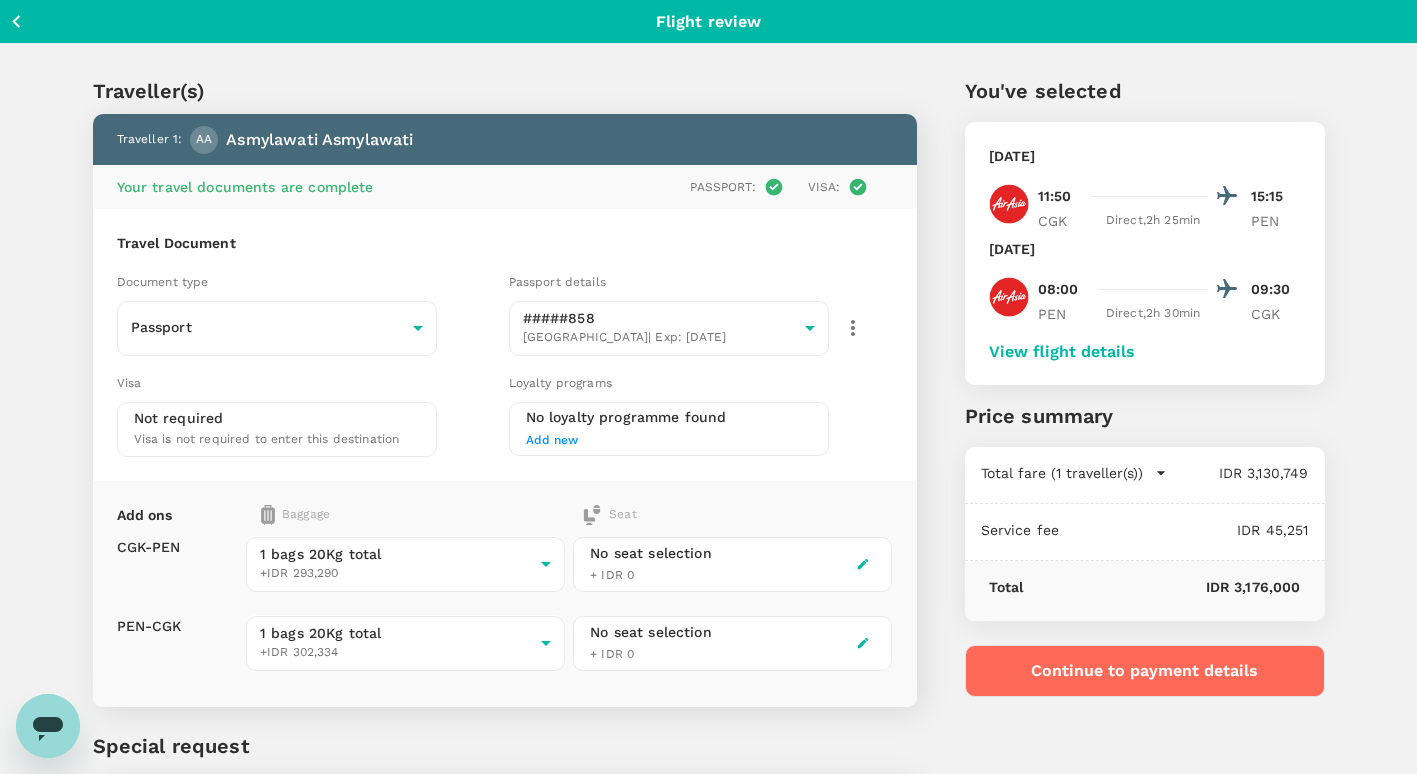 scroll, scrollTop: 1, scrollLeft: 0, axis: vertical 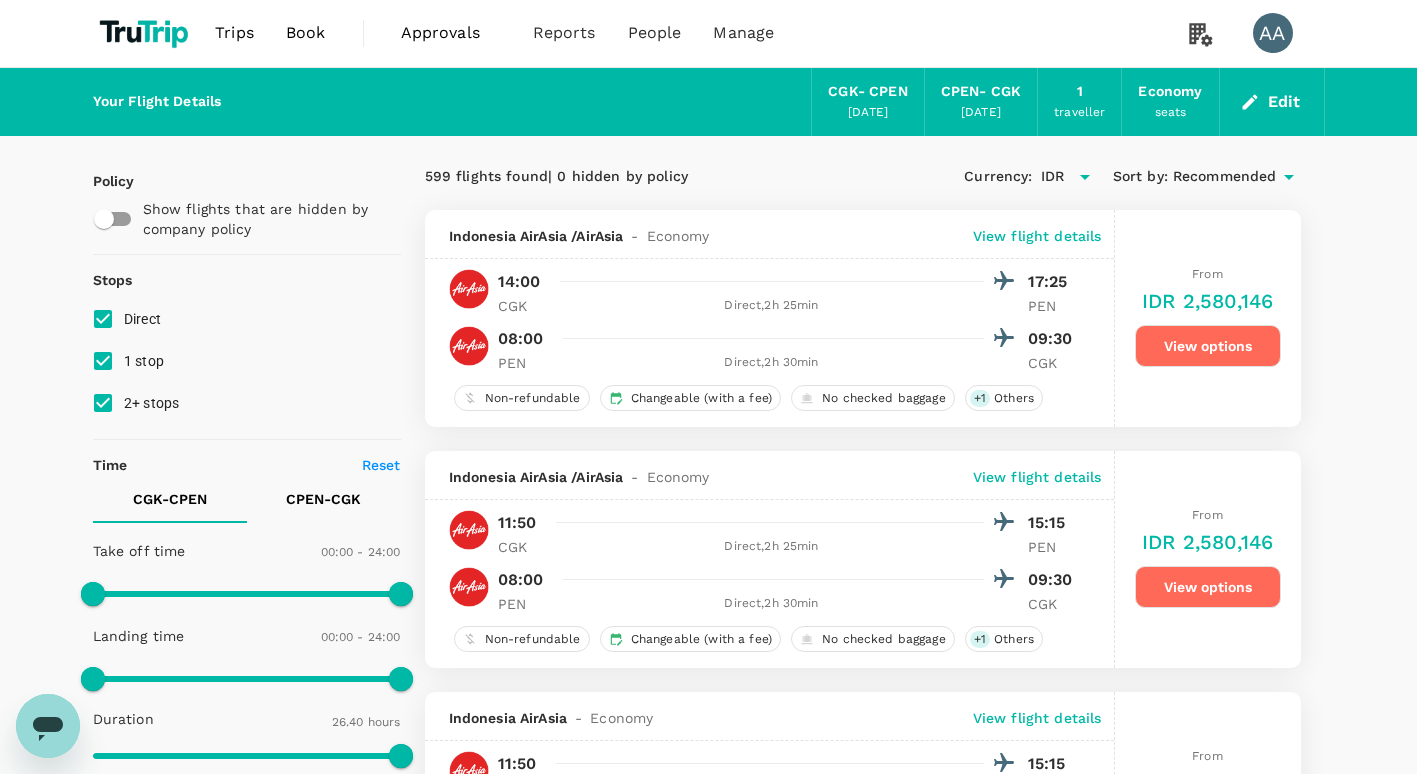 click on "1 stop" at bounding box center (103, 361) 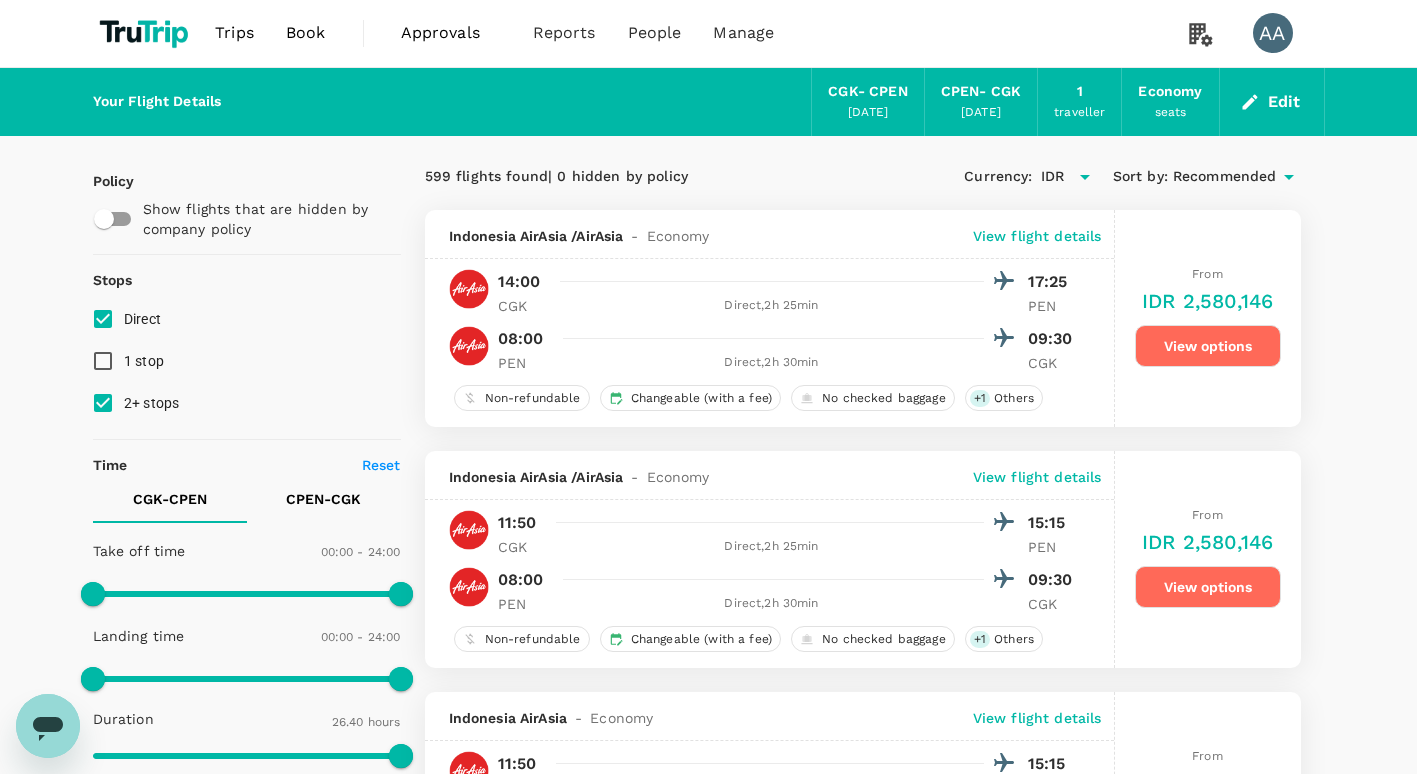 click on "2+ stops" at bounding box center (103, 403) 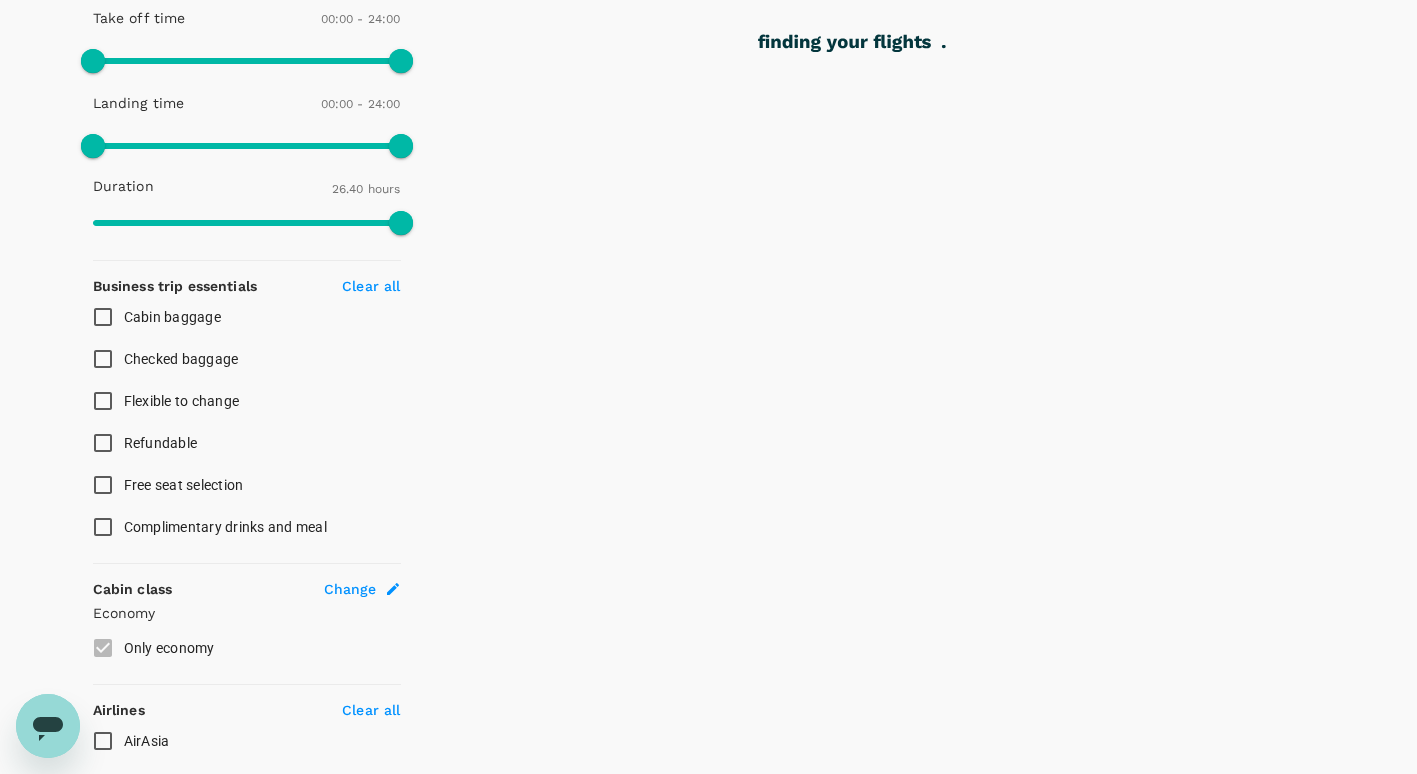 scroll, scrollTop: 601, scrollLeft: 0, axis: vertical 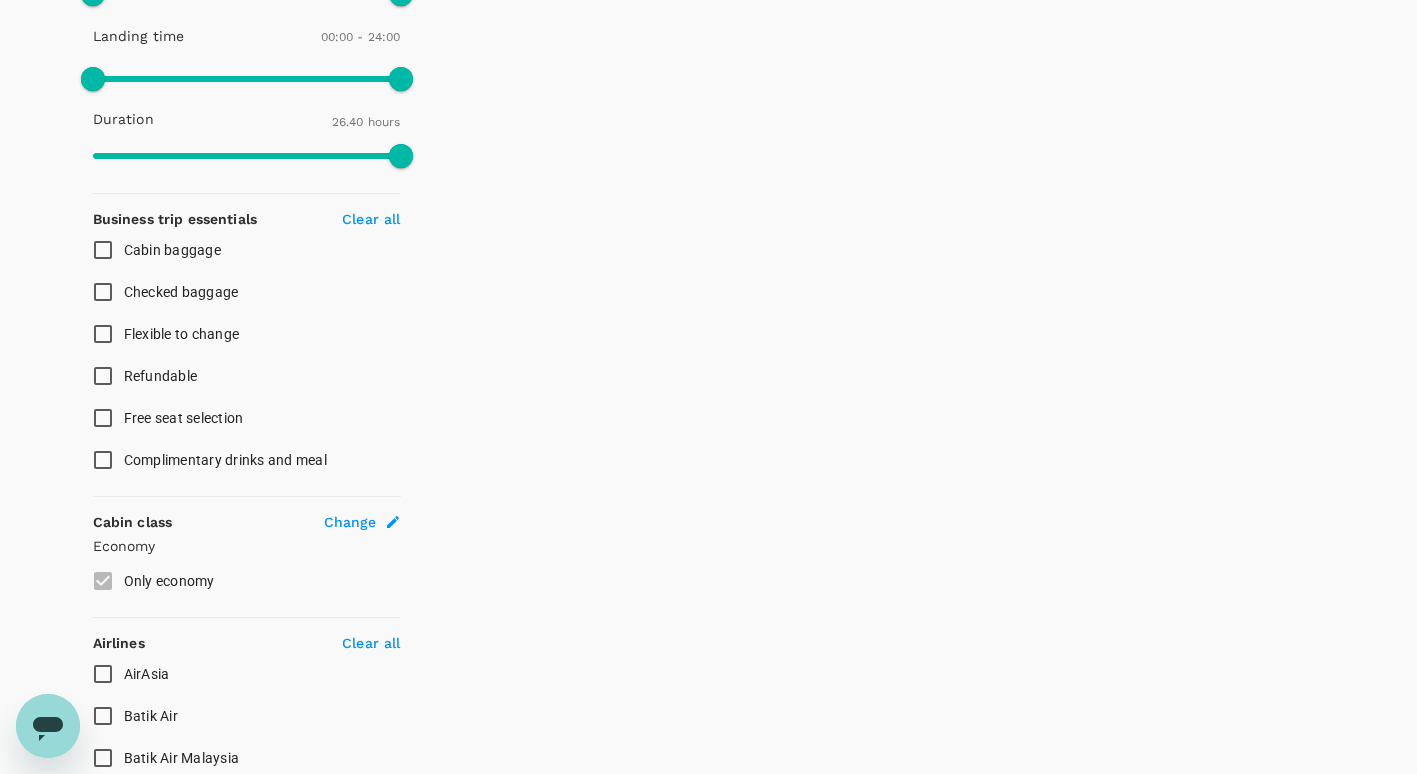 click on "Change" at bounding box center (350, 522) 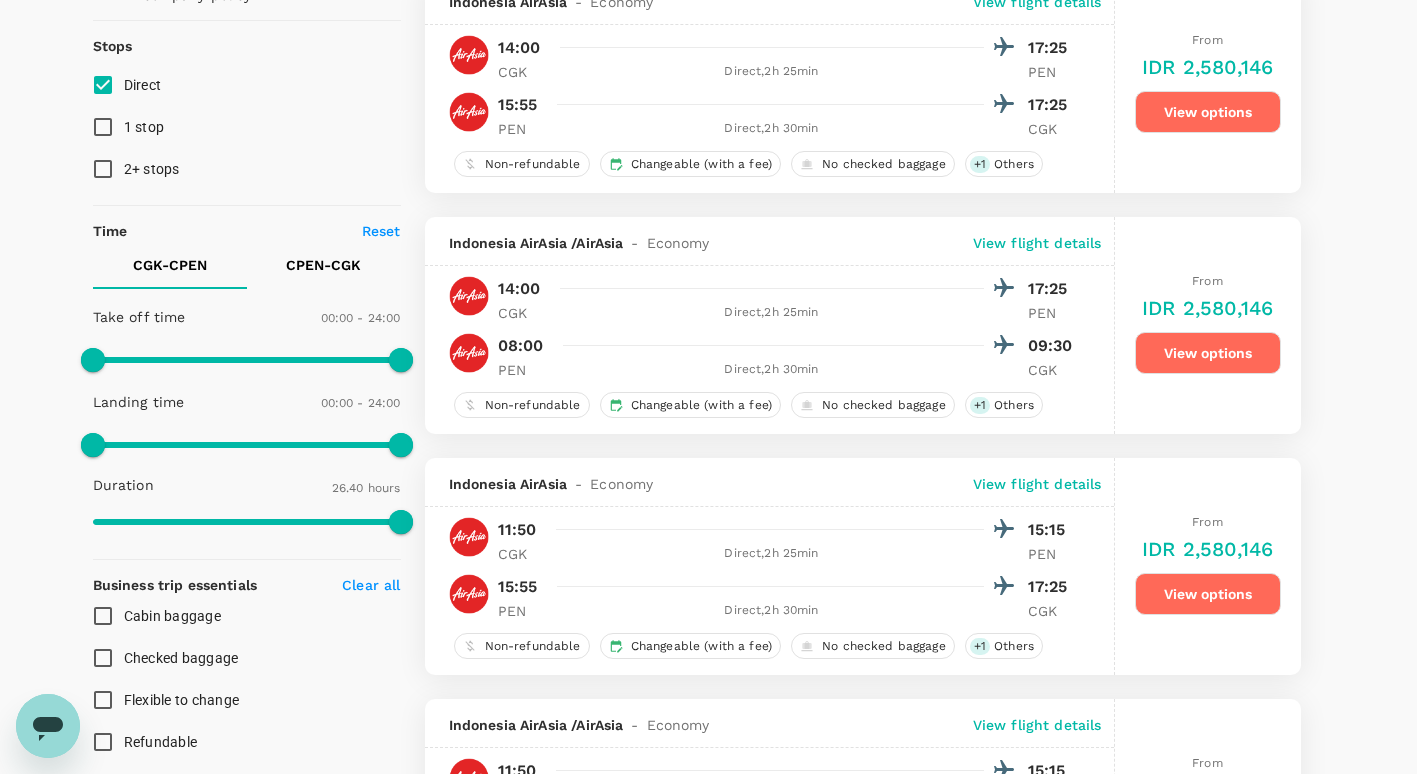 type on "undefined, undefined (any)" 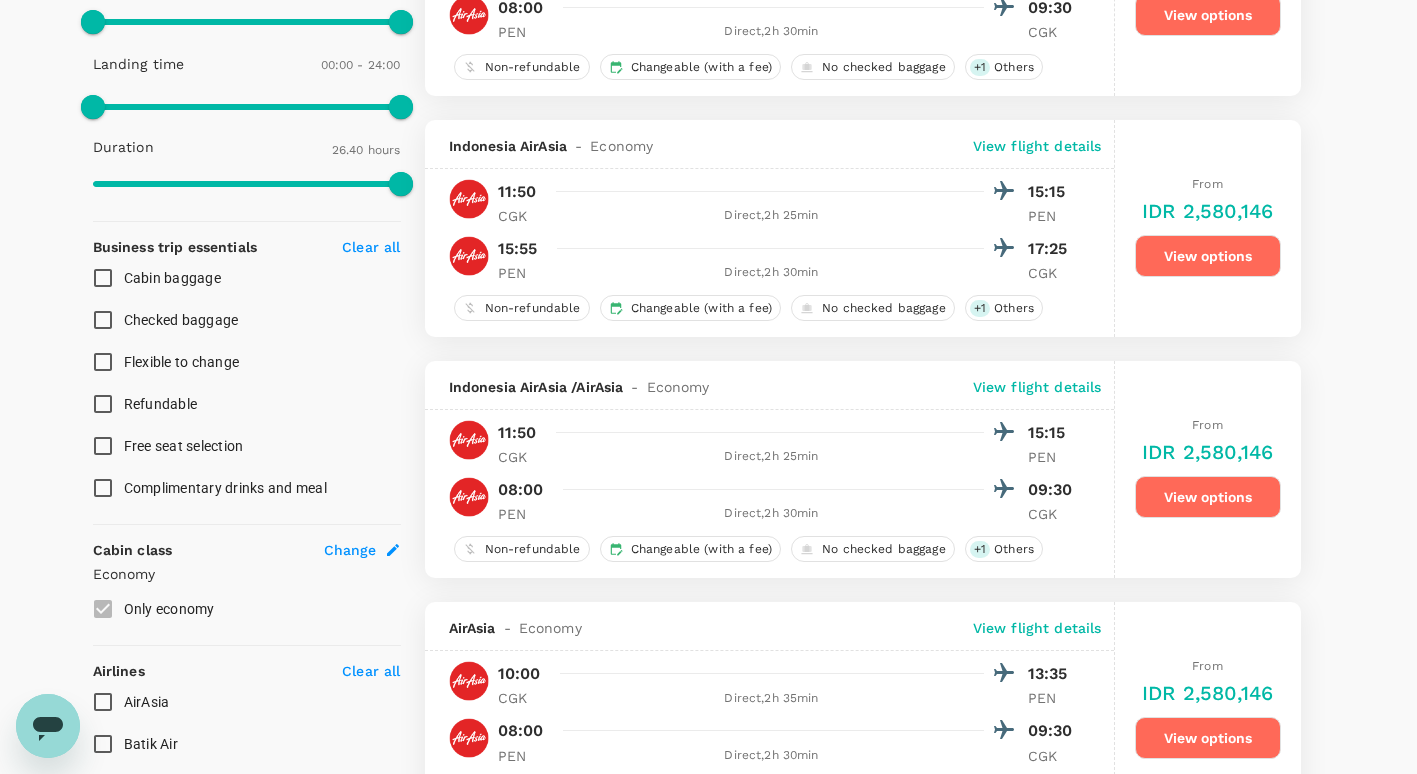 type 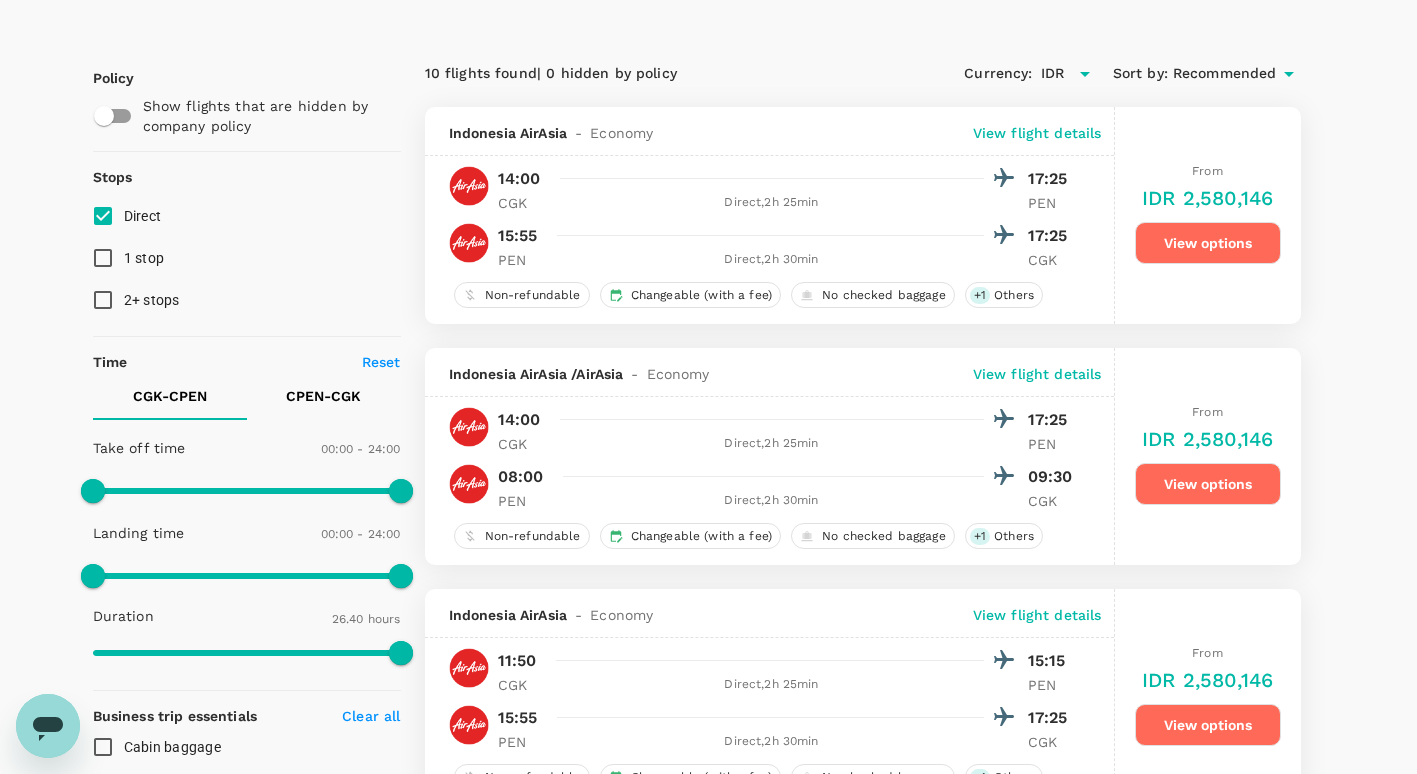 type on "Soekarno-Hatta Intl (CGK)" 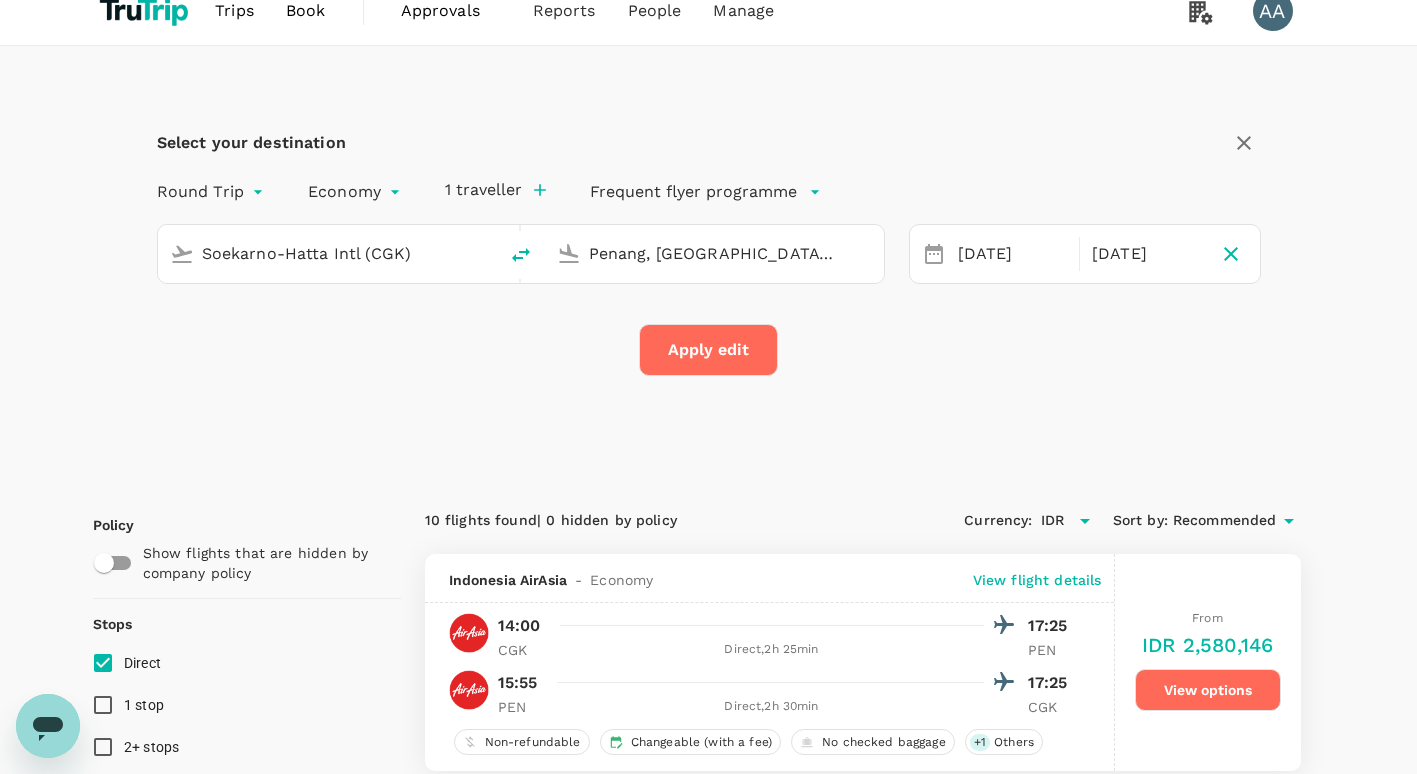 scroll, scrollTop: 0, scrollLeft: 0, axis: both 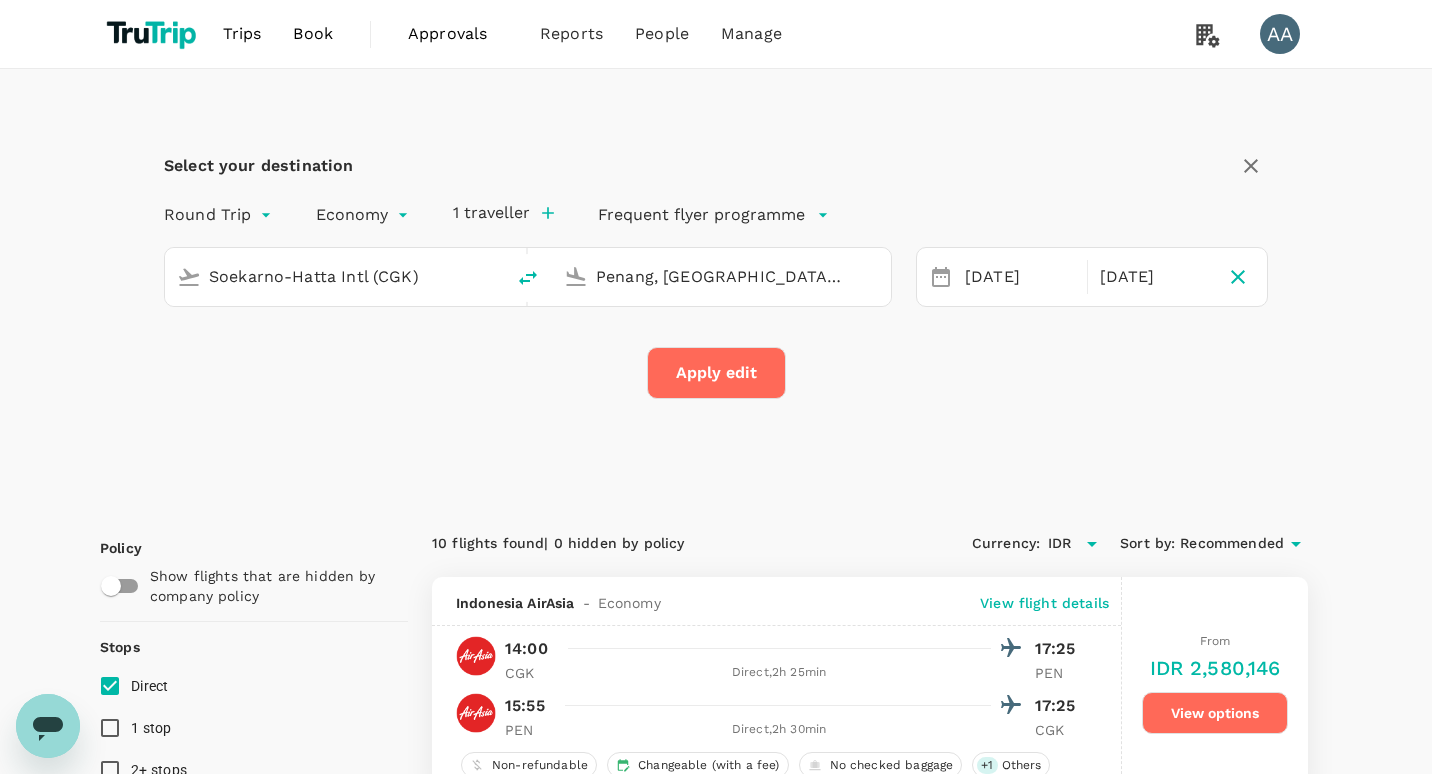 click on "Trips Book Approvals 0 Reports People Manage AA Select your destination Round Trip roundtrip Economy economy 1   traveller Frequent flyer programme Soekarno-Hatta Intl (CGK) [GEOGRAPHIC_DATA], [GEOGRAPHIC_DATA] (any) [DATE] Oct Apply edit Policy Show flights that are hidden by company policy Stops Direct 1 stop 2+ stops Time Reset CGK - CPEN CPEN - CGK Take off time 00:00 - 24:00 Landing time 00:00 - 24:00 Duration 26.40 hours Take off time 00:00 - 24:00 Landing time 00:00 - 24:00 Duration 27.25 hours Business trip essentials Clear all Cabin baggage Checked baggage Flexible to change Refundable Free seat selection Complimentary drinks and meal Cabin class Change Economy Only economy Airlines Clear all AirAsia Batik Air Batik Air [GEOGRAPHIC_DATA] Garuda [GEOGRAPHIC_DATA] [GEOGRAPHIC_DATA] AirAsia Lion Air Malaysia Airlines Scoot Singapore Airlines Thai Lion Air Other Exclude code share flights 10   flights found  |   0   hidden by policy Currency :  IDR Sort by :  Recommended Indonesia AirAsia     - Economy   View flight details 14:00 17:25 CGK ,  ," at bounding box center [716, 1686] 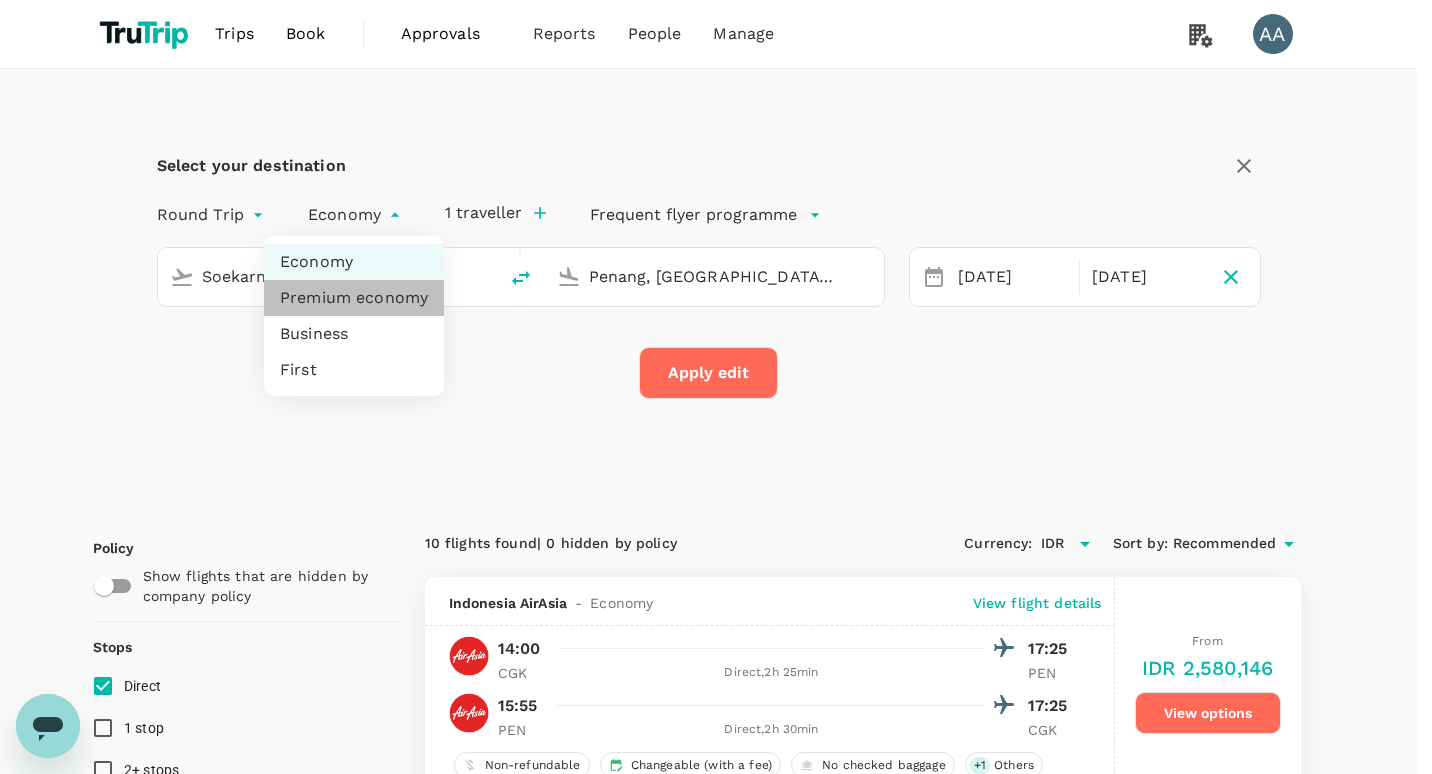 click on "Premium economy" at bounding box center [354, 298] 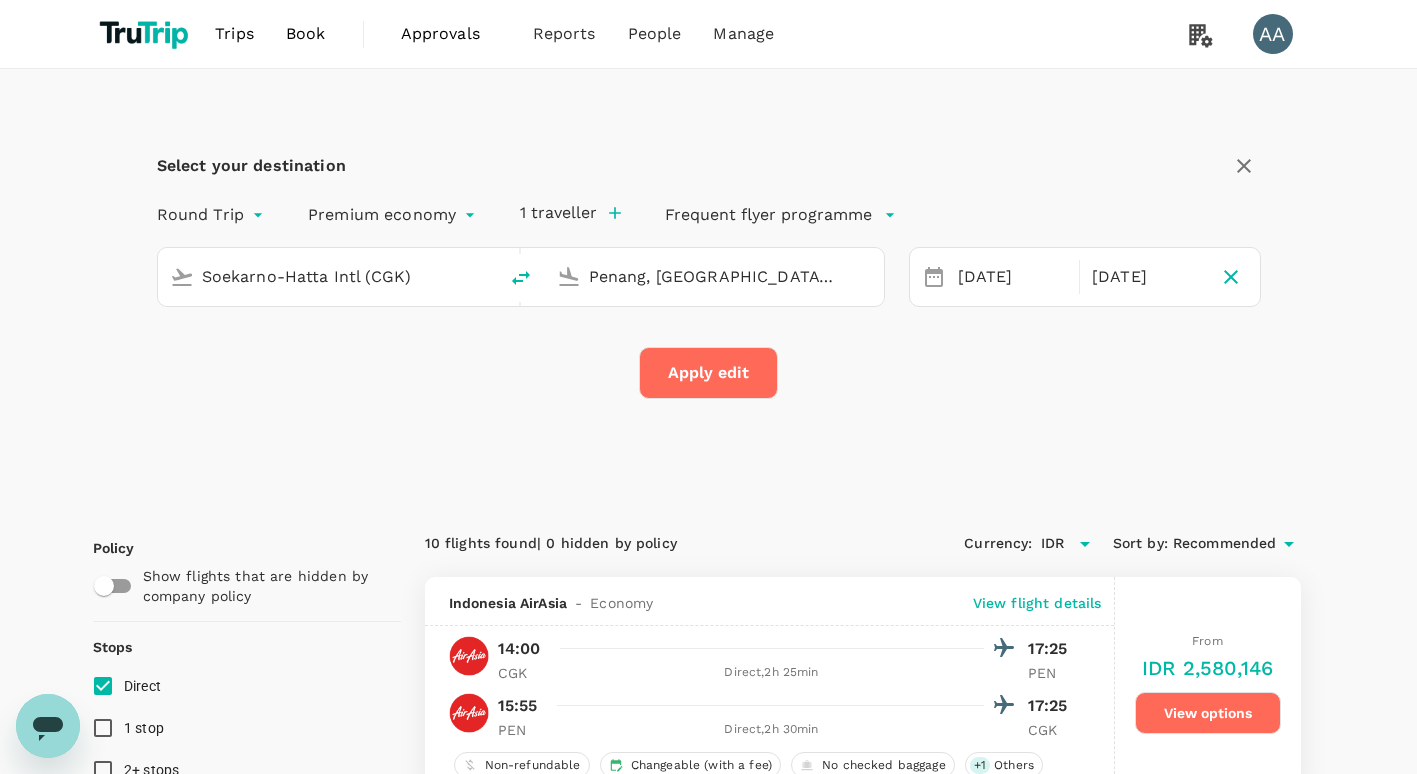 click on "Apply edit" at bounding box center [708, 373] 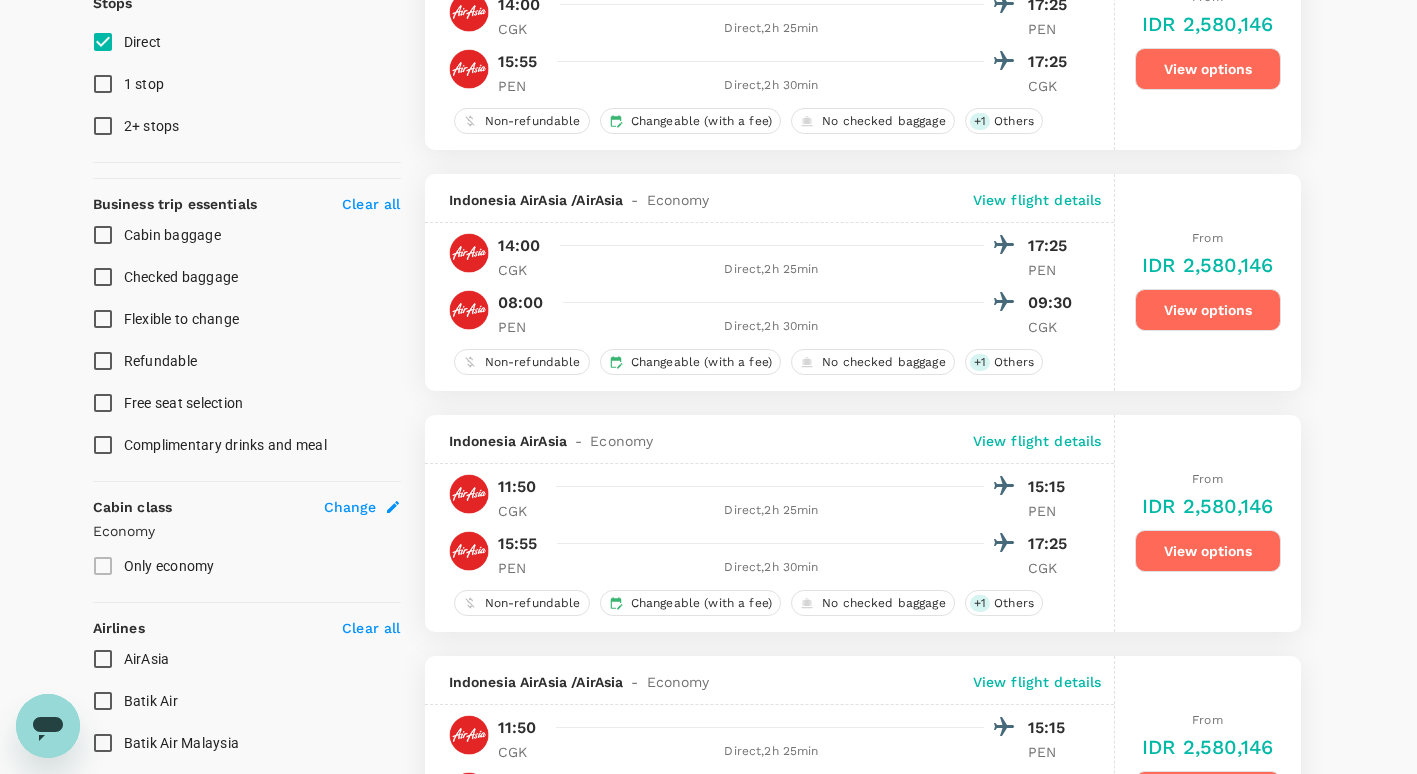 checkbox on "false" 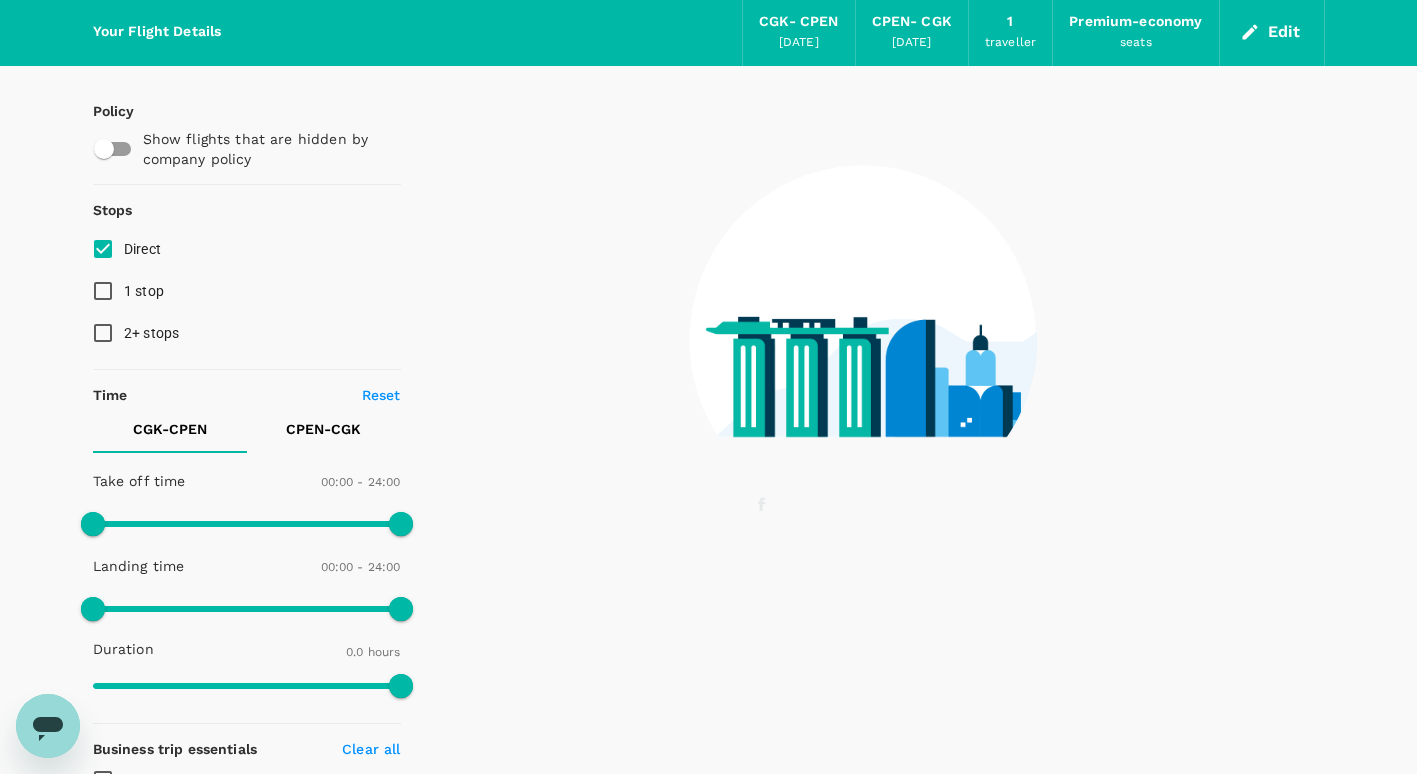 scroll, scrollTop: 64, scrollLeft: 0, axis: vertical 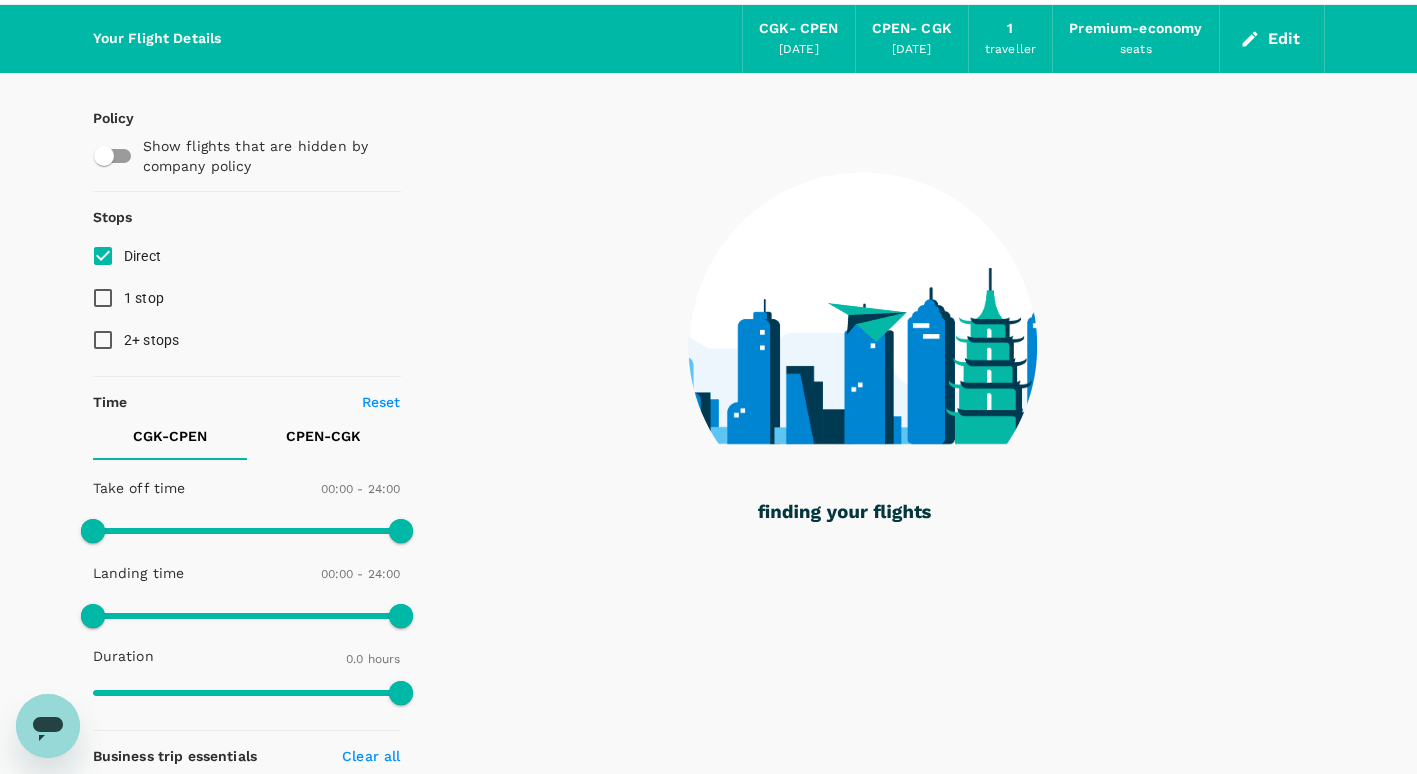 type on "155" 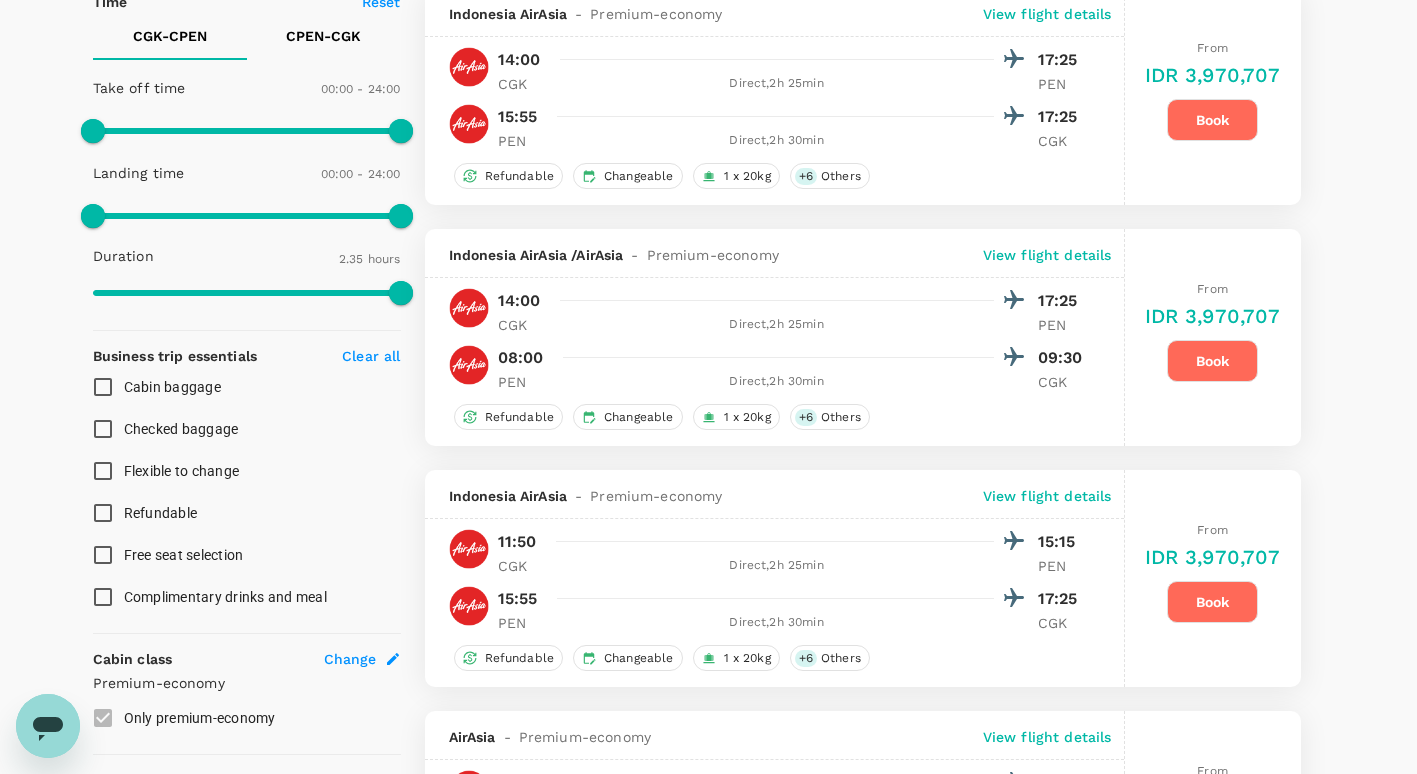 scroll, scrollTop: 664, scrollLeft: 0, axis: vertical 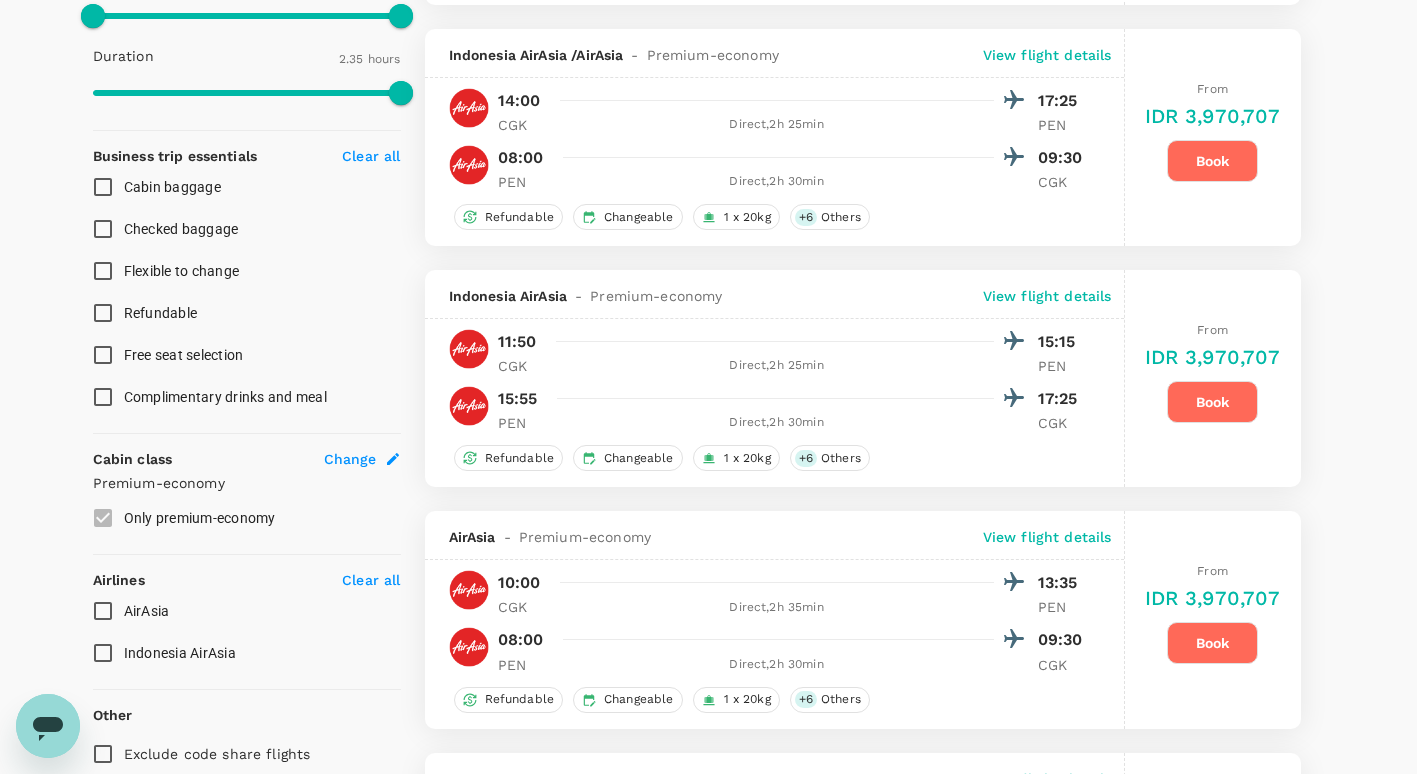 click on "Cabin baggage" at bounding box center [172, 187] 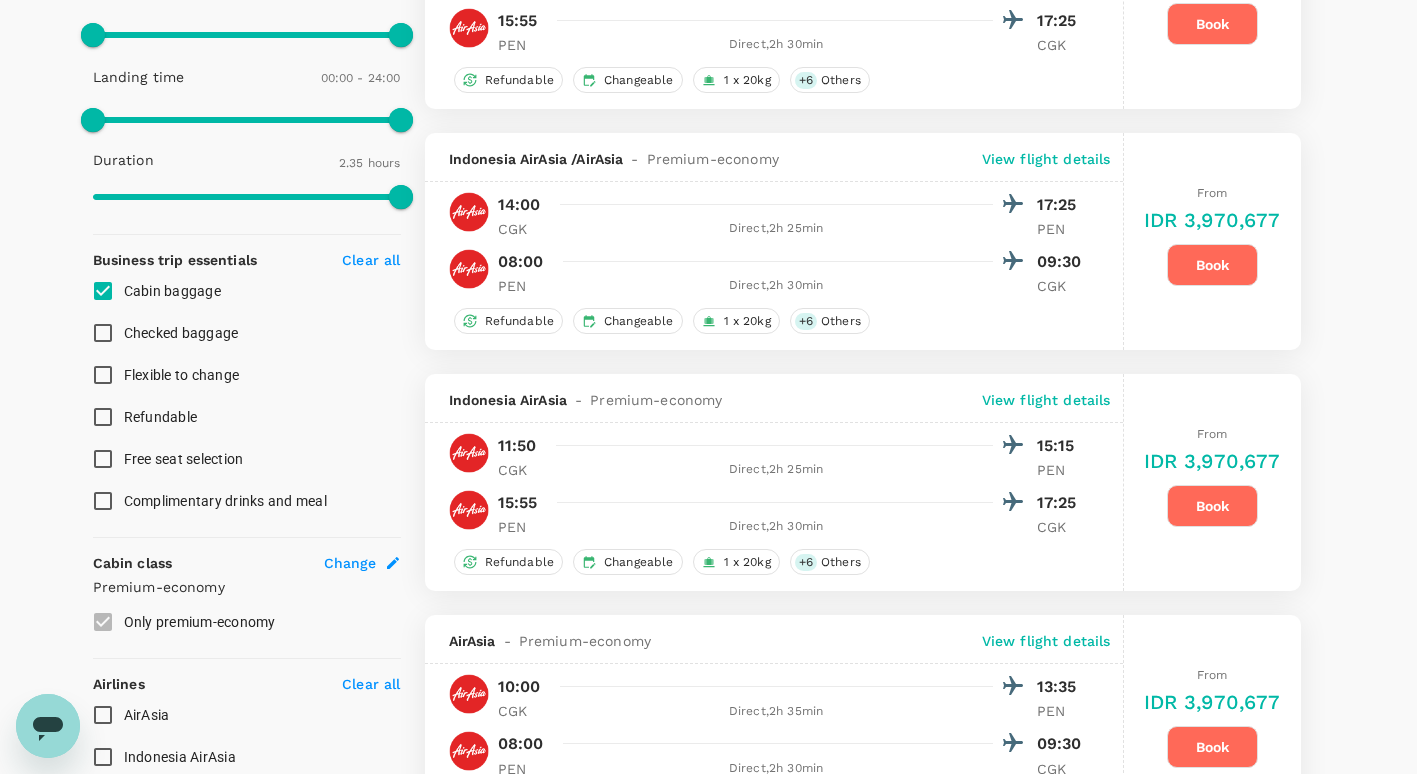 scroll, scrollTop: 764, scrollLeft: 0, axis: vertical 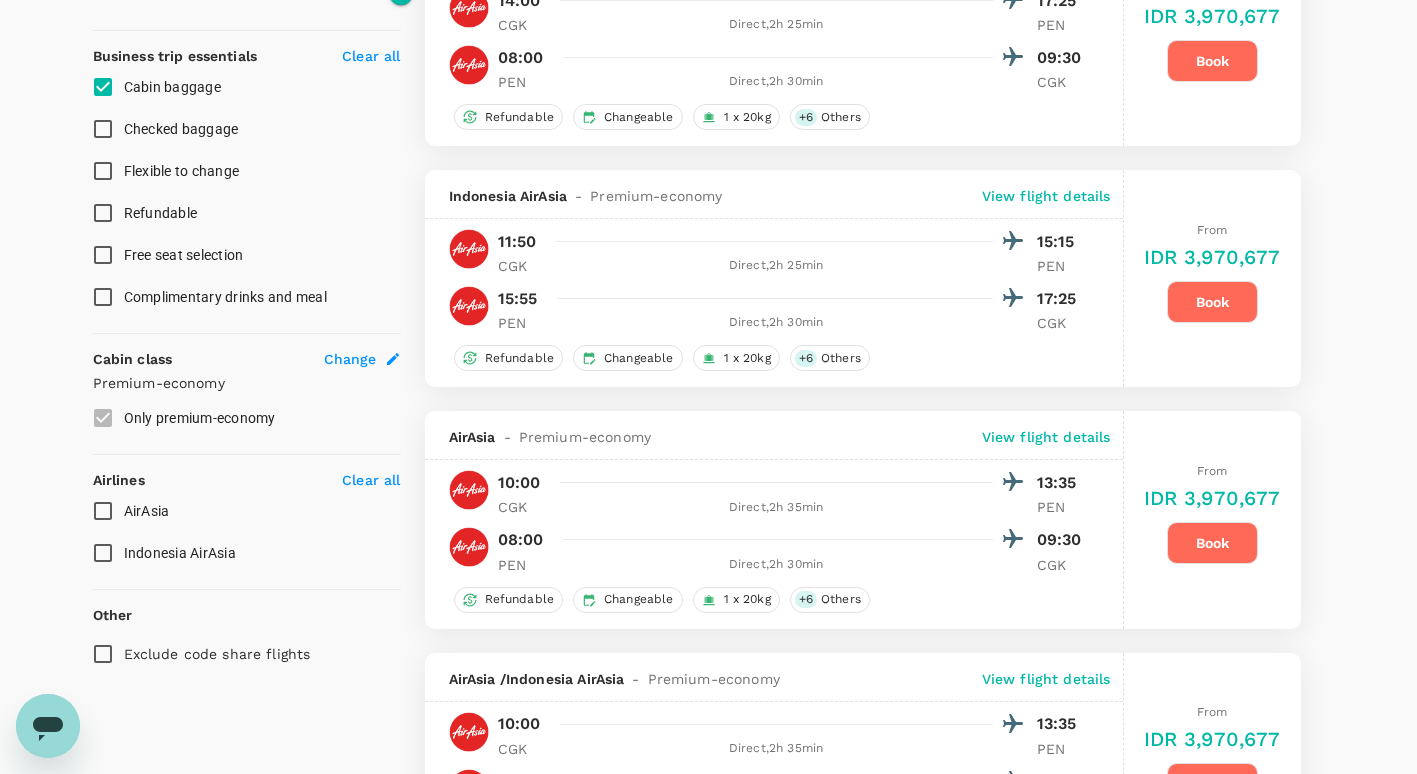 click on "Cabin baggage" at bounding box center (103, 87) 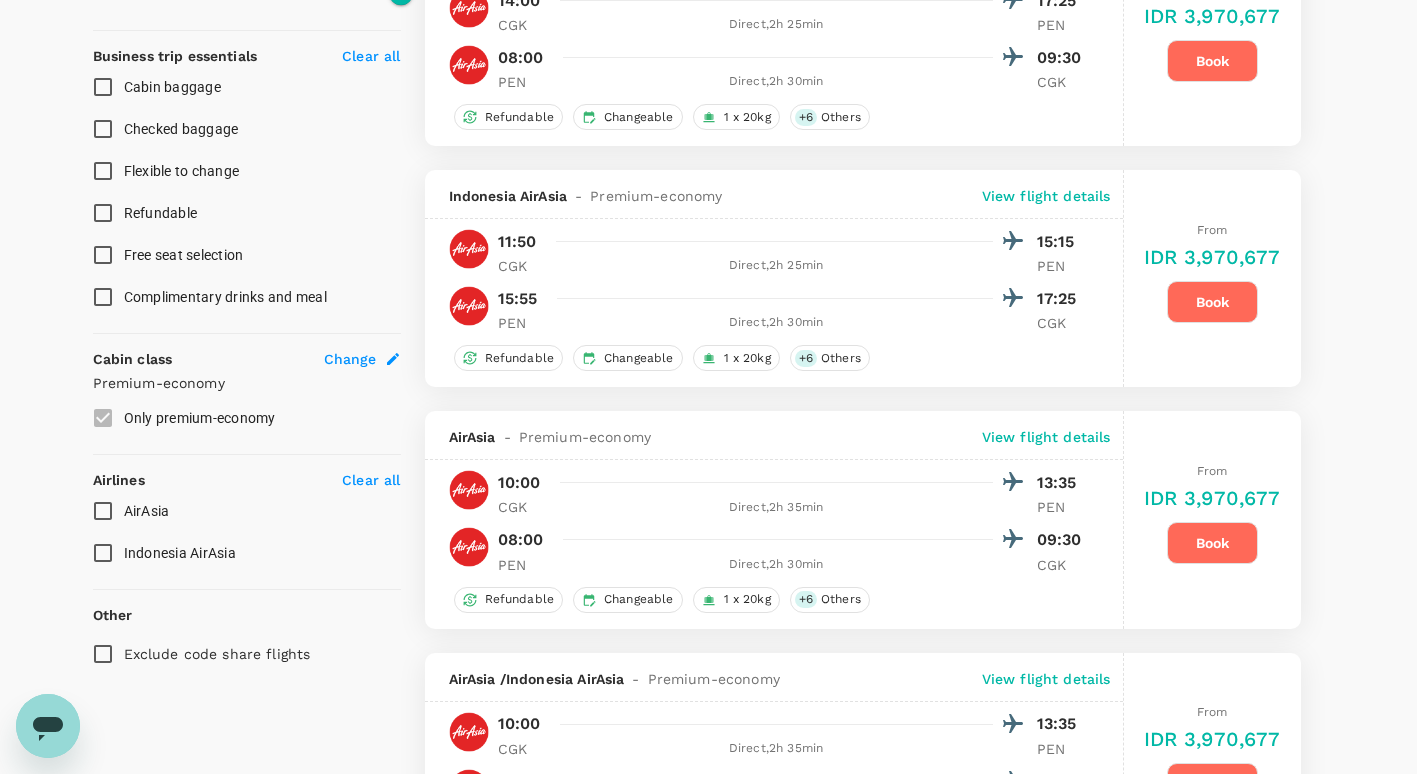 scroll, scrollTop: 748, scrollLeft: 0, axis: vertical 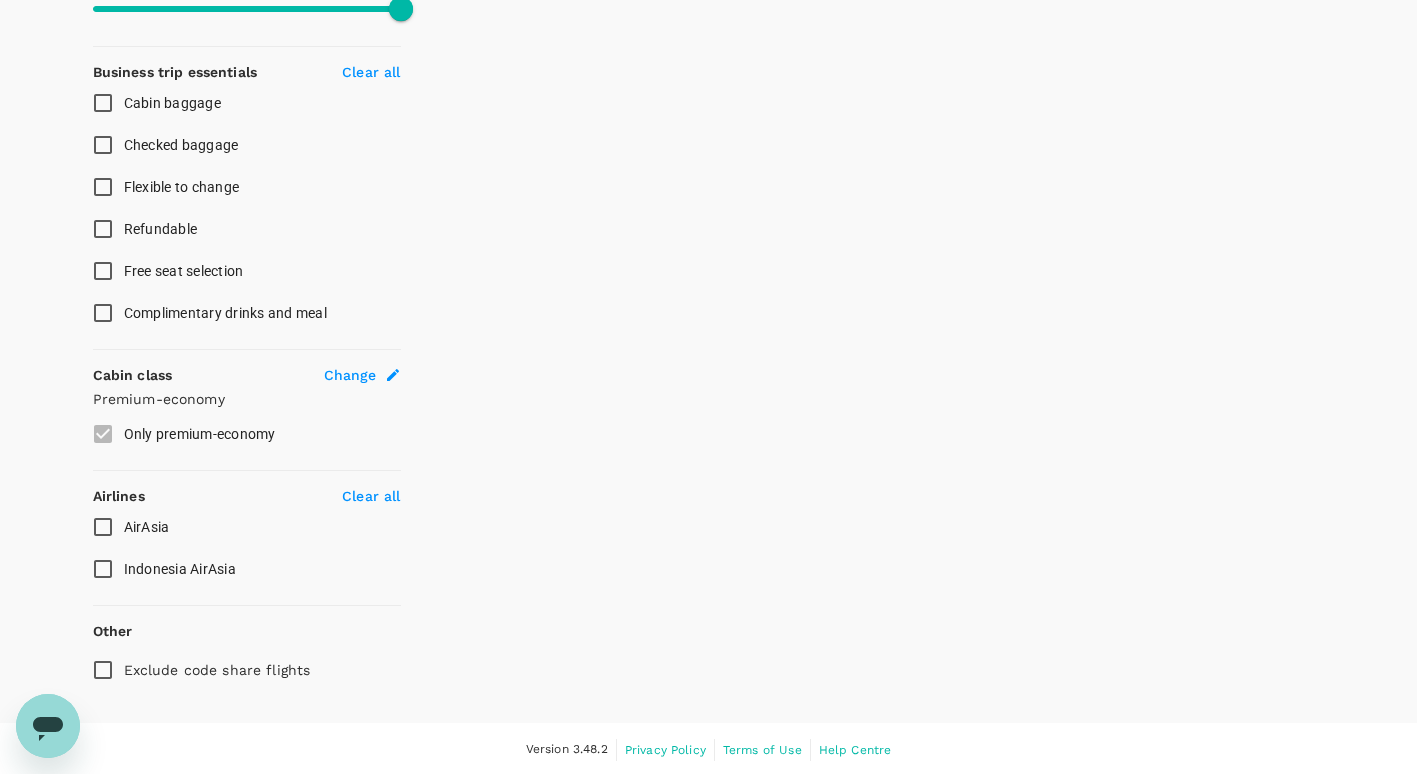 click on "Complimentary drinks and meal" at bounding box center (103, 313) 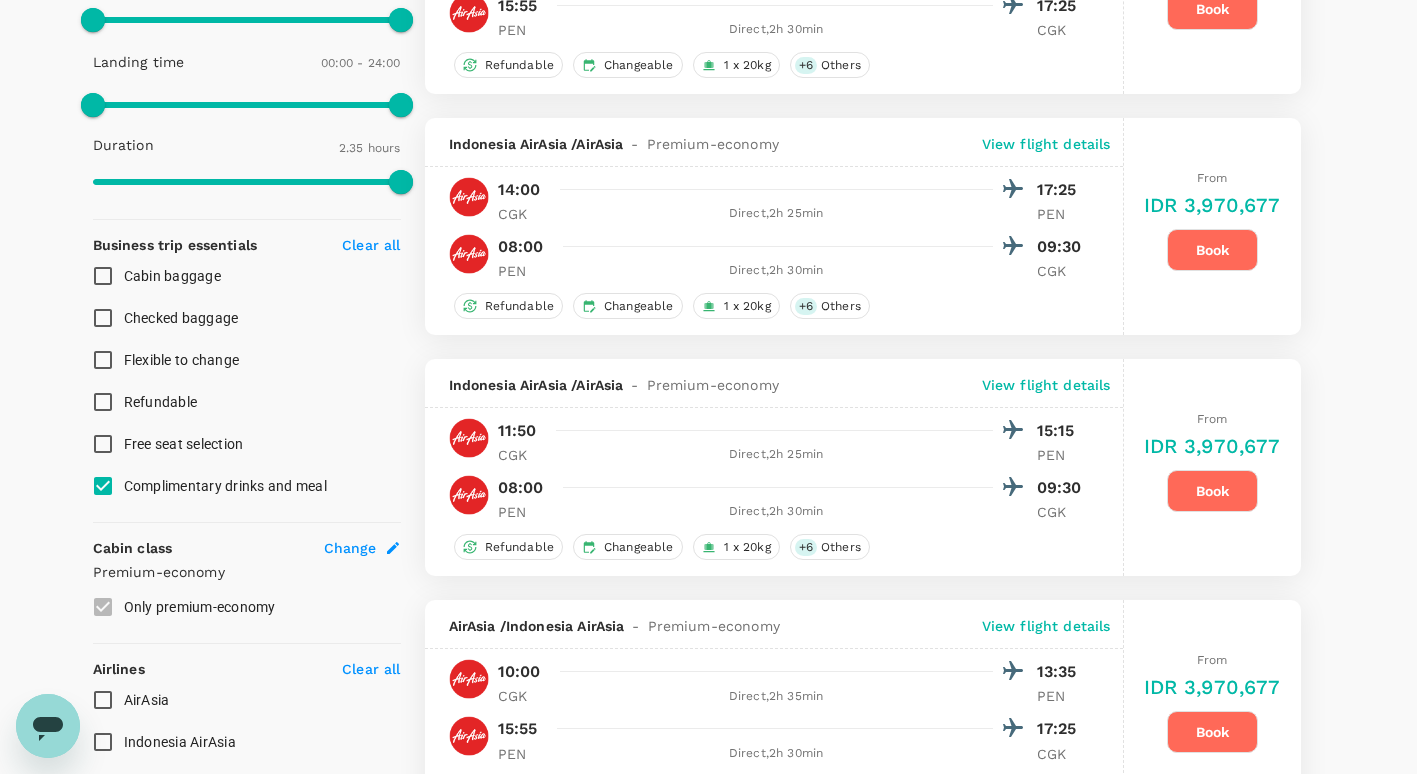 scroll, scrollTop: 672, scrollLeft: 0, axis: vertical 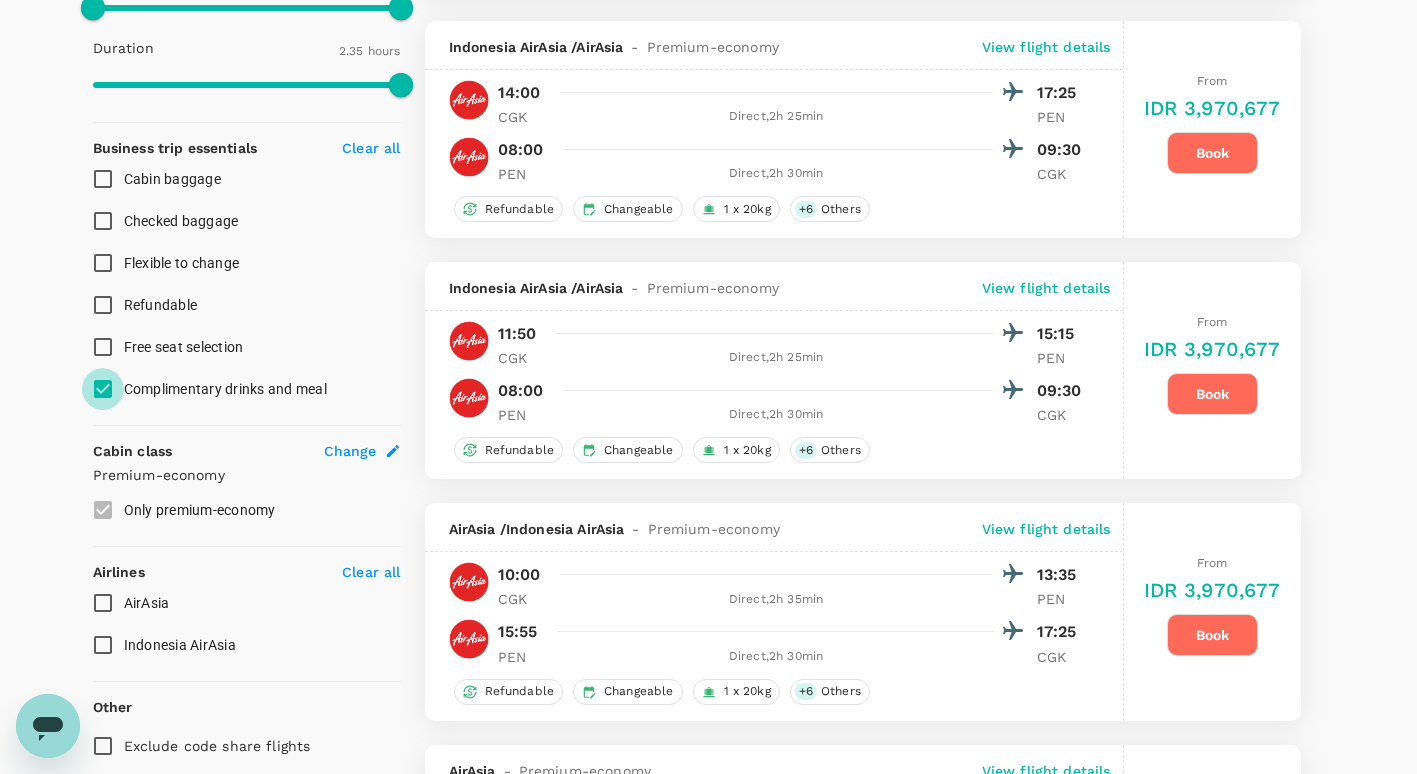 click on "Complimentary drinks and meal" at bounding box center (103, 389) 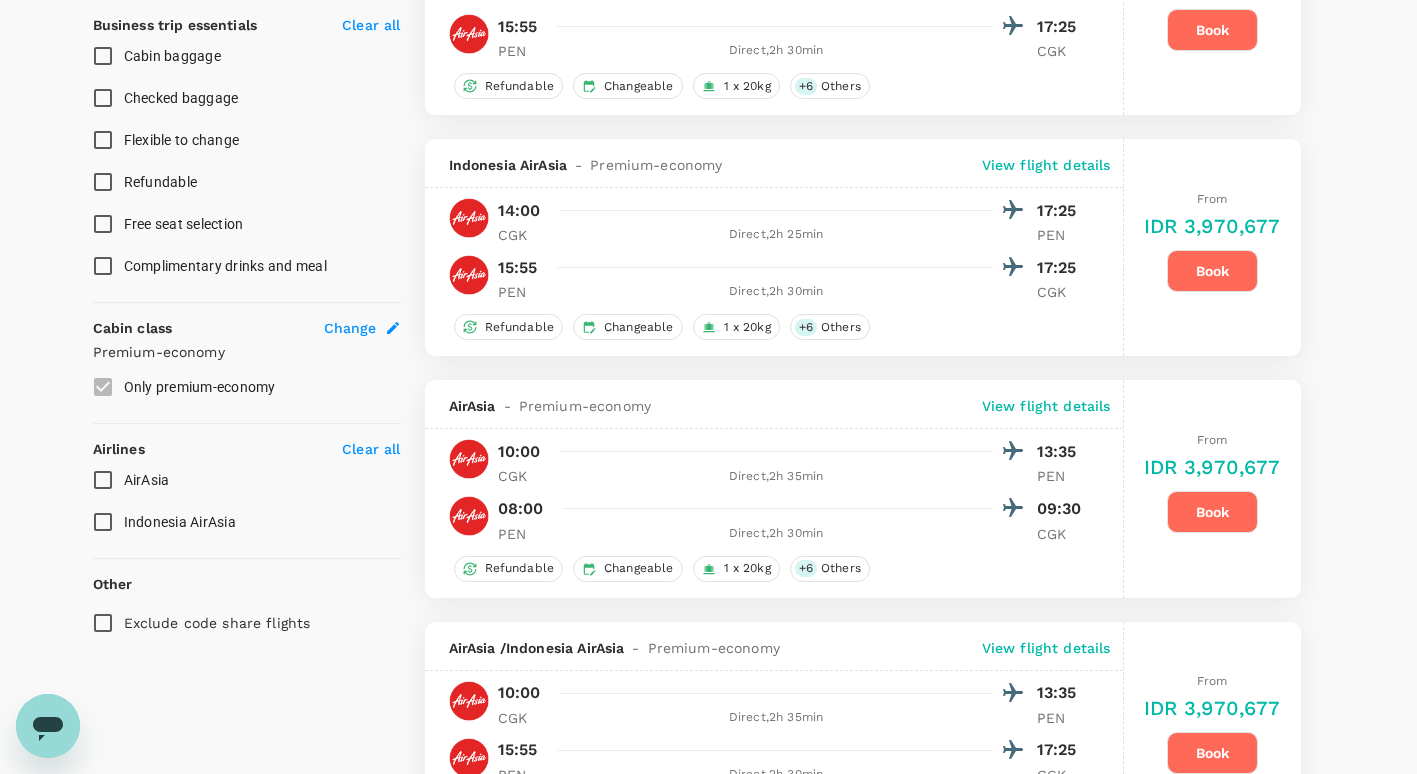 scroll, scrollTop: 900, scrollLeft: 0, axis: vertical 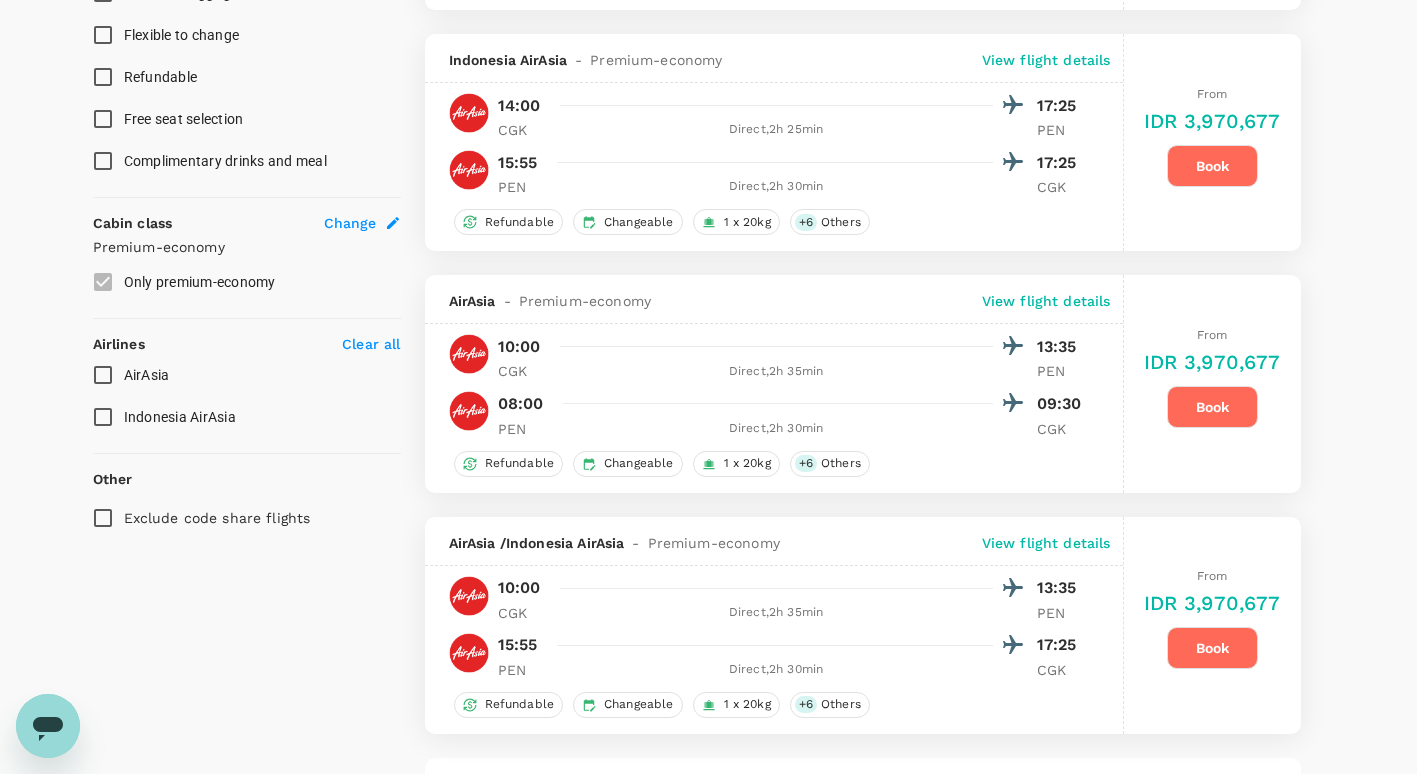 click on "Change" at bounding box center (362, 223) 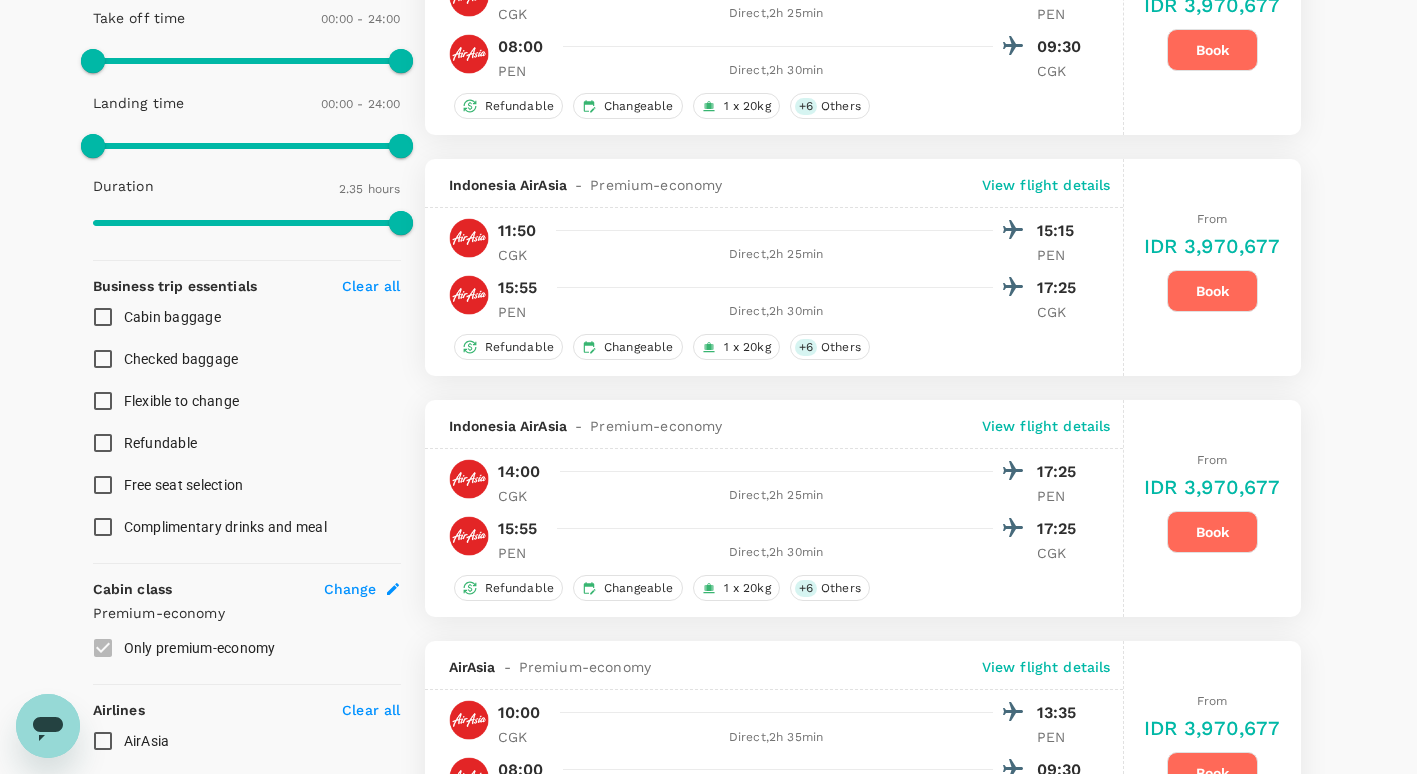 type on "undefined, undefined (any)" 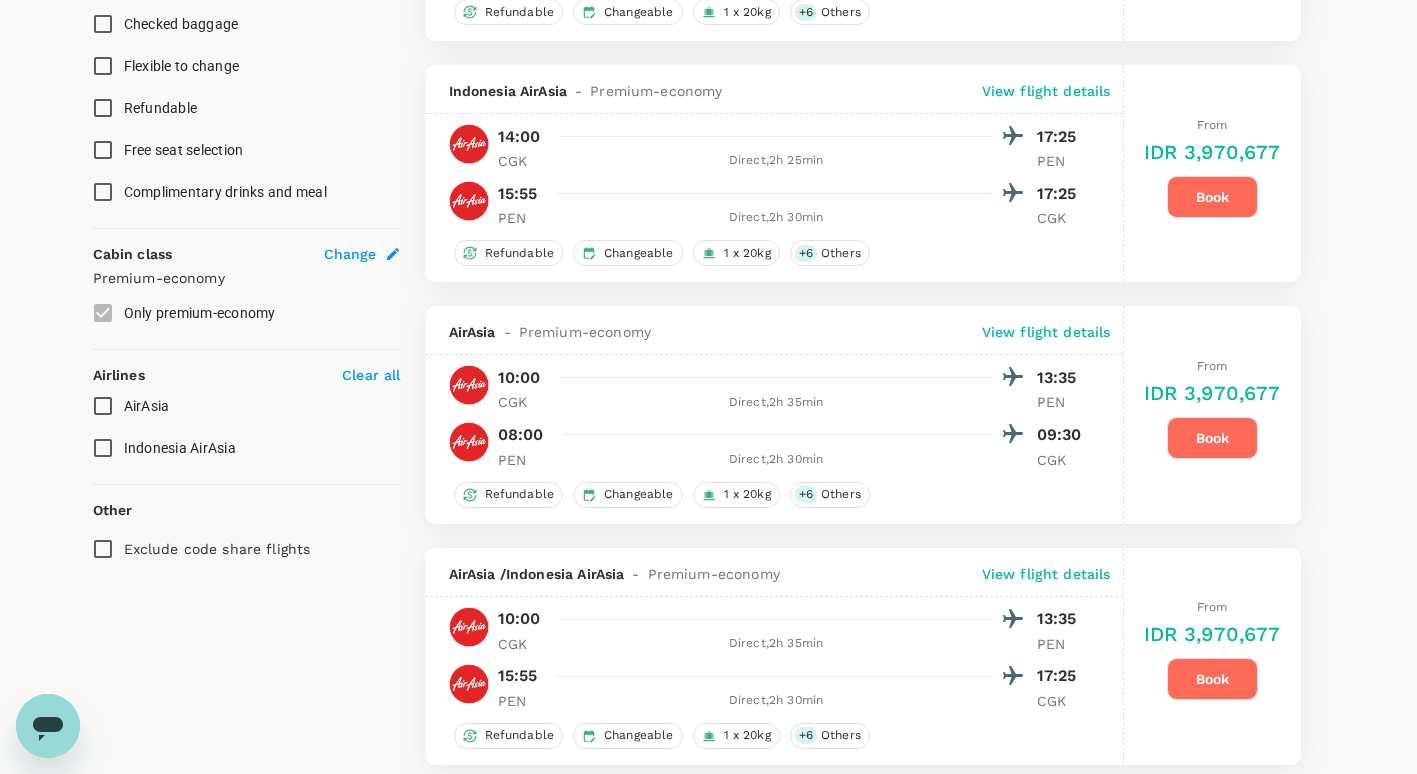 type 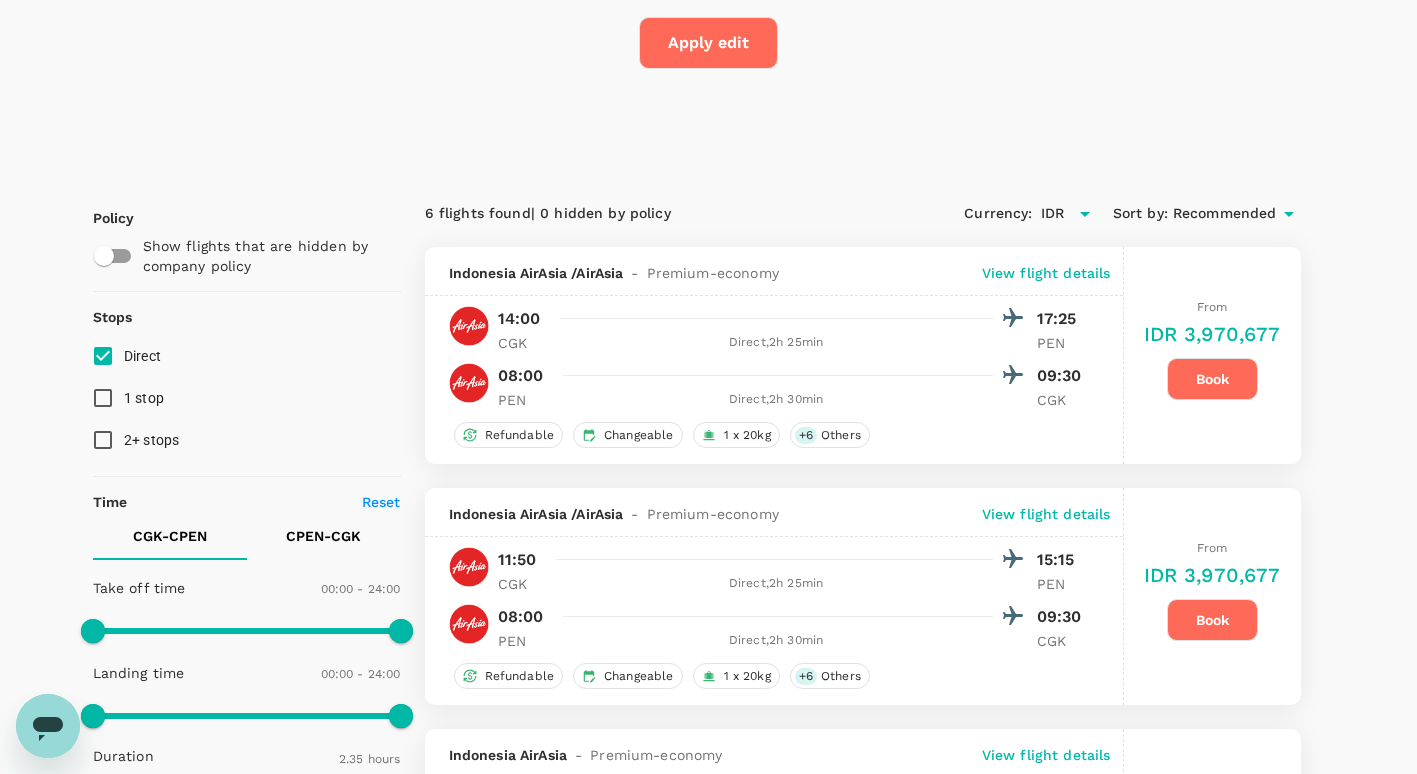 type on "Soekarno-Hatta Intl (CGK)" 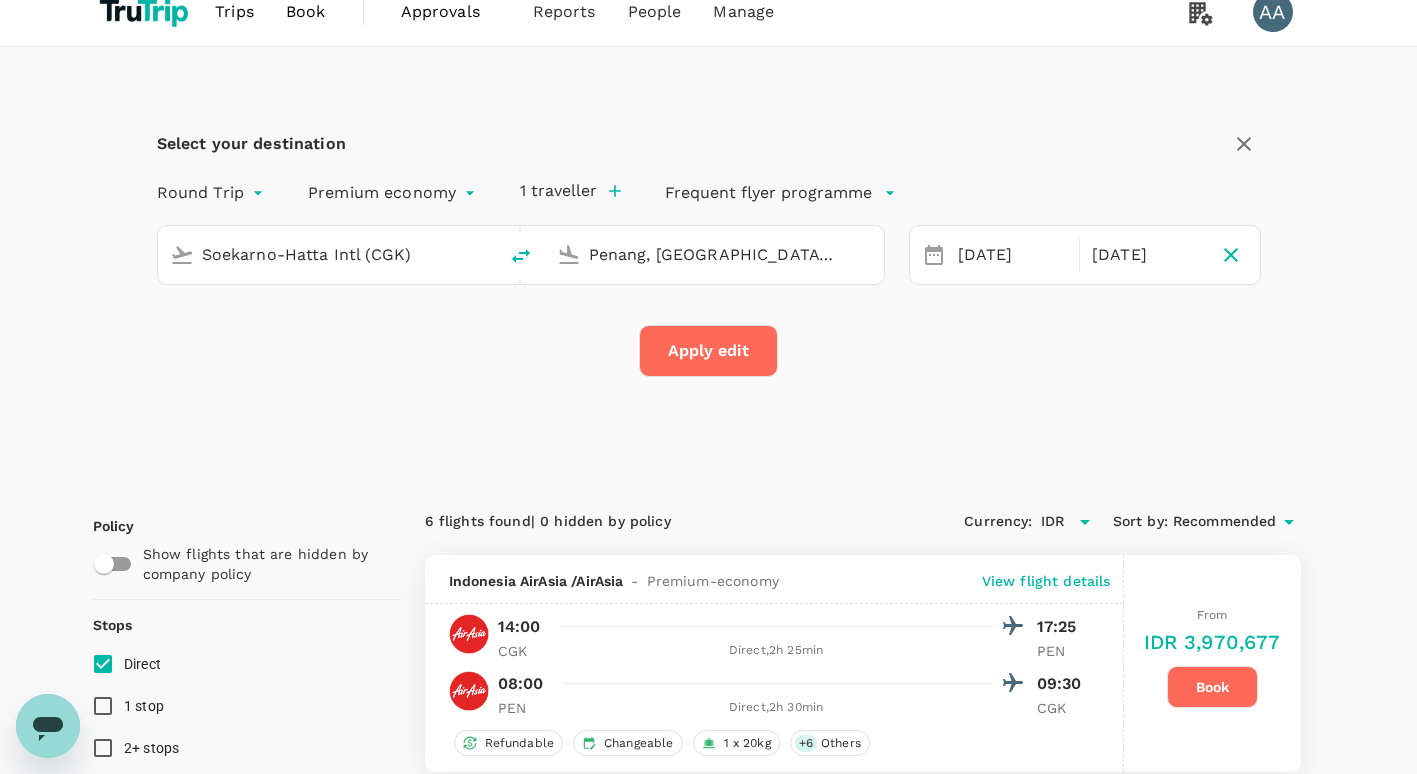 scroll, scrollTop: 0, scrollLeft: 0, axis: both 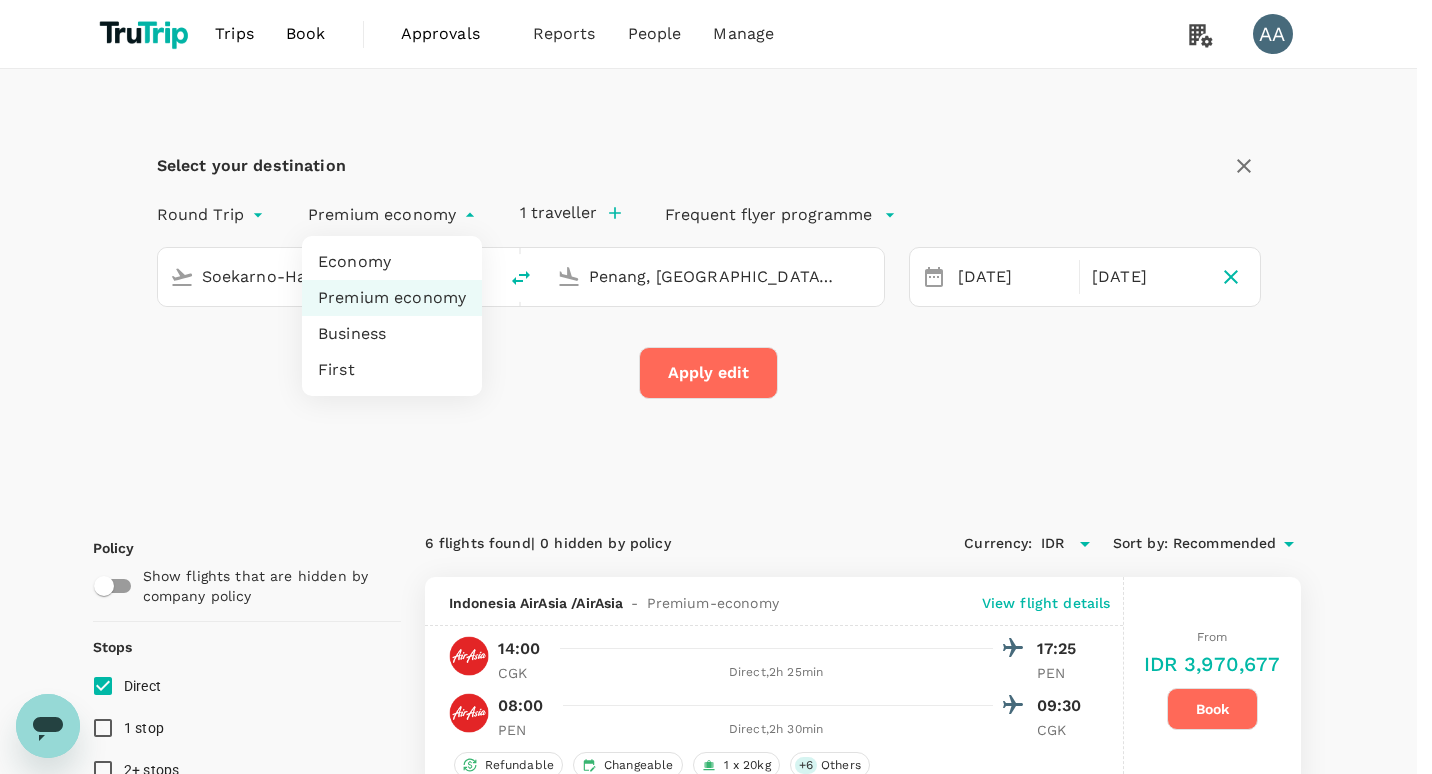 click on "Trips Book Approvals 0 Reports People Manage AA Select your destination Round Trip roundtrip Premium economy premium-economy 1   traveller Frequent flyer programme Soekarno-Hatta Intl (CGK) [GEOGRAPHIC_DATA], [GEOGRAPHIC_DATA] (any) [DATE] Oct Apply edit Policy Show flights that are hidden by company policy Stops Direct 1 stop 2+ stops Time Reset CGK - CPEN CPEN - CGK Take off time 00:00 - 24:00 Landing time 00:00 - 24:00 Duration 2.35 hours Take off time 00:00 - 24:00 Landing time 00:00 - 24:00 Duration 2.30 hours Business trip essentials Clear all Cabin baggage Checked baggage Flexible to change Refundable Free seat selection Complimentary drinks and meal Cabin class Change Premium-economy Only premium-economy Airlines Clear all AirAsia [GEOGRAPHIC_DATA] AirAsia Other Exclude code share flights 6   flights found  |   0   hidden by policy Currency :  IDR Sort by :  Recommended Indonesia AirAsia  /   AirAsia     - Premium-economy   View flight details 14:00 17:25 CGK Direct ,  2h 25min PEN 08:00 09:30 PEN Direct ,  2h 30min CGK + 6" at bounding box center [716, 1204] 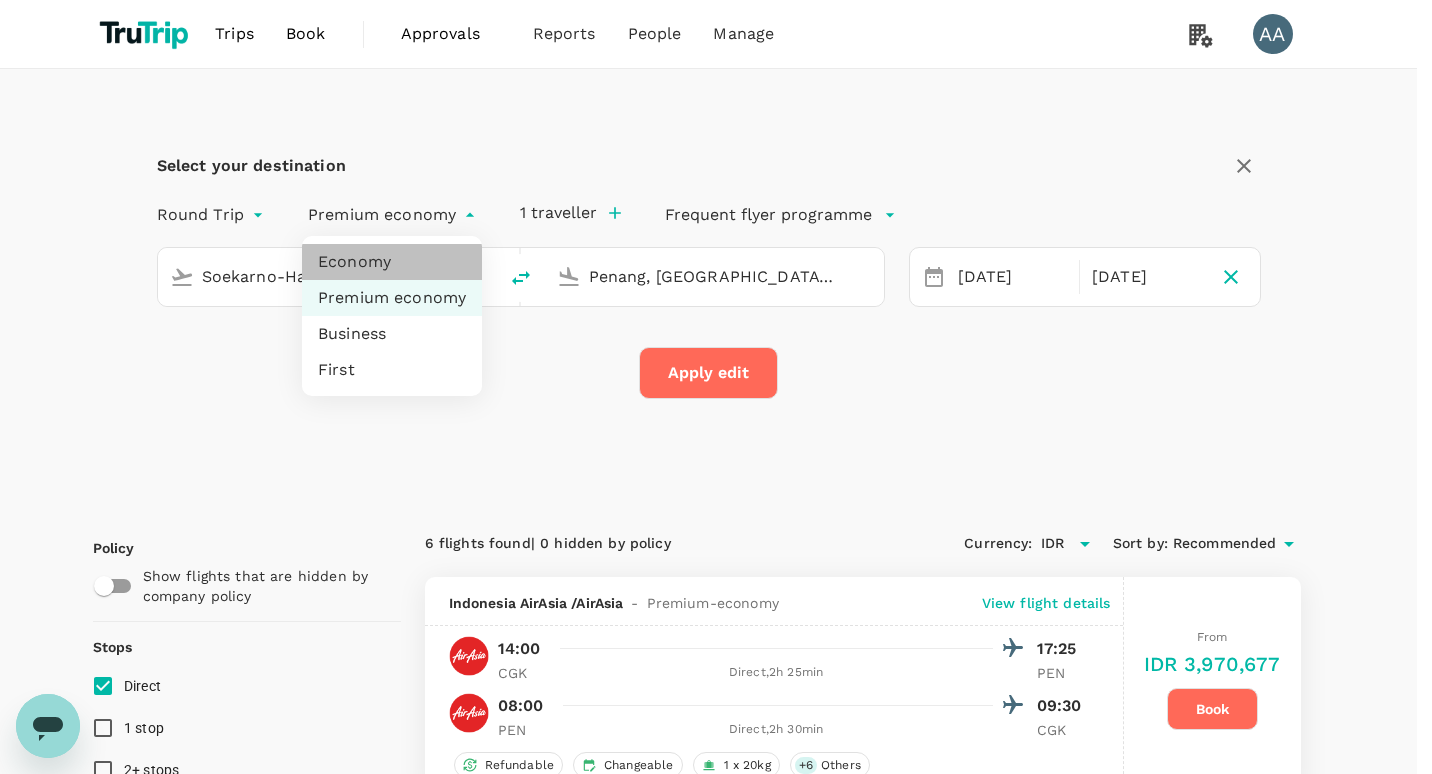 click on "Economy" at bounding box center (392, 262) 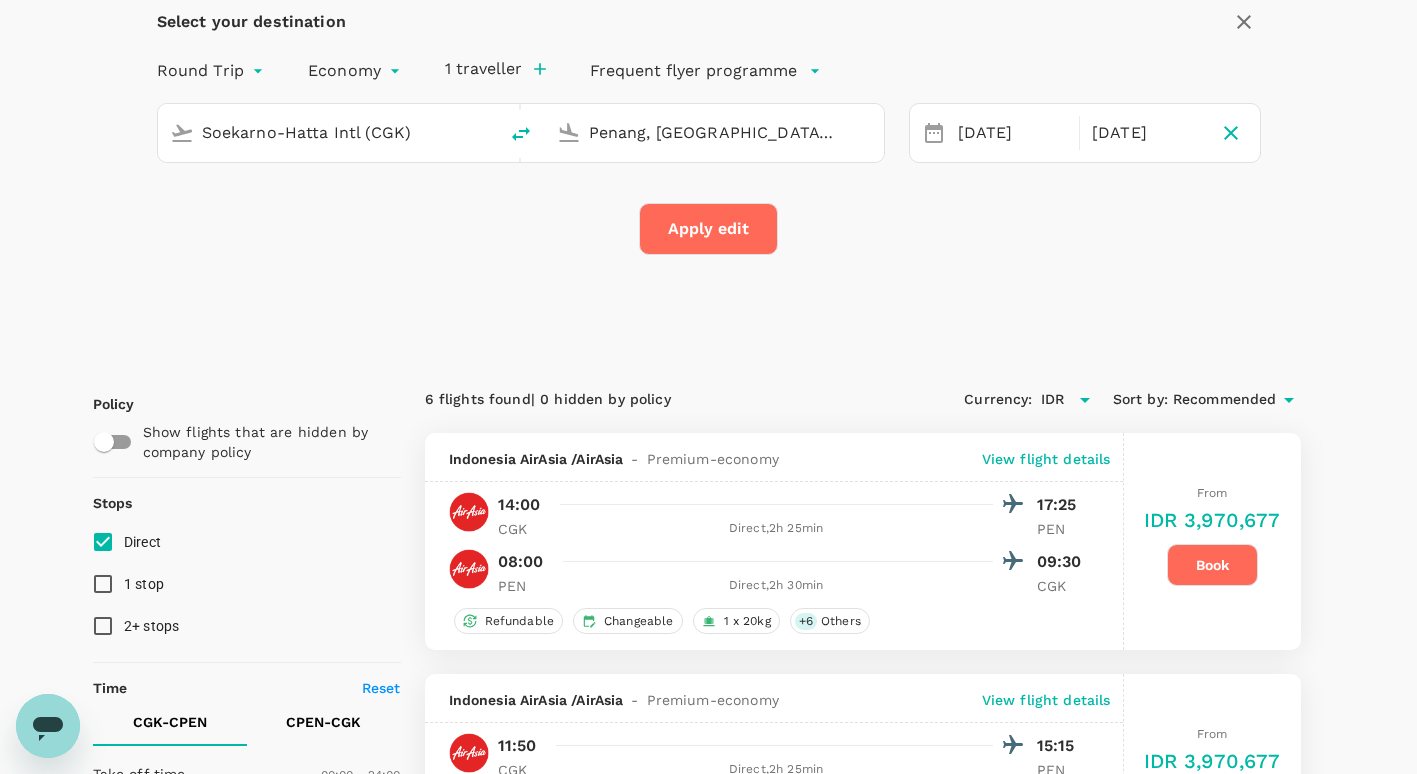 scroll, scrollTop: 0, scrollLeft: 0, axis: both 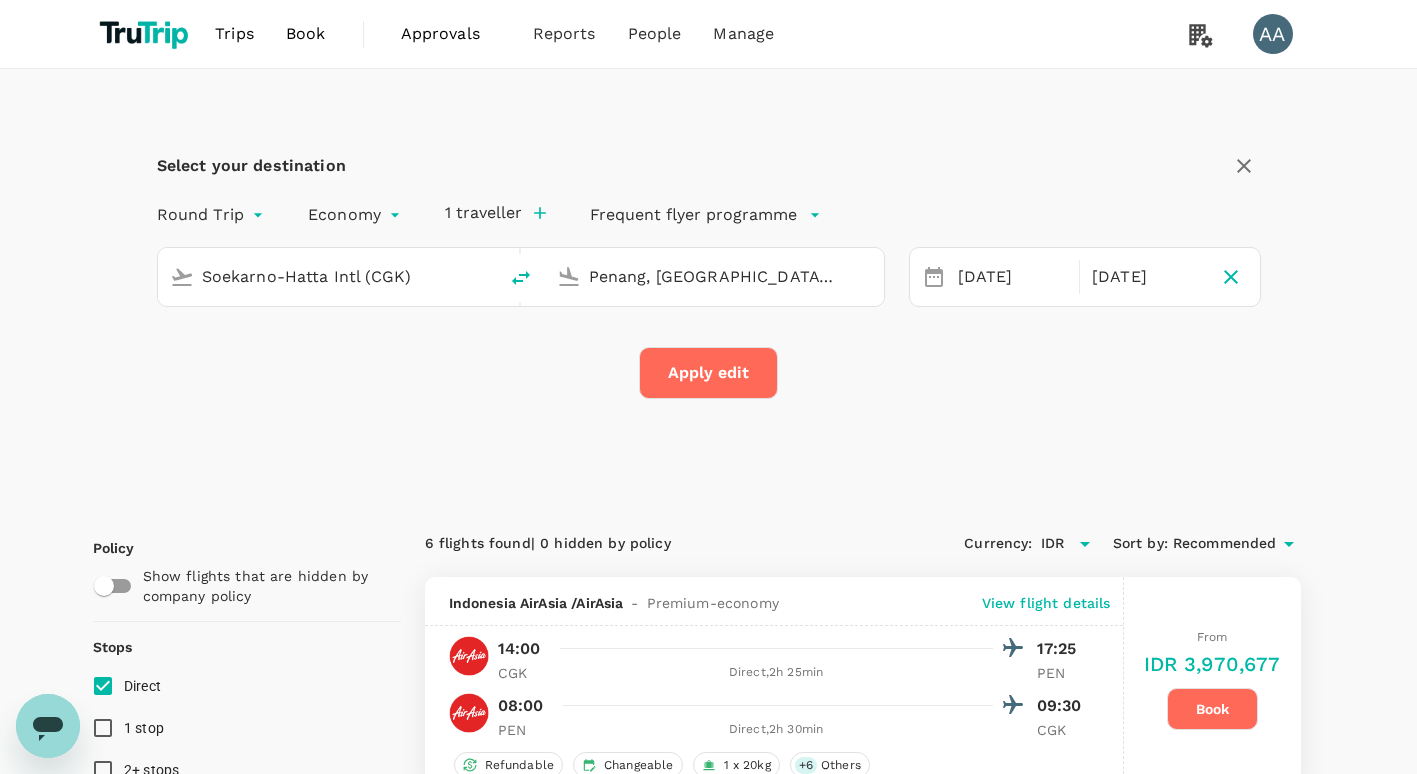 click on "Apply edit" at bounding box center [708, 373] 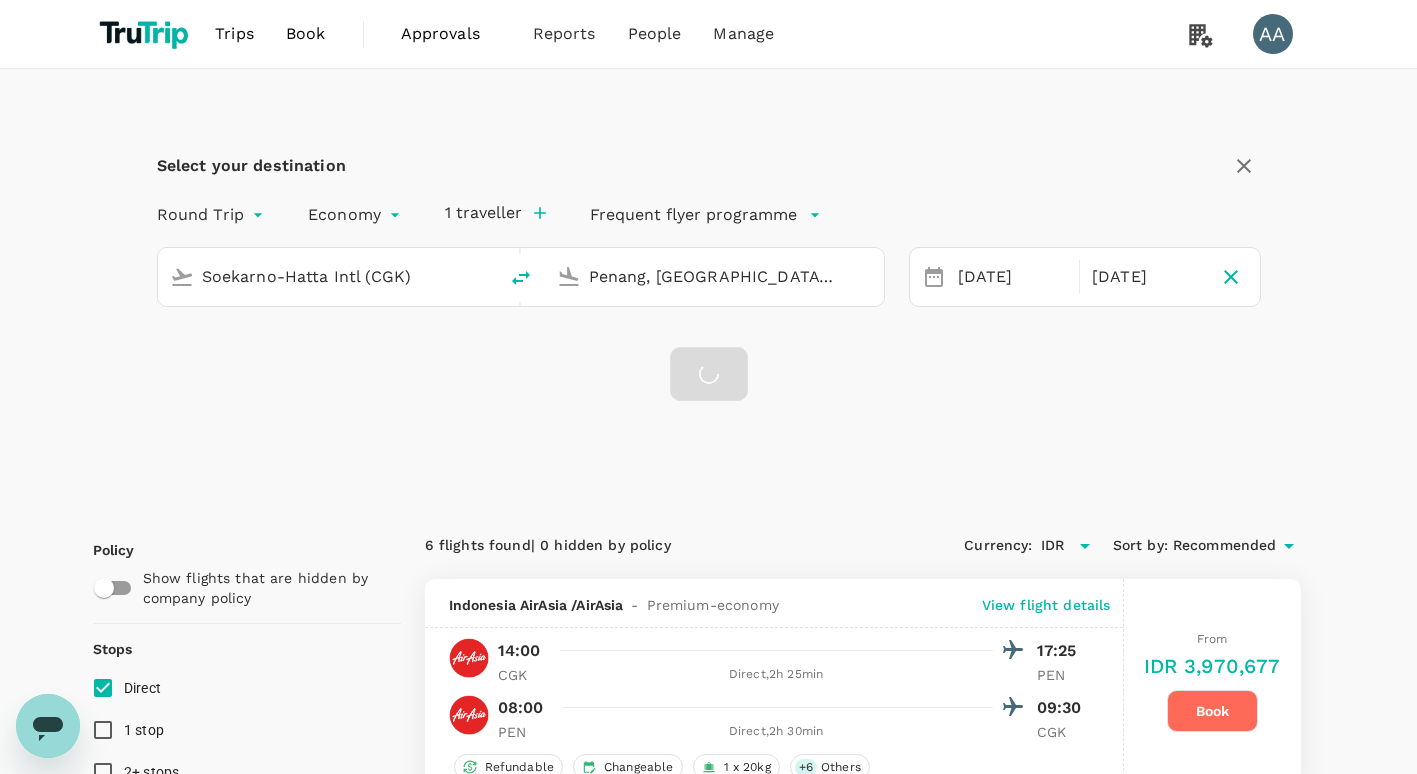 checkbox on "false" 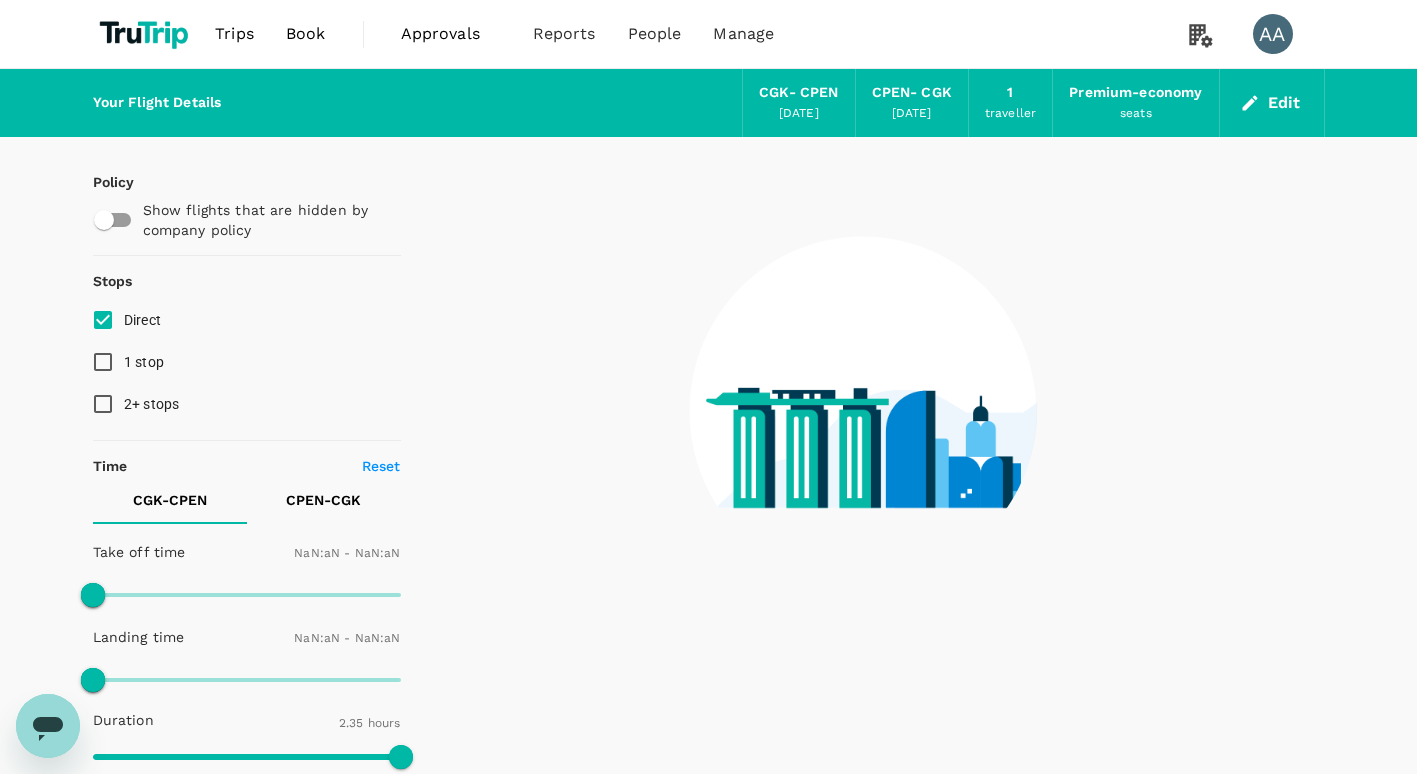 type on "1440" 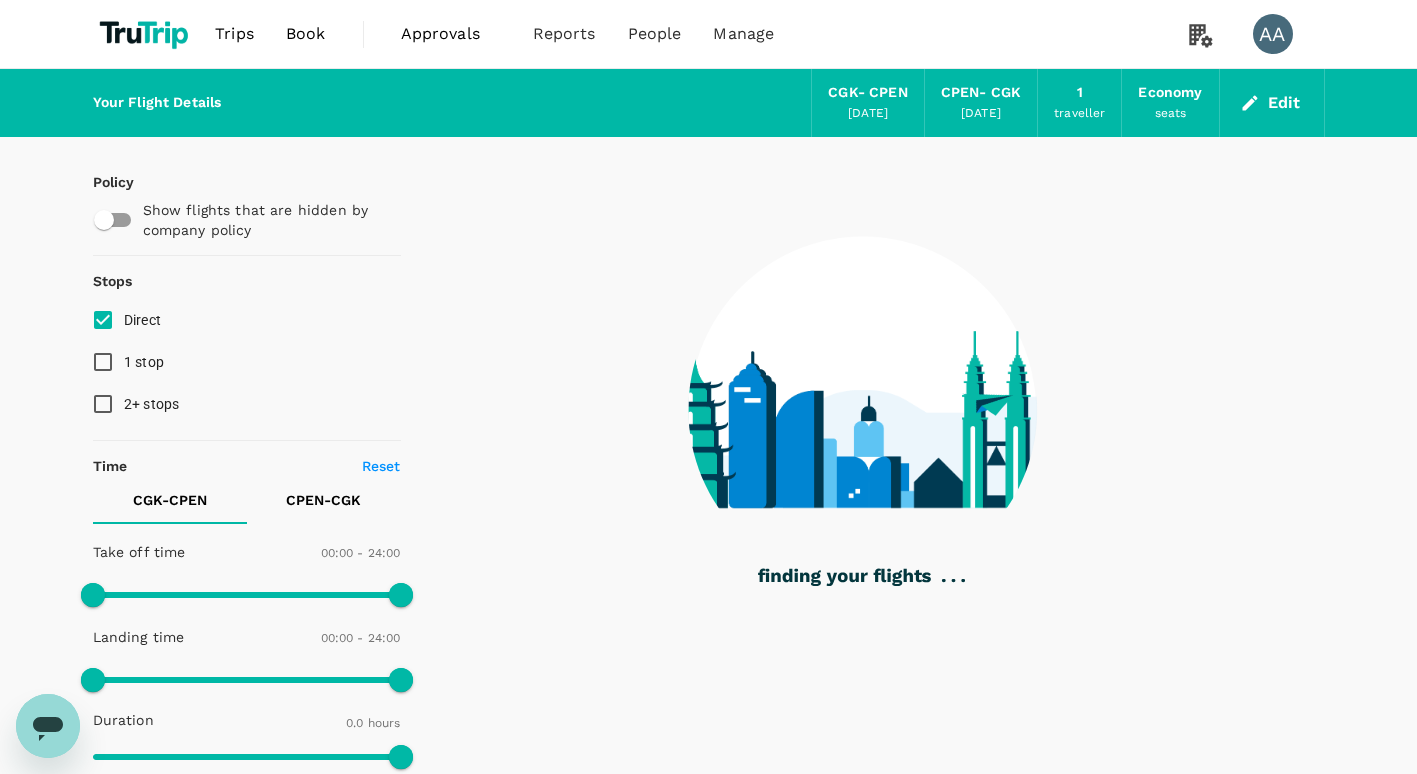 type on "965" 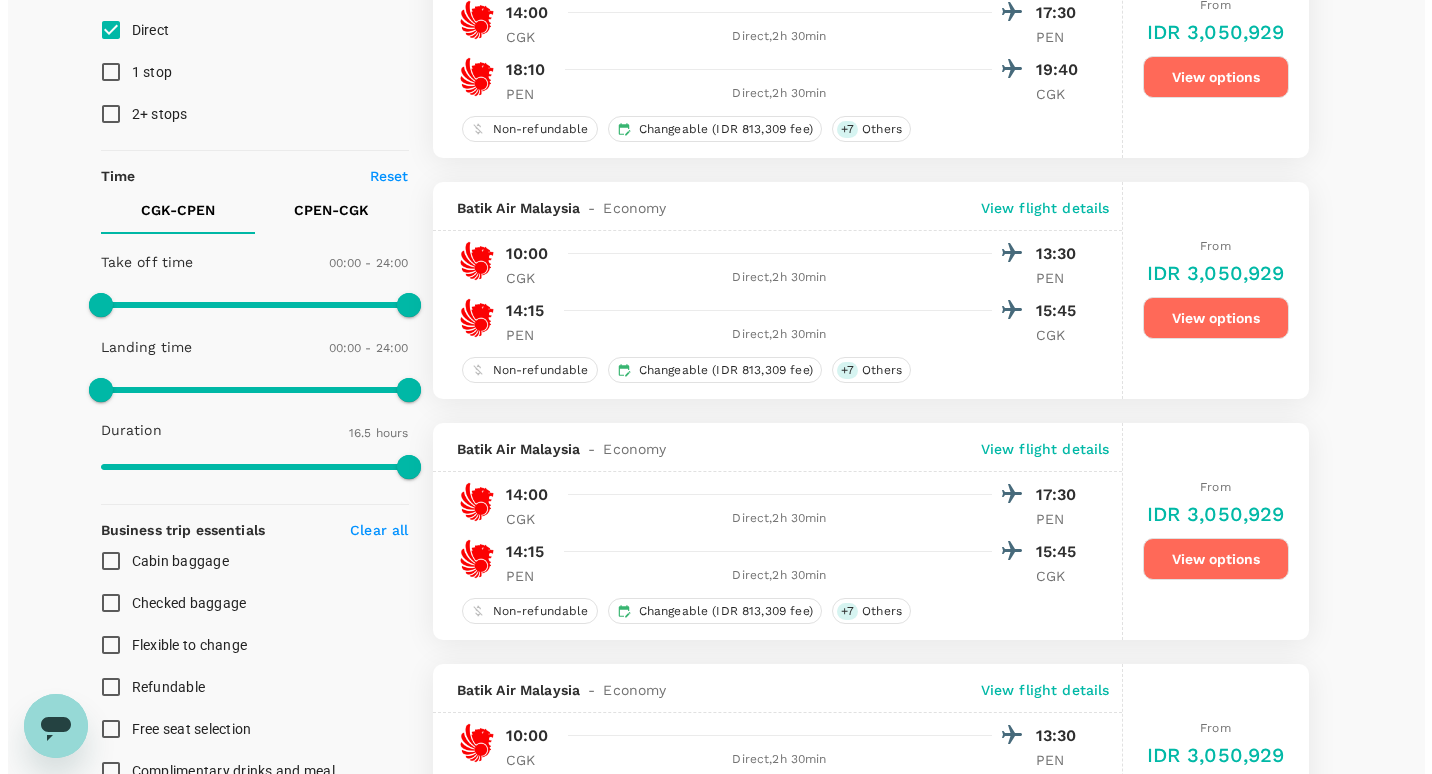 scroll, scrollTop: 200, scrollLeft: 0, axis: vertical 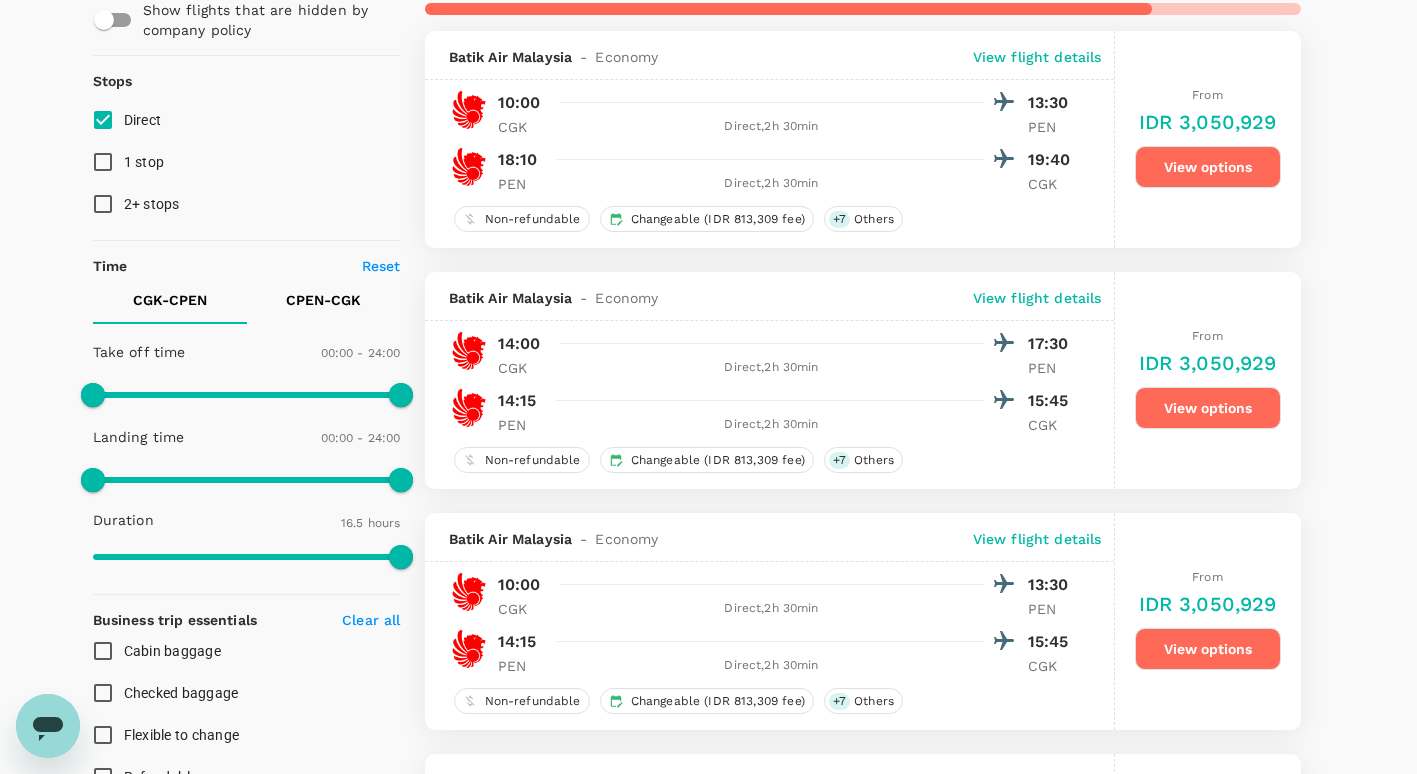 click on "View flight details" at bounding box center [1037, 298] 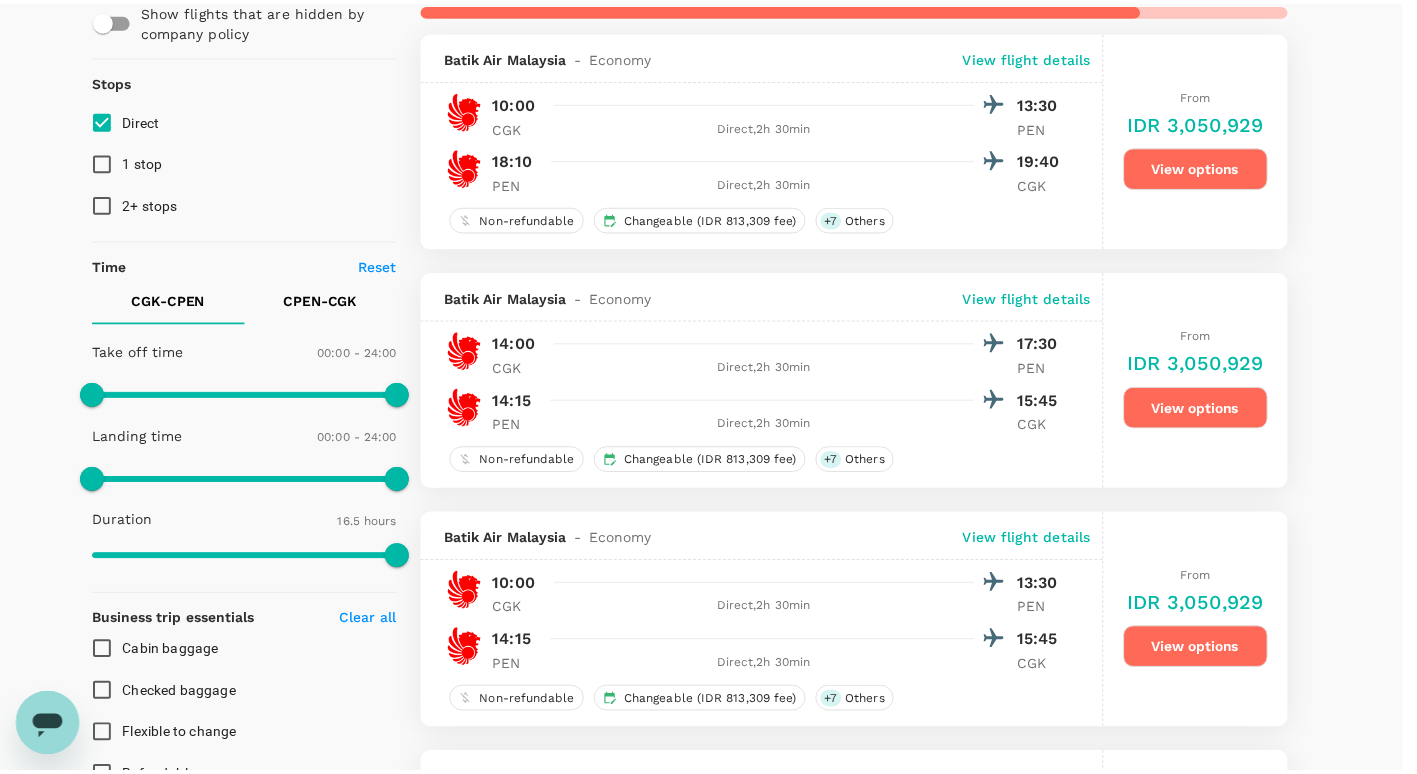scroll, scrollTop: 0, scrollLeft: 0, axis: both 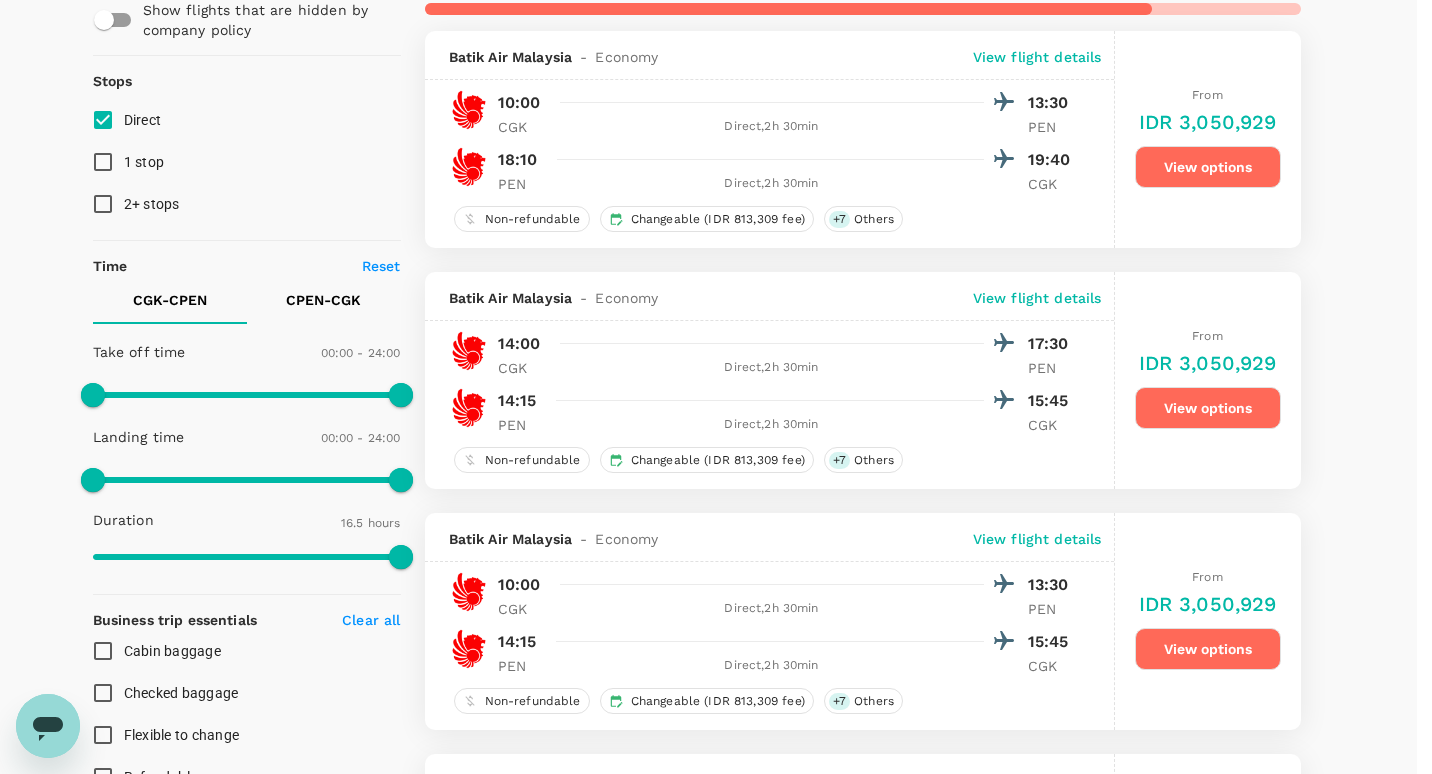 click 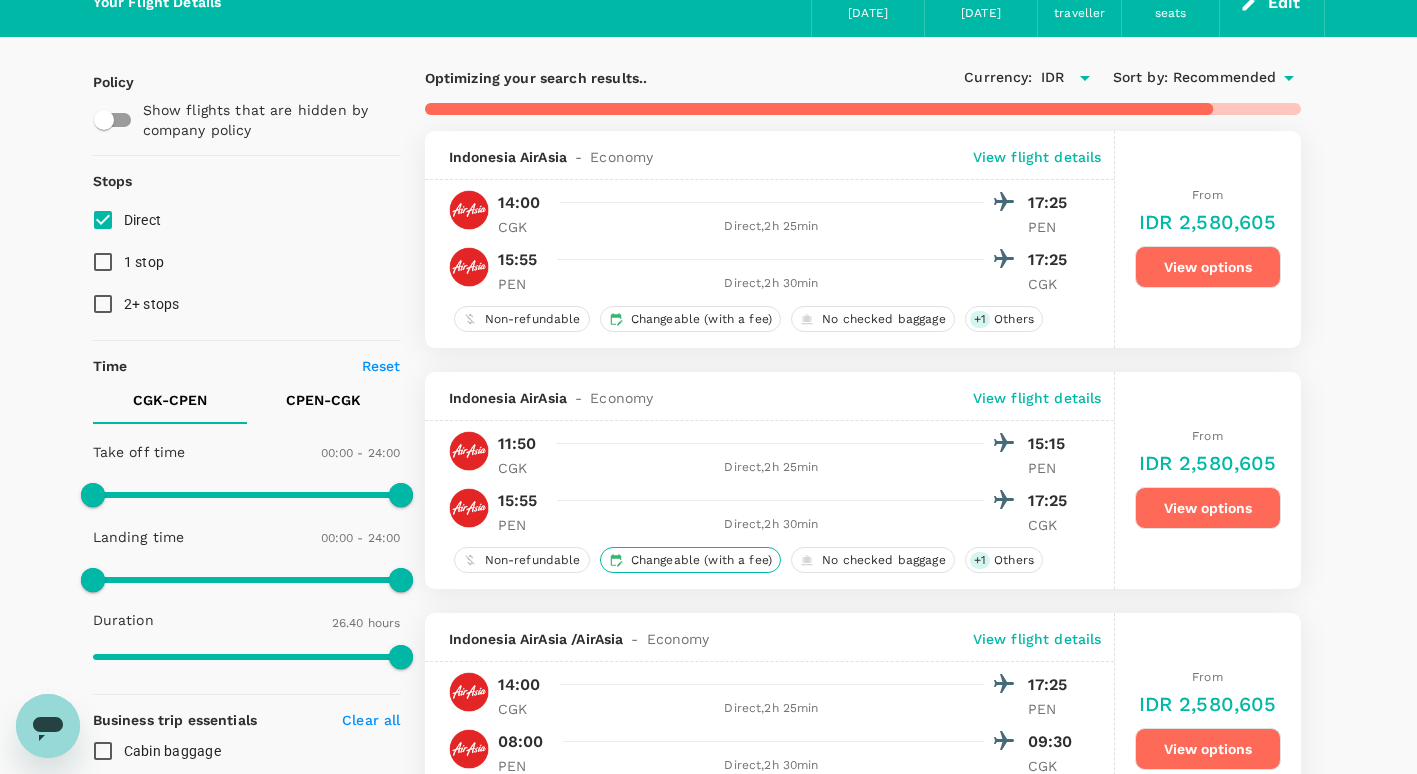 scroll, scrollTop: 0, scrollLeft: 0, axis: both 